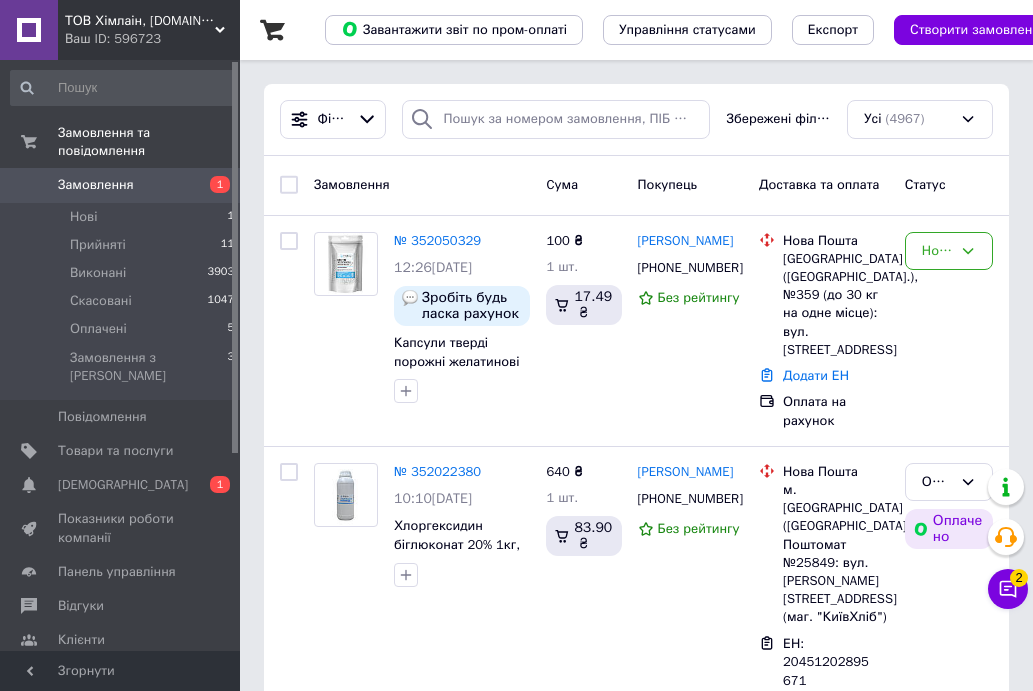 scroll, scrollTop: 0, scrollLeft: 0, axis: both 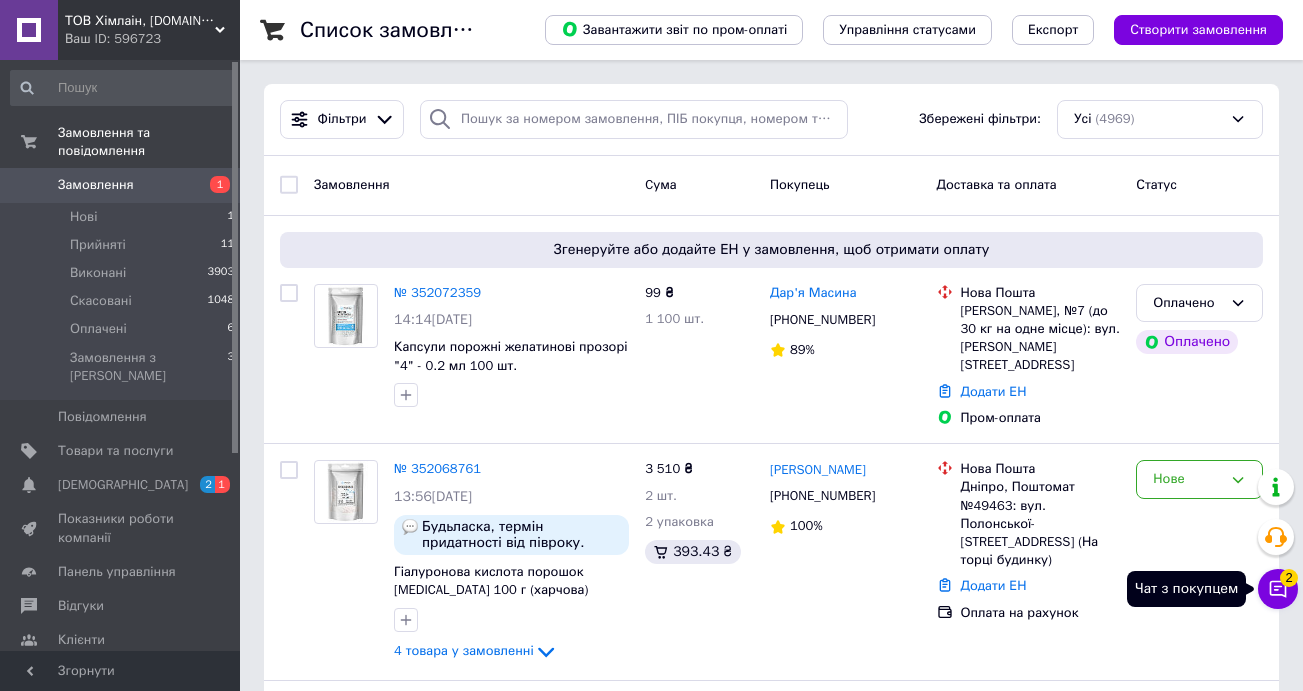 click 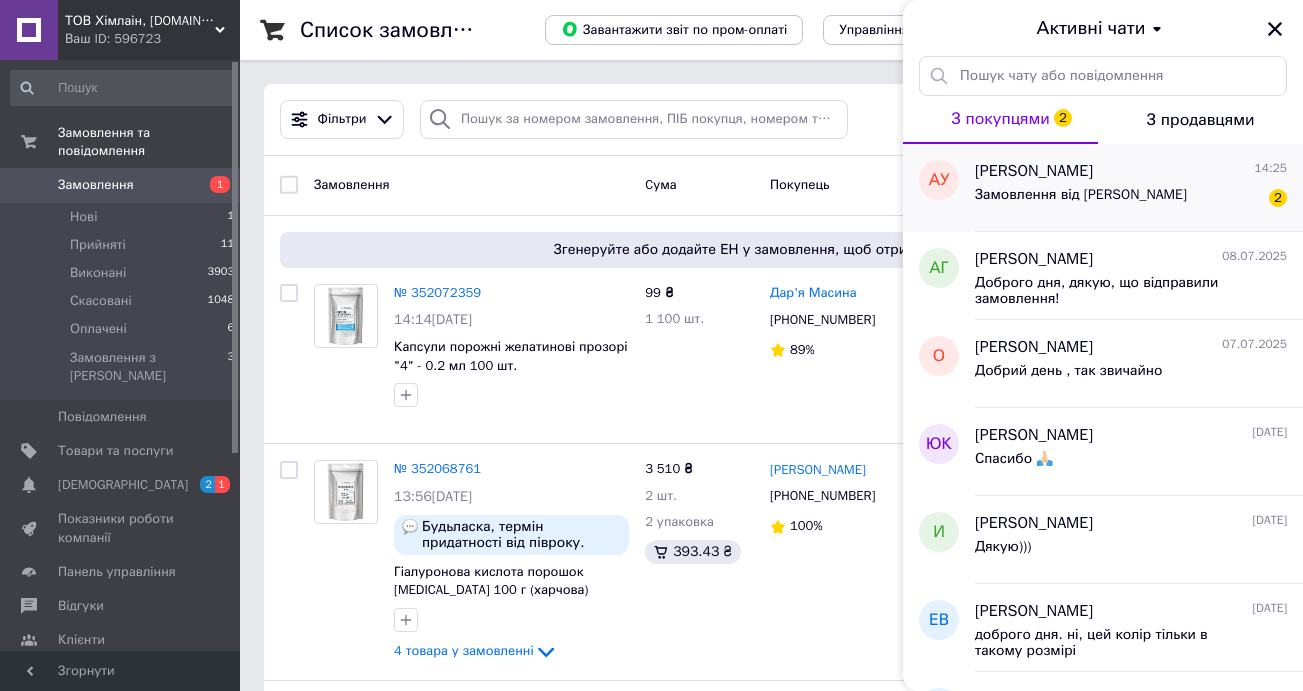 click on "Замовлення від [PERSON_NAME]" at bounding box center [1081, 201] 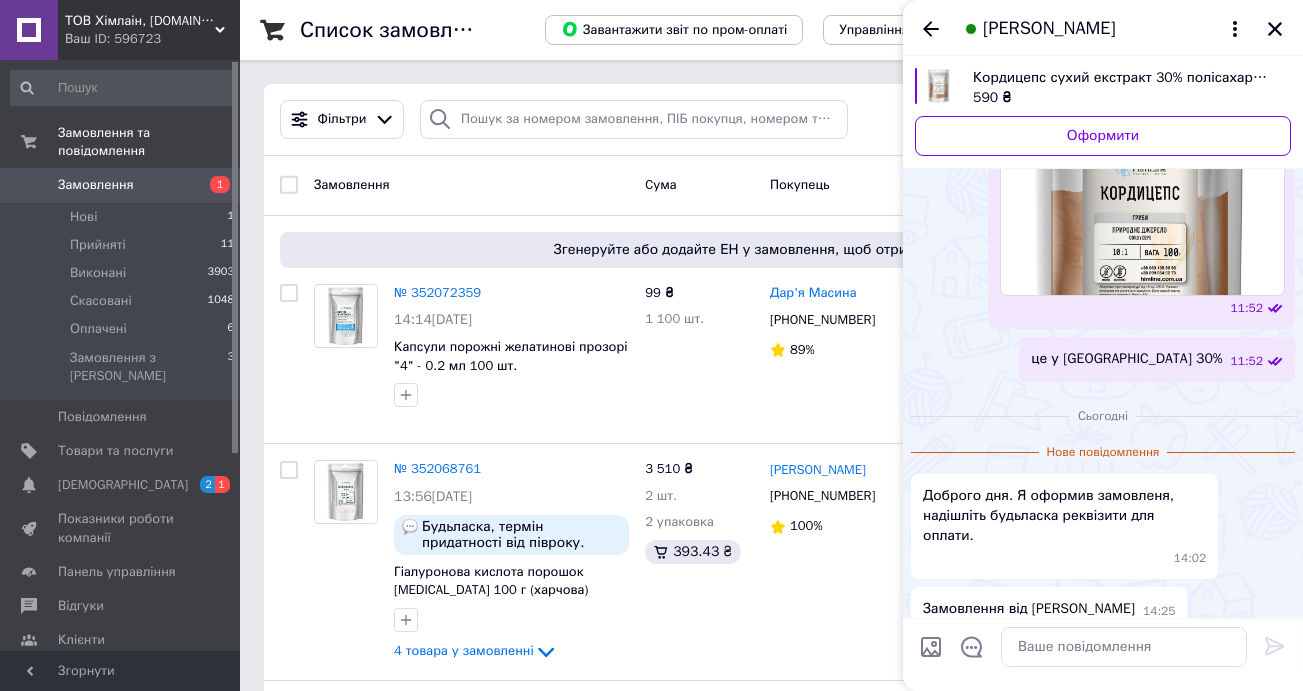 scroll, scrollTop: 778, scrollLeft: 0, axis: vertical 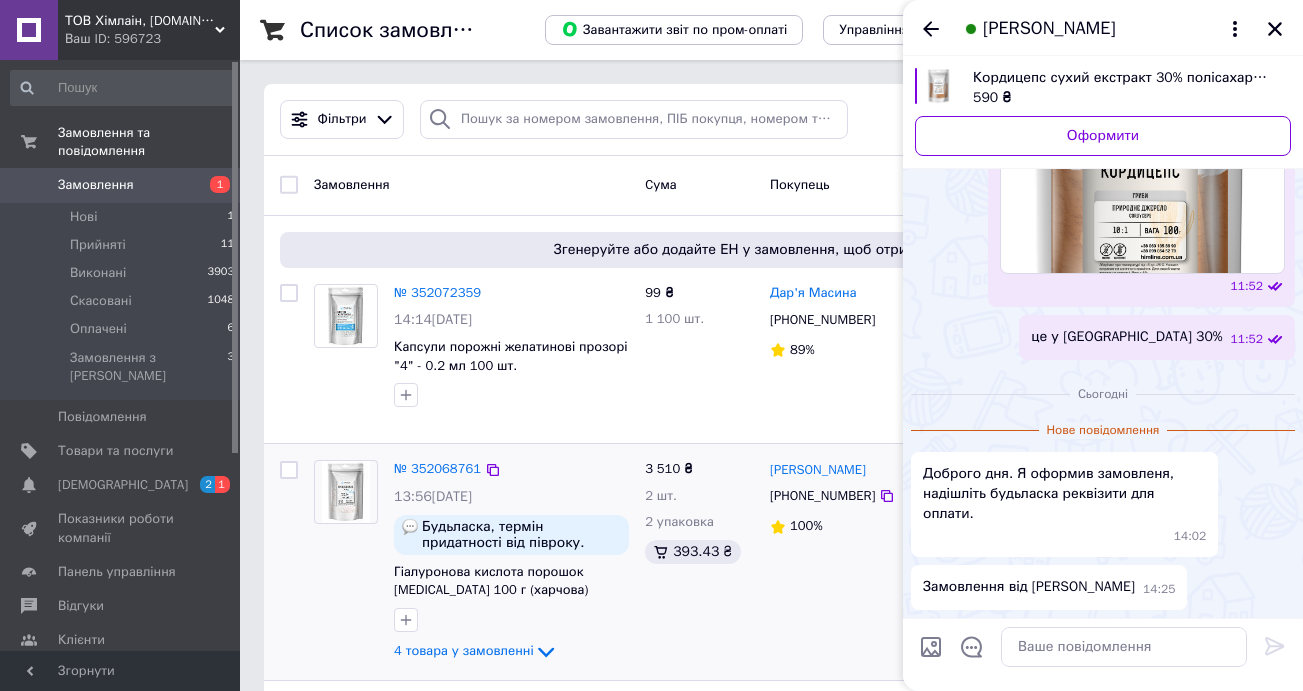 click at bounding box center [346, 562] 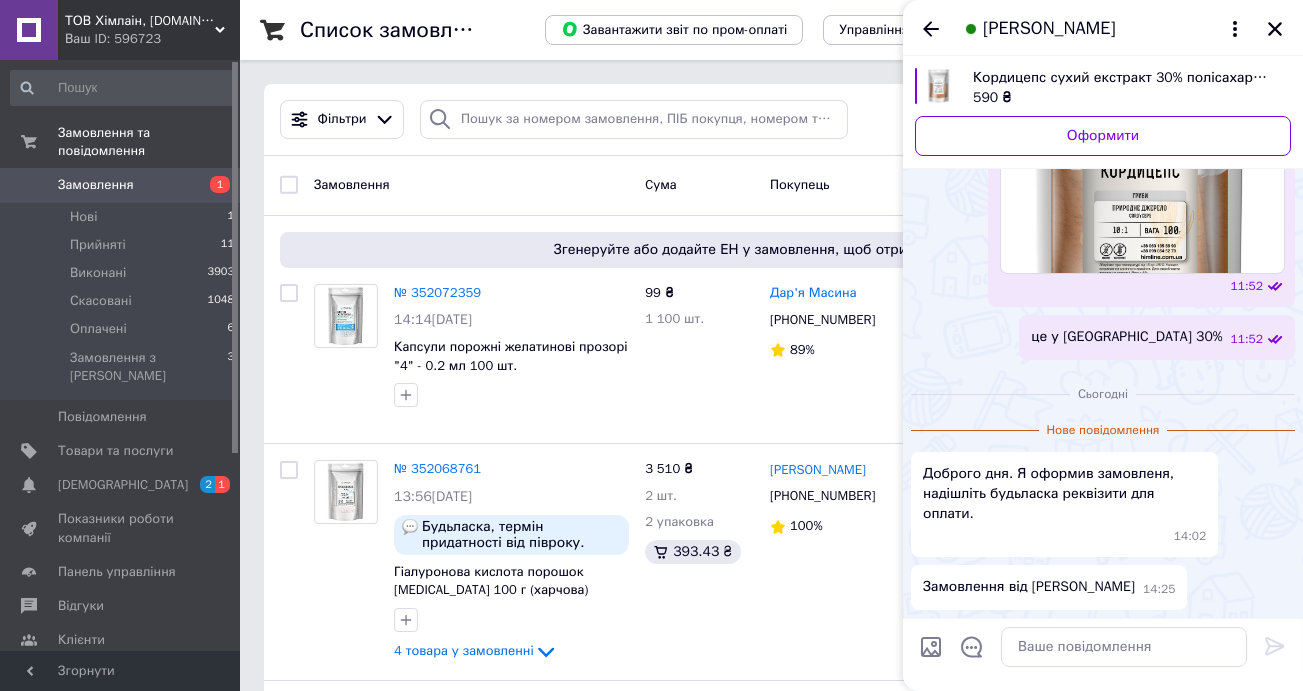 drag, startPoint x: 938, startPoint y: 26, endPoint x: 152, endPoint y: 163, distance: 797.8502 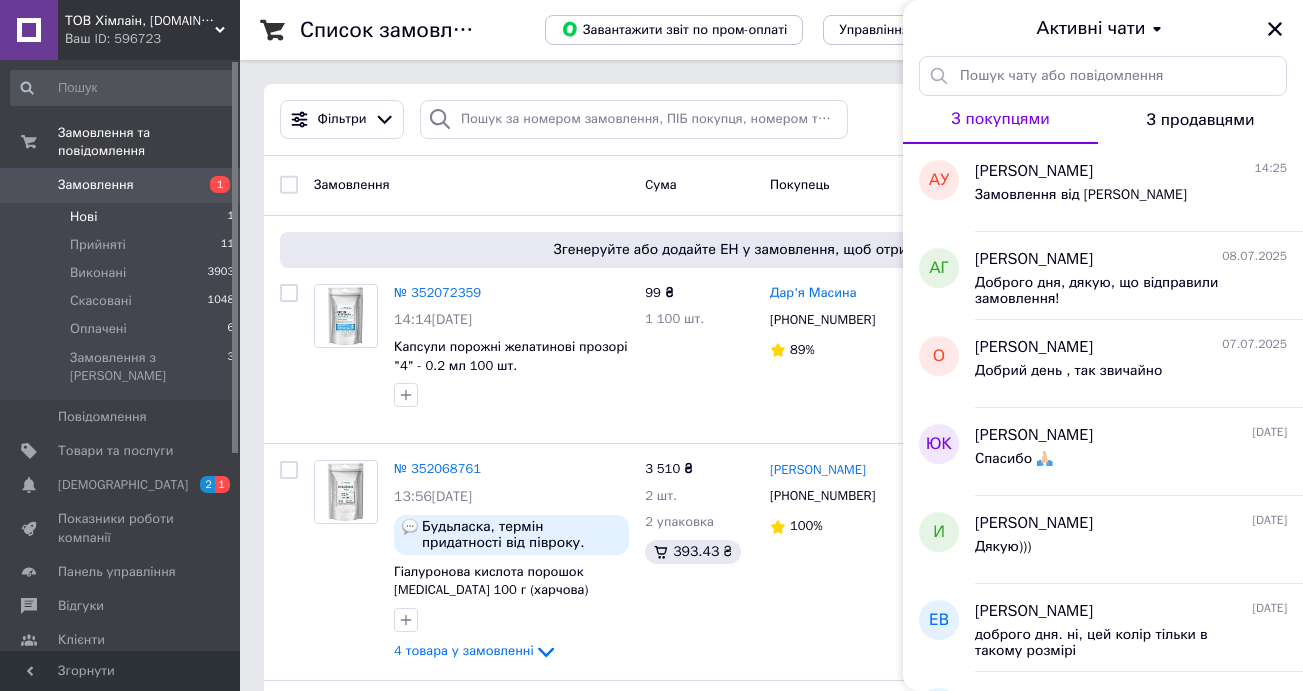 click on "Нові 1" at bounding box center [123, 217] 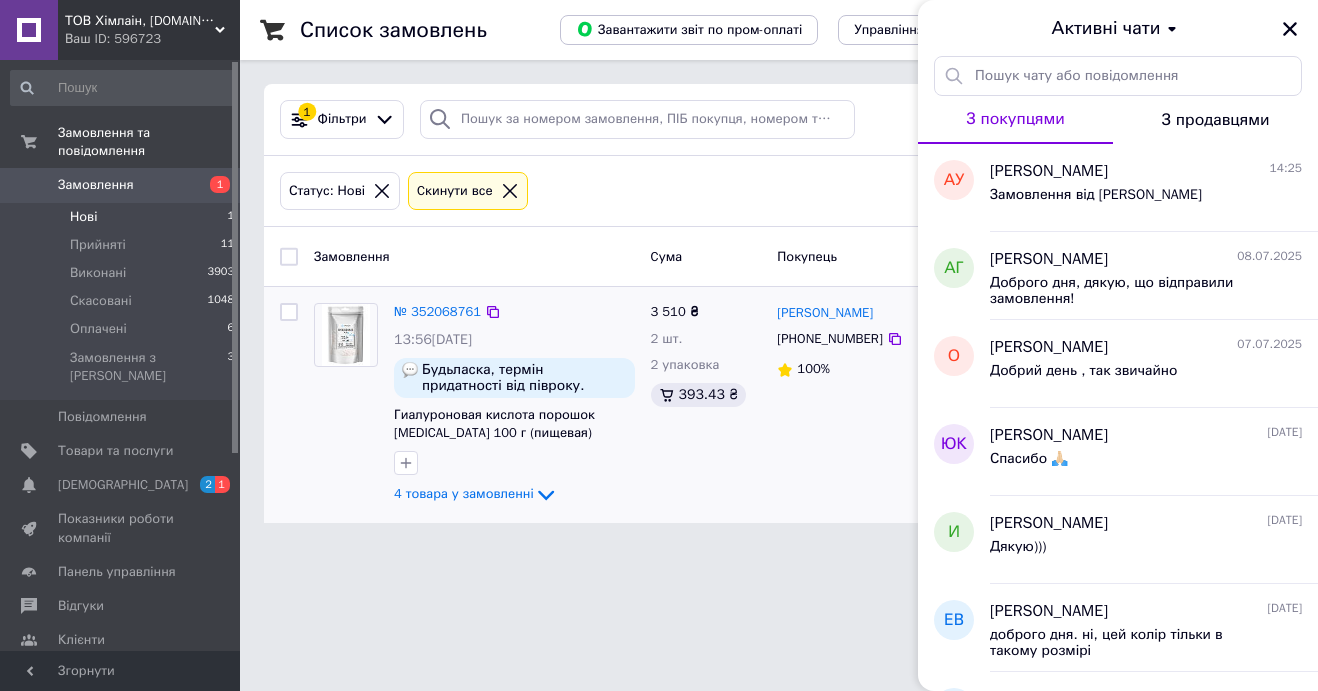 click on "3 510 ₴ 2 шт. 2 упаковка 393.43 ₴" at bounding box center (706, 405) 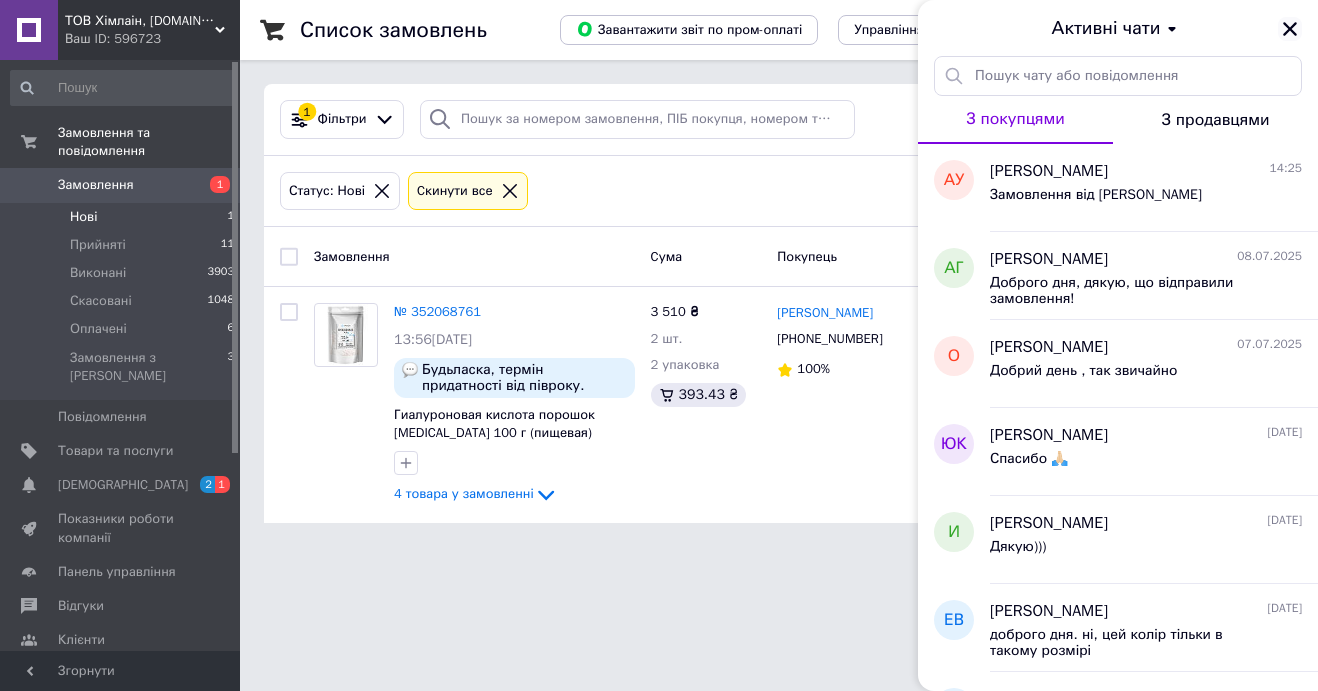 click 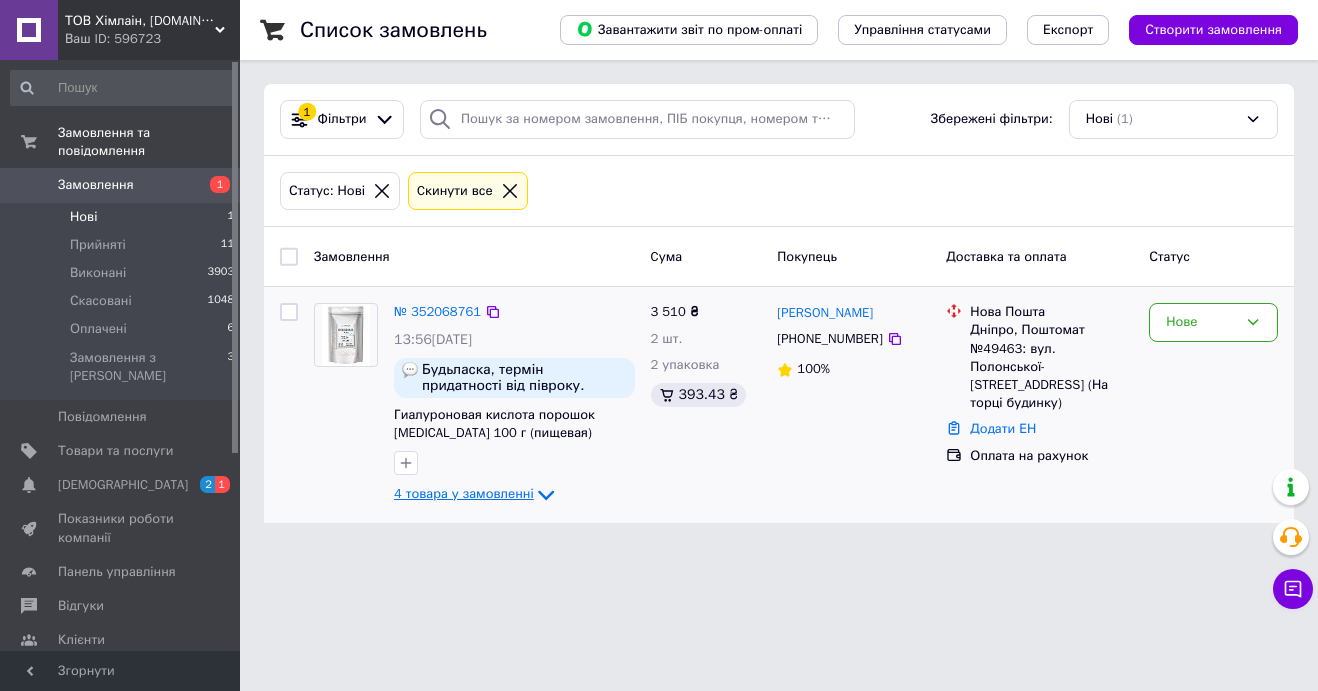 click 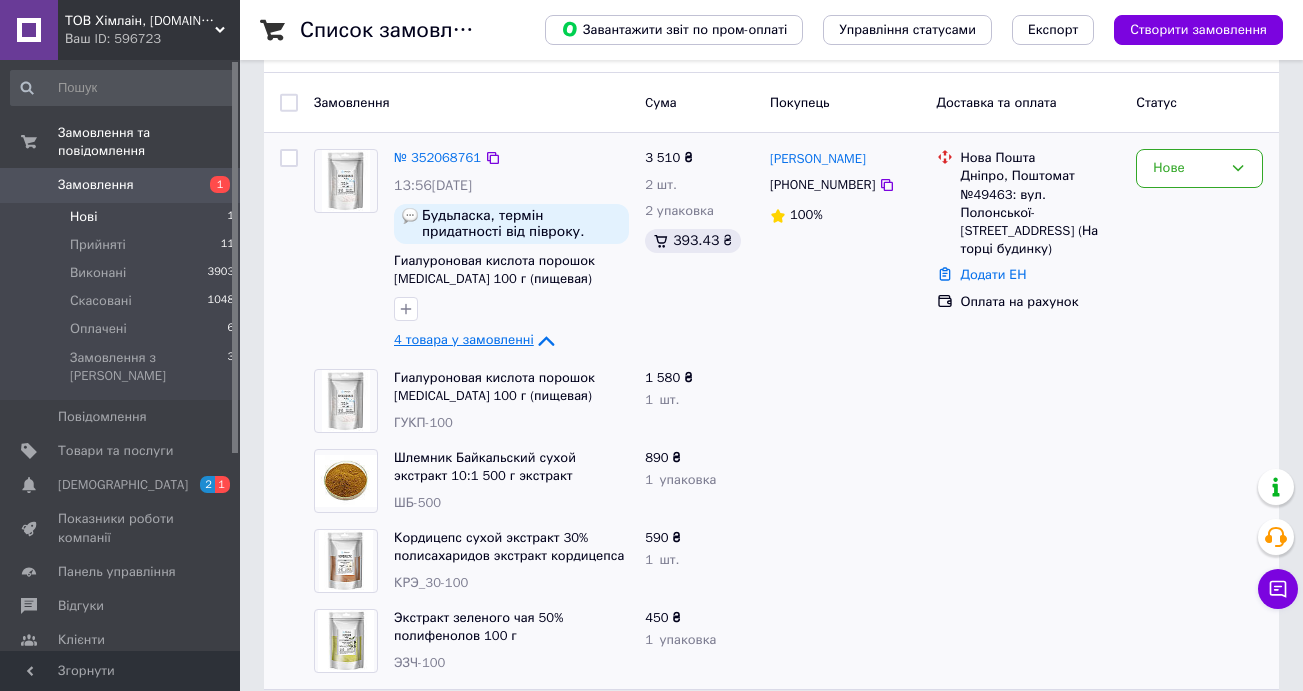 scroll, scrollTop: 177, scrollLeft: 0, axis: vertical 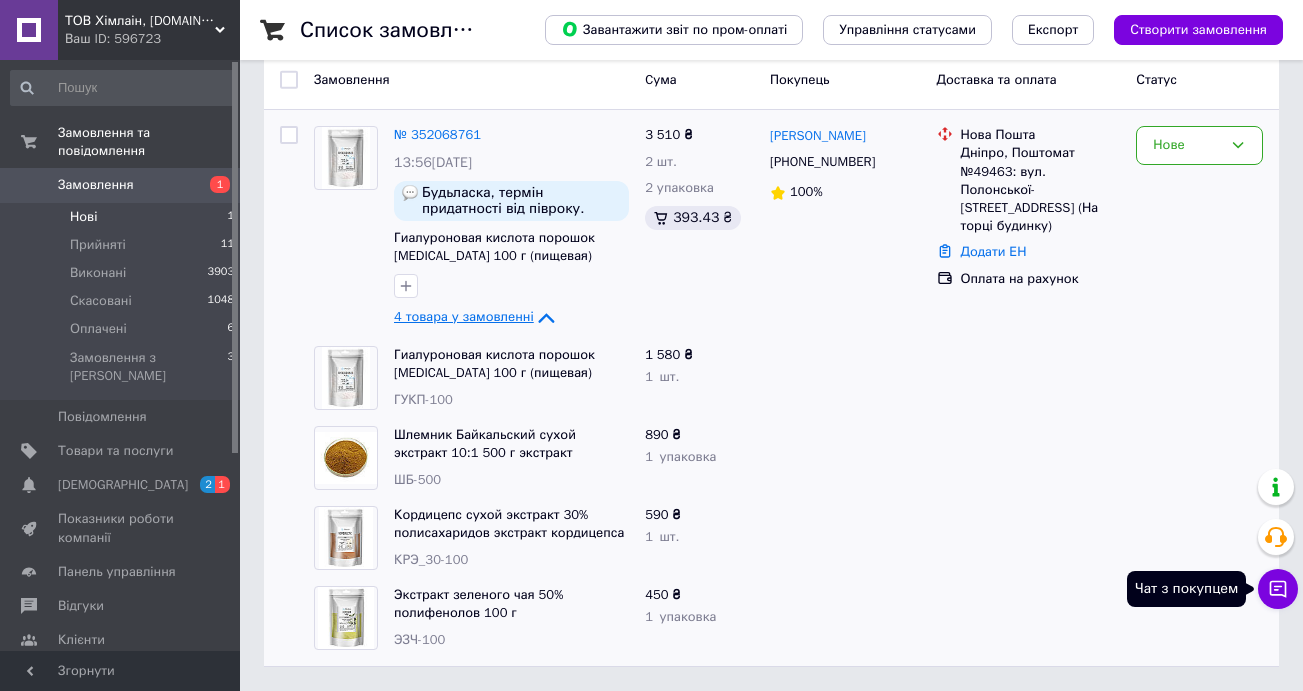 drag, startPoint x: 1270, startPoint y: 592, endPoint x: 1260, endPoint y: 569, distance: 25.079872 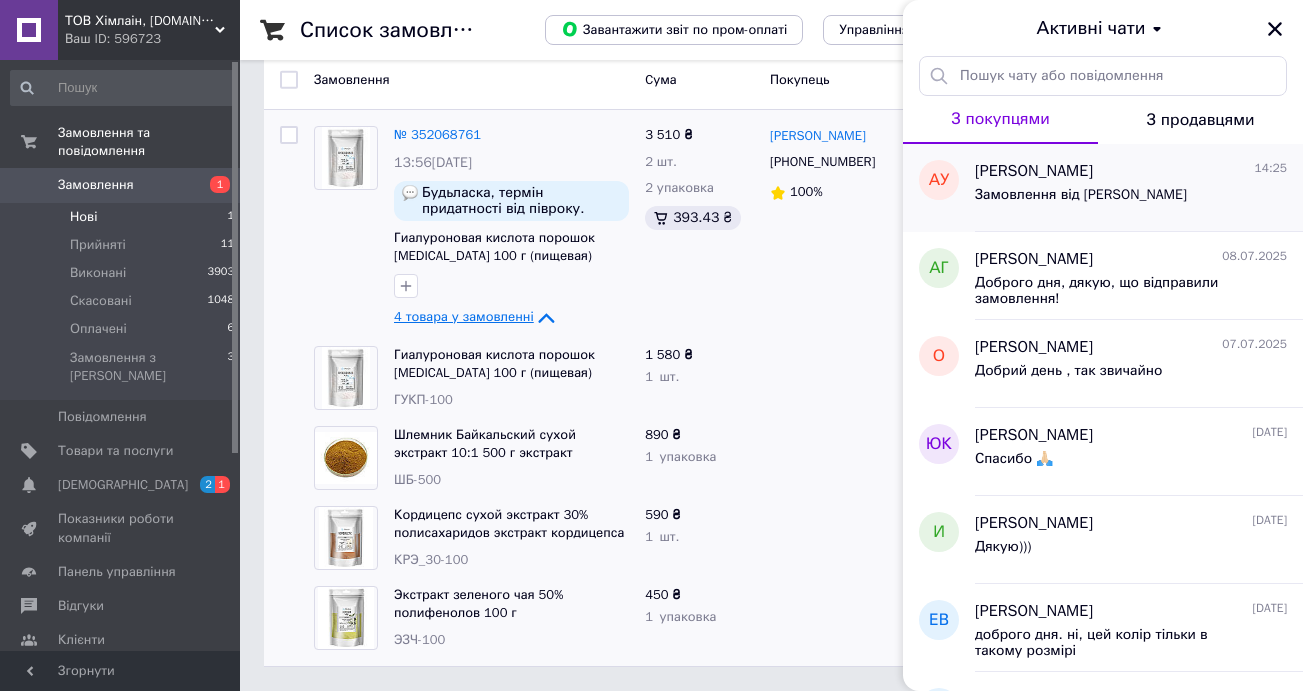 click on "Замовлення від [PERSON_NAME]" at bounding box center [1131, 199] 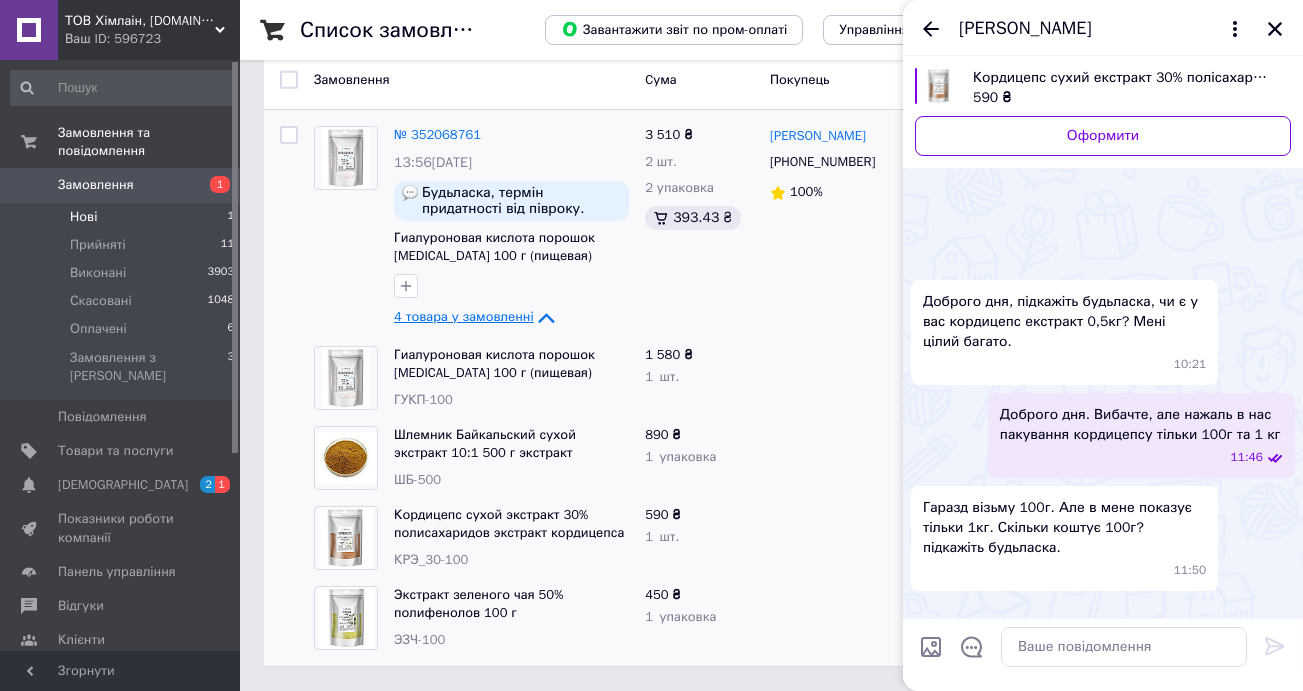 scroll, scrollTop: 848, scrollLeft: 0, axis: vertical 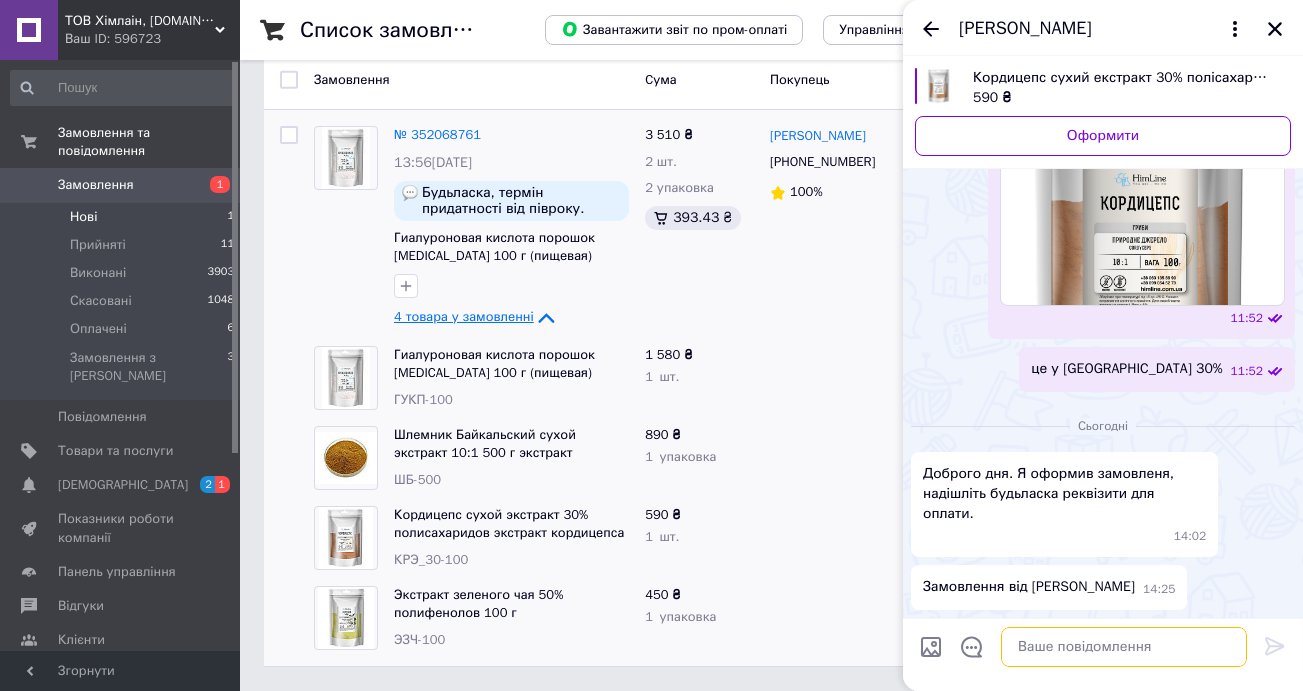click at bounding box center [1124, 647] 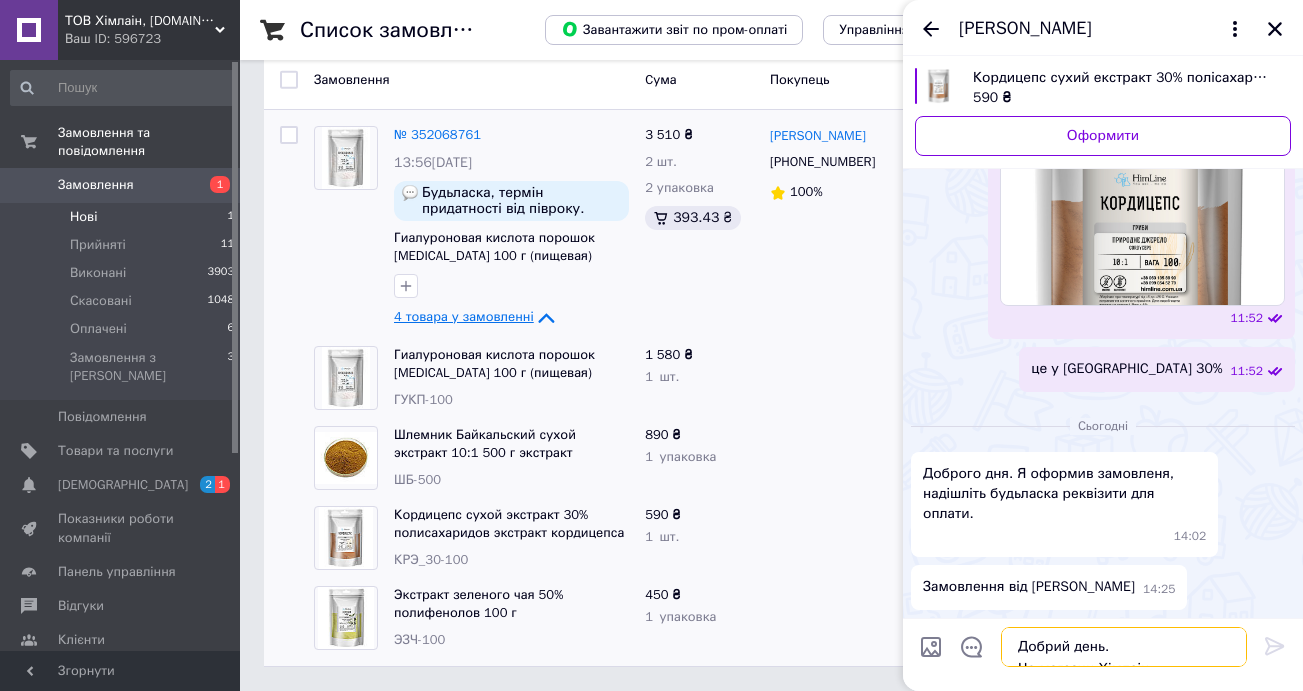 scroll, scrollTop: 174, scrollLeft: 0, axis: vertical 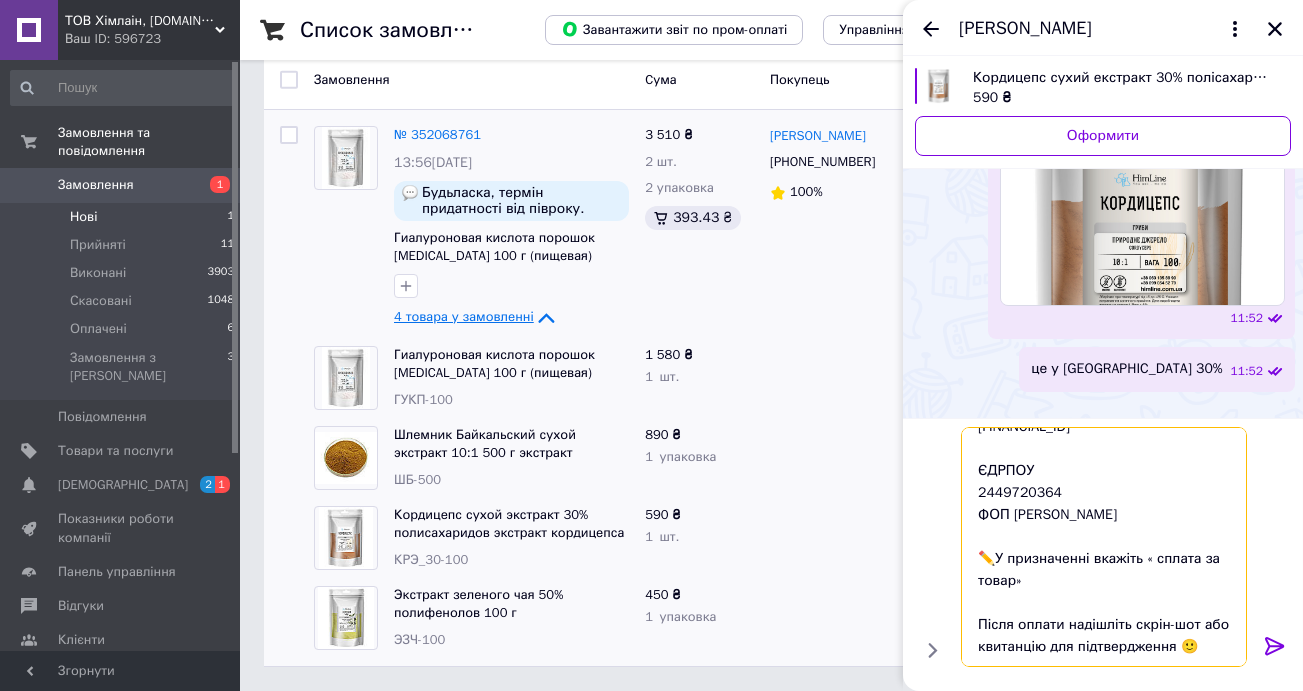 type on "Добрий день.
Це магазин Хімлаін.
Нaдсилаю реквізити для оплати.
ПБ
Реквізити для оплати IBAN
UA343052990000026009030139514
ЄДРПОУ
2449720364
ФОП Кучер Л.В.
✏️У призначенні вкажіть « сплата за товар»
Після оплати надішліть скрін-шот або квитанцію для підтвердження 🙂" 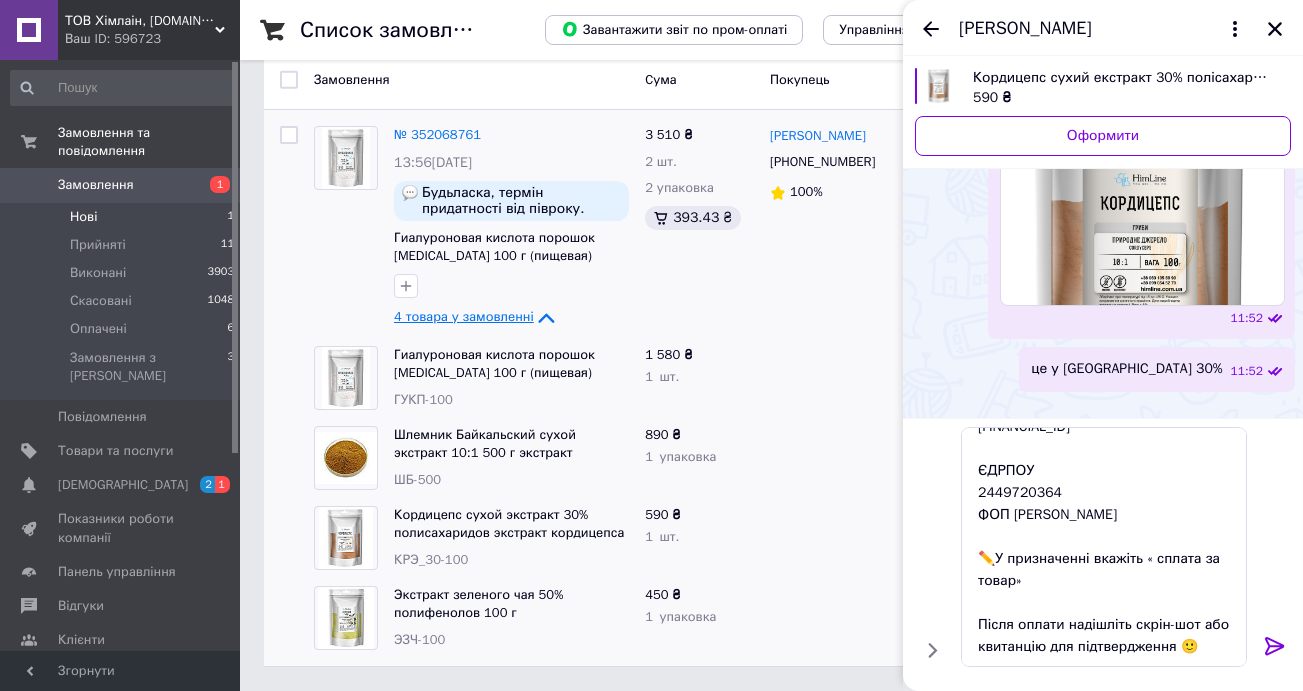 click 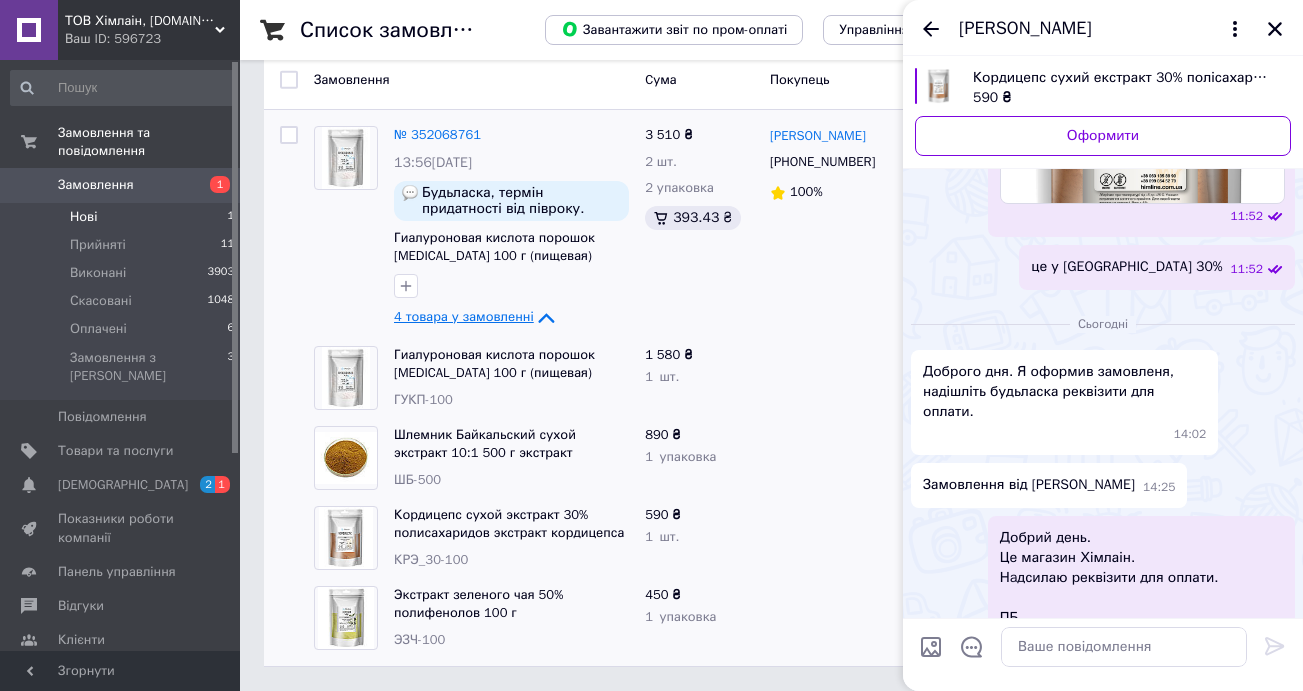 scroll, scrollTop: 0, scrollLeft: 0, axis: both 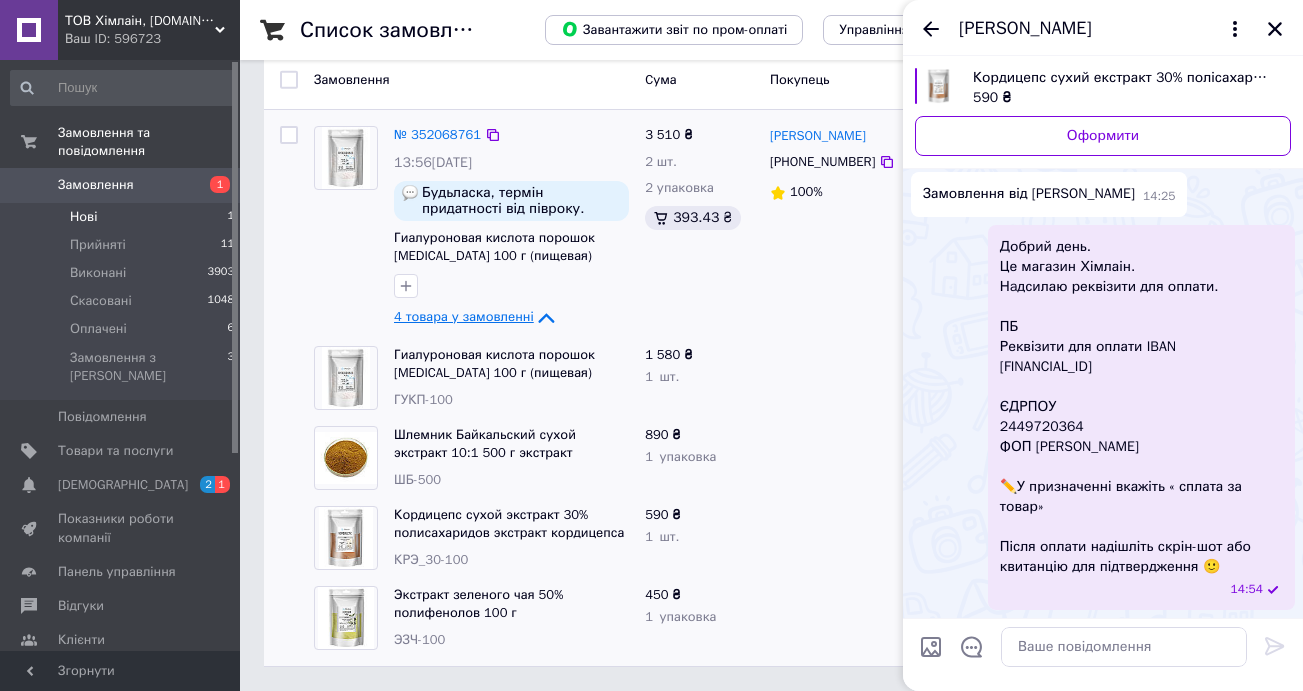 click on "3 510 ₴ 2 шт. 2 упаковка 393.43 ₴" at bounding box center [699, 228] 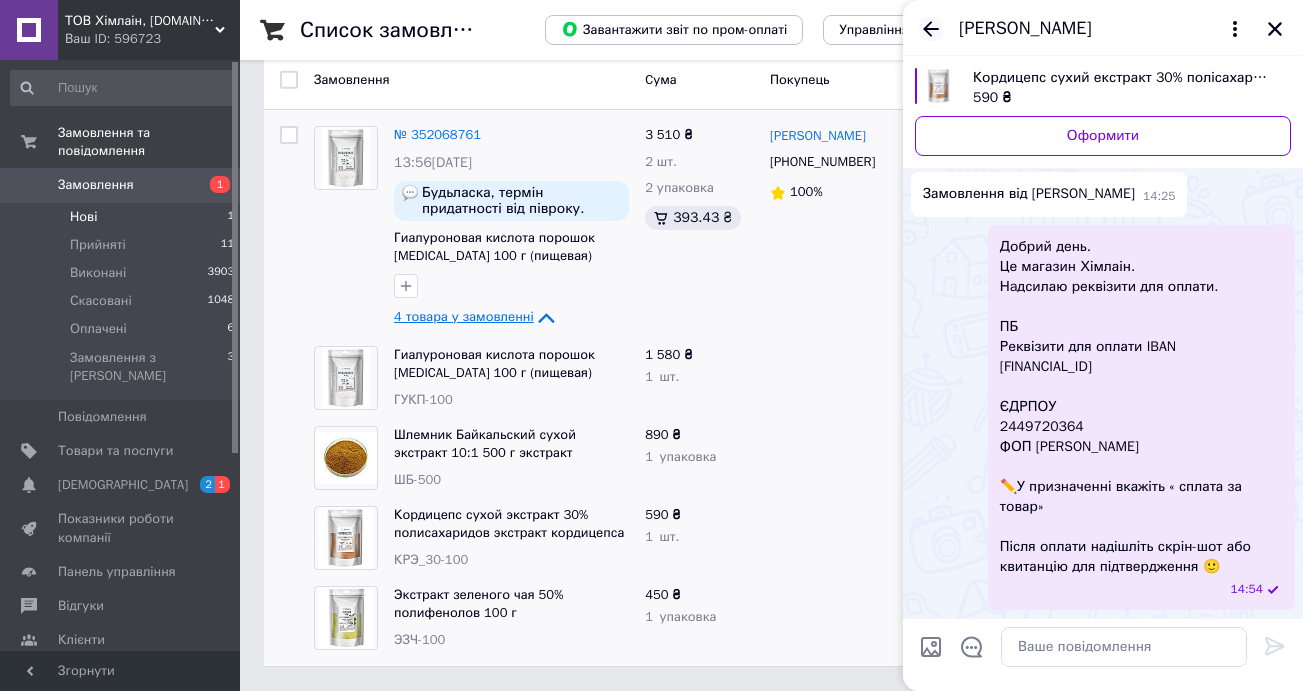 click 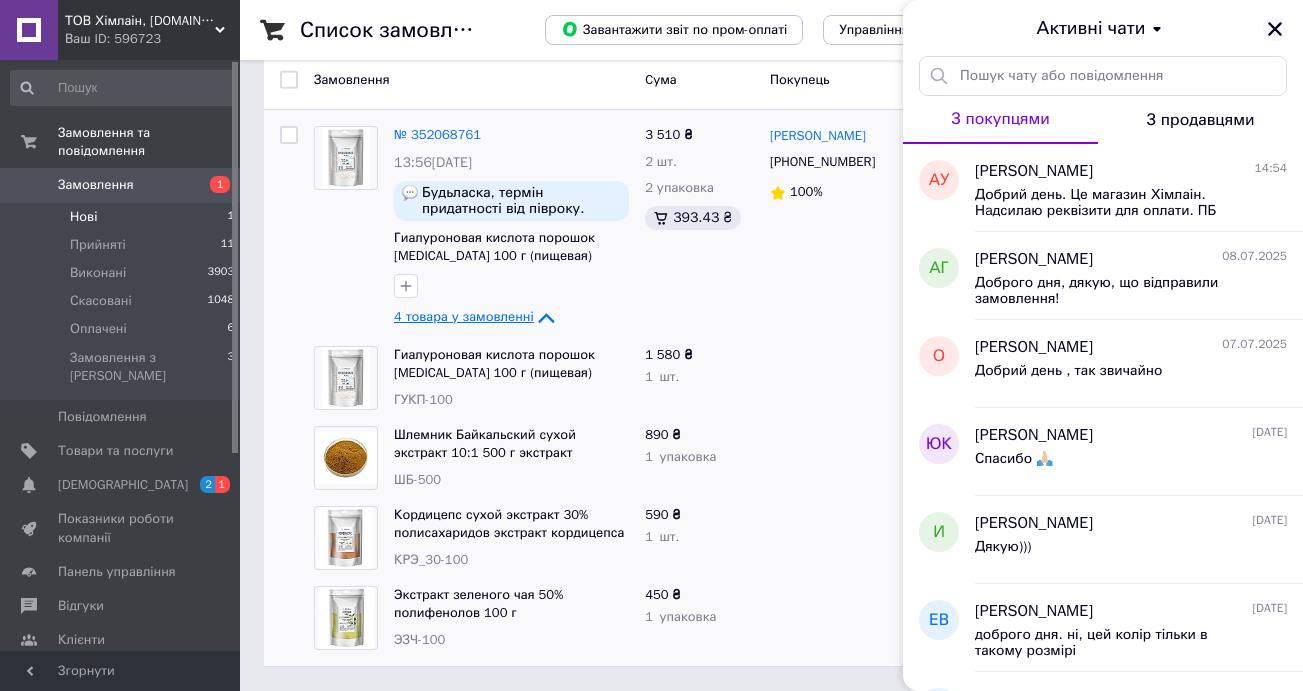 click 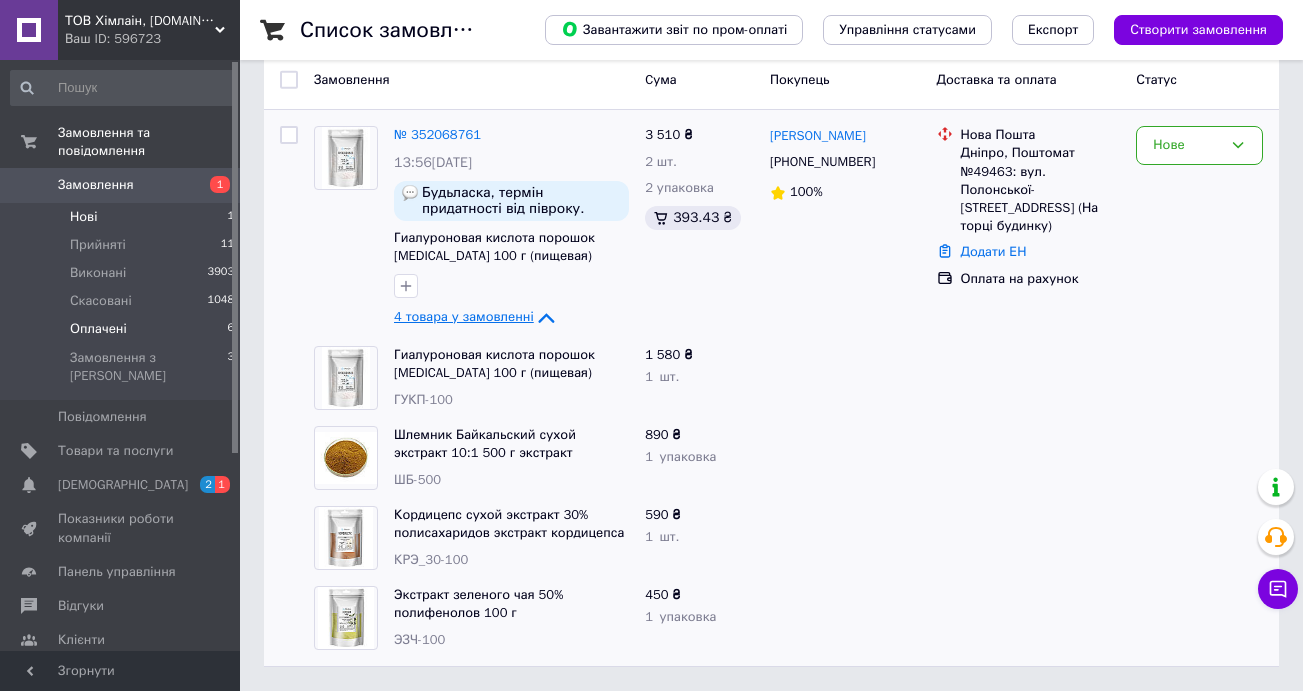 click on "Оплачені 6" at bounding box center (123, 329) 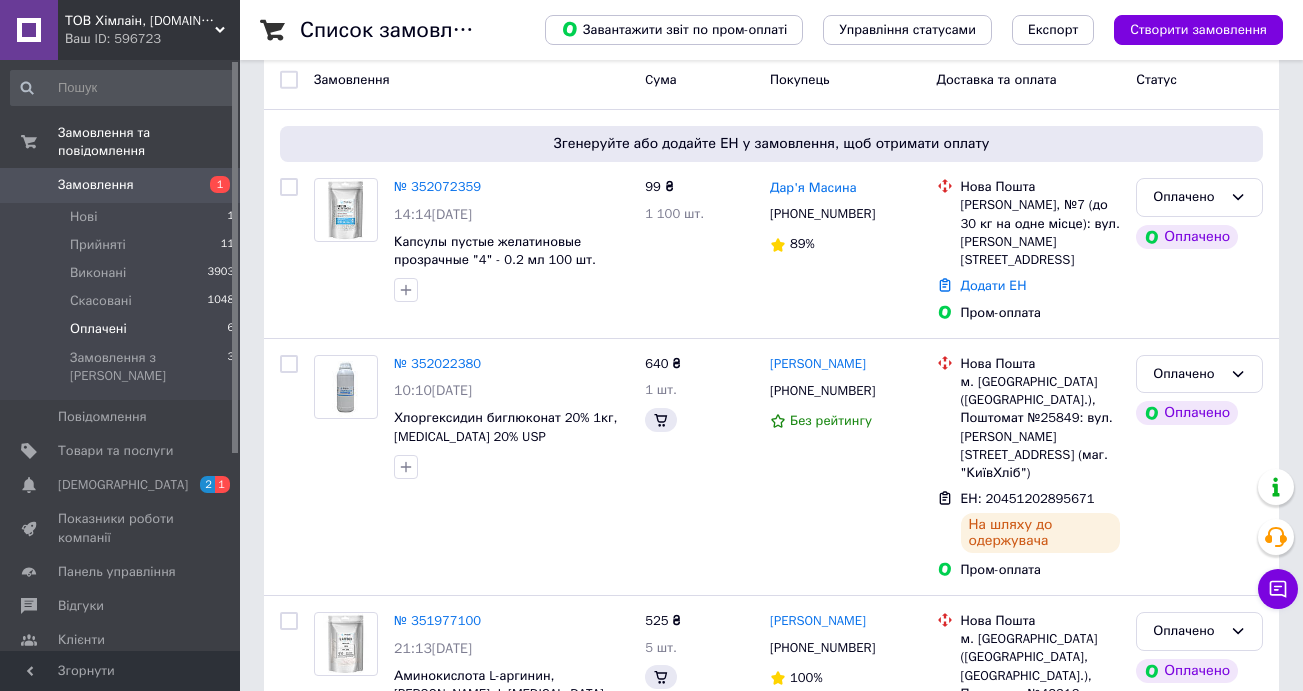 scroll, scrollTop: 0, scrollLeft: 0, axis: both 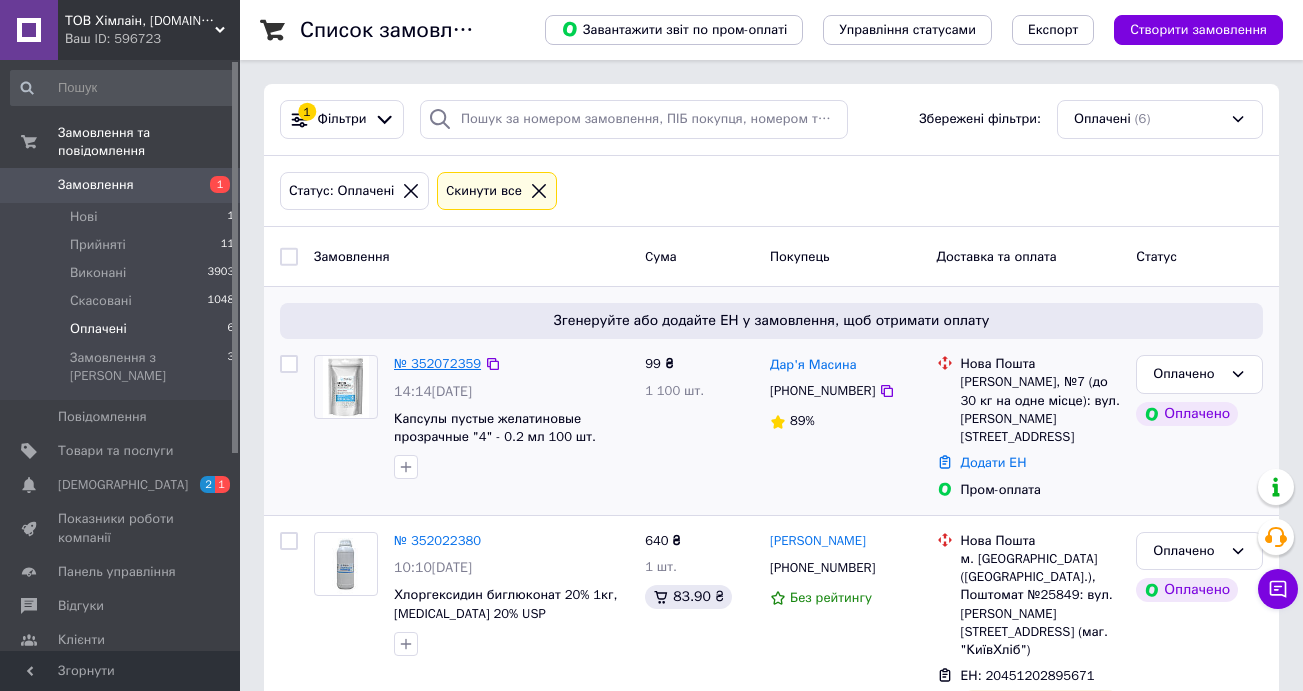 click on "№ 352072359" at bounding box center [437, 363] 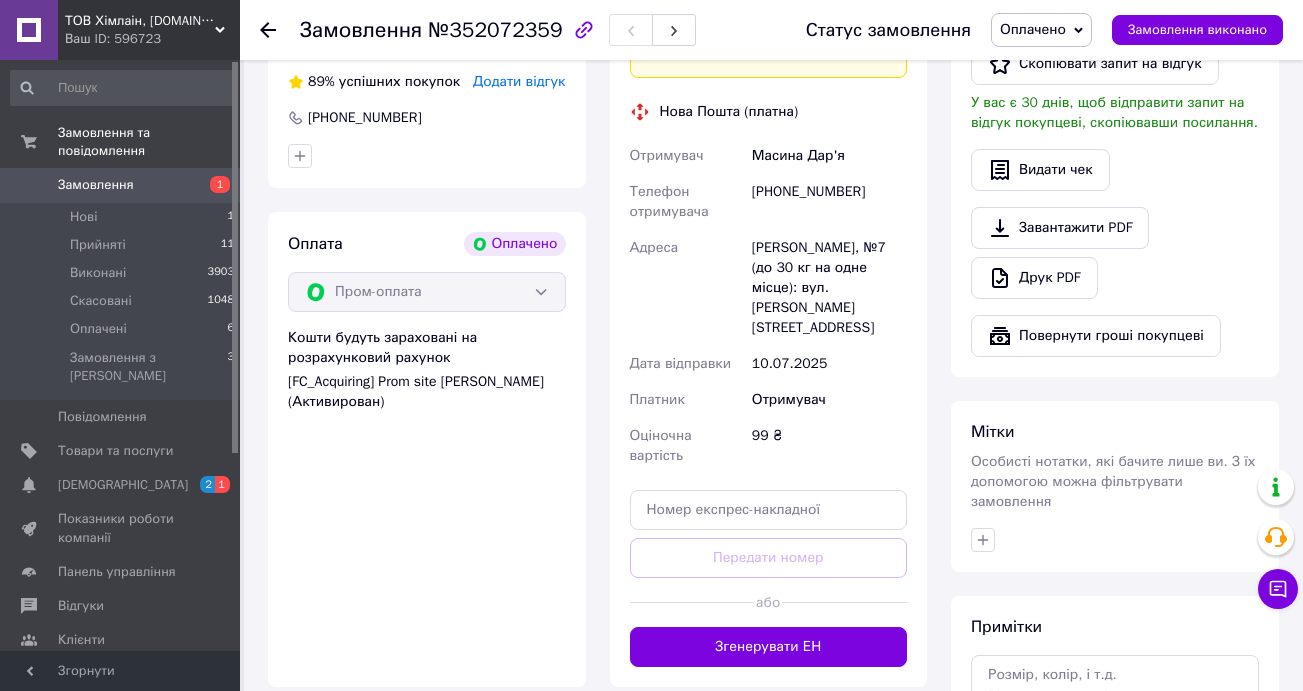 scroll, scrollTop: 1133, scrollLeft: 0, axis: vertical 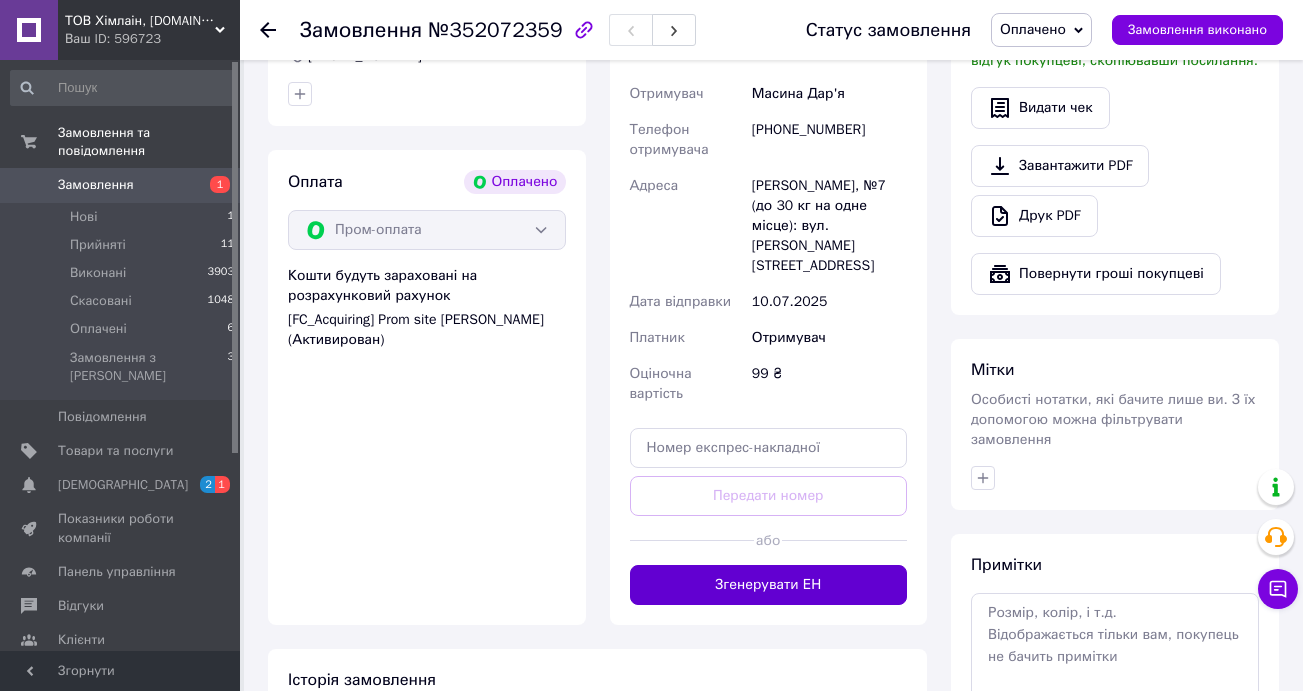 click on "Згенерувати ЕН" at bounding box center (769, 585) 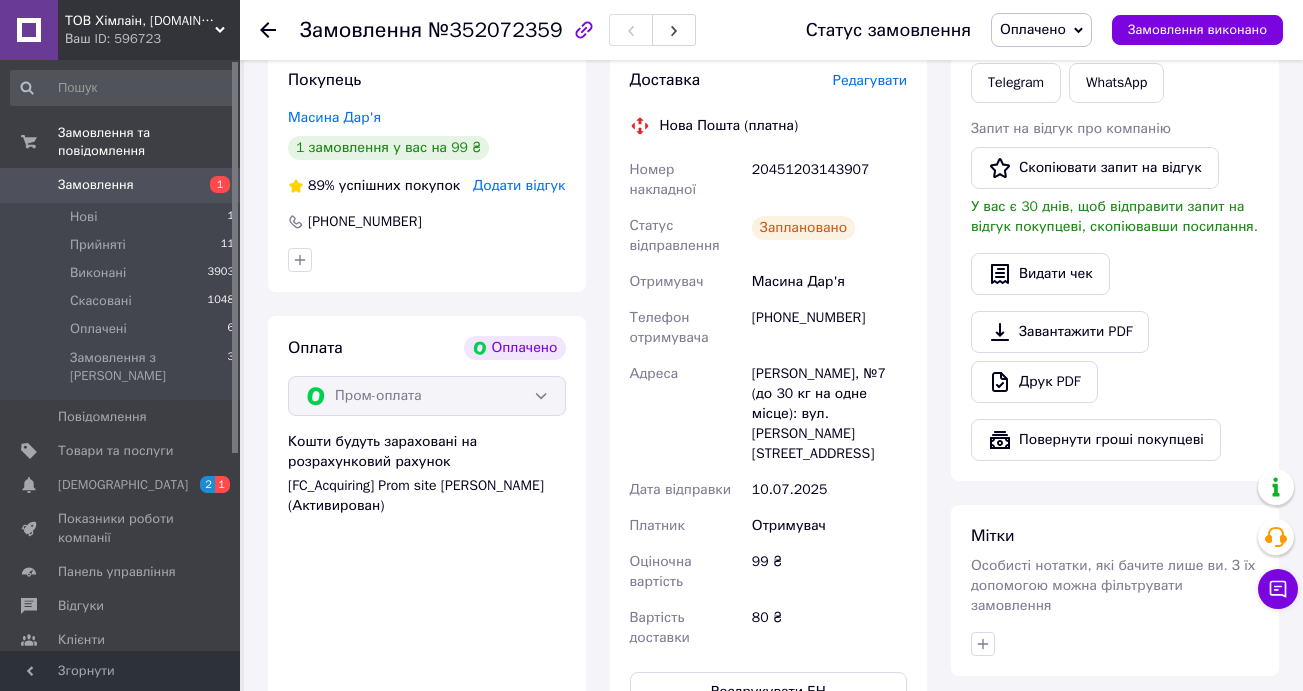scroll, scrollTop: 667, scrollLeft: 0, axis: vertical 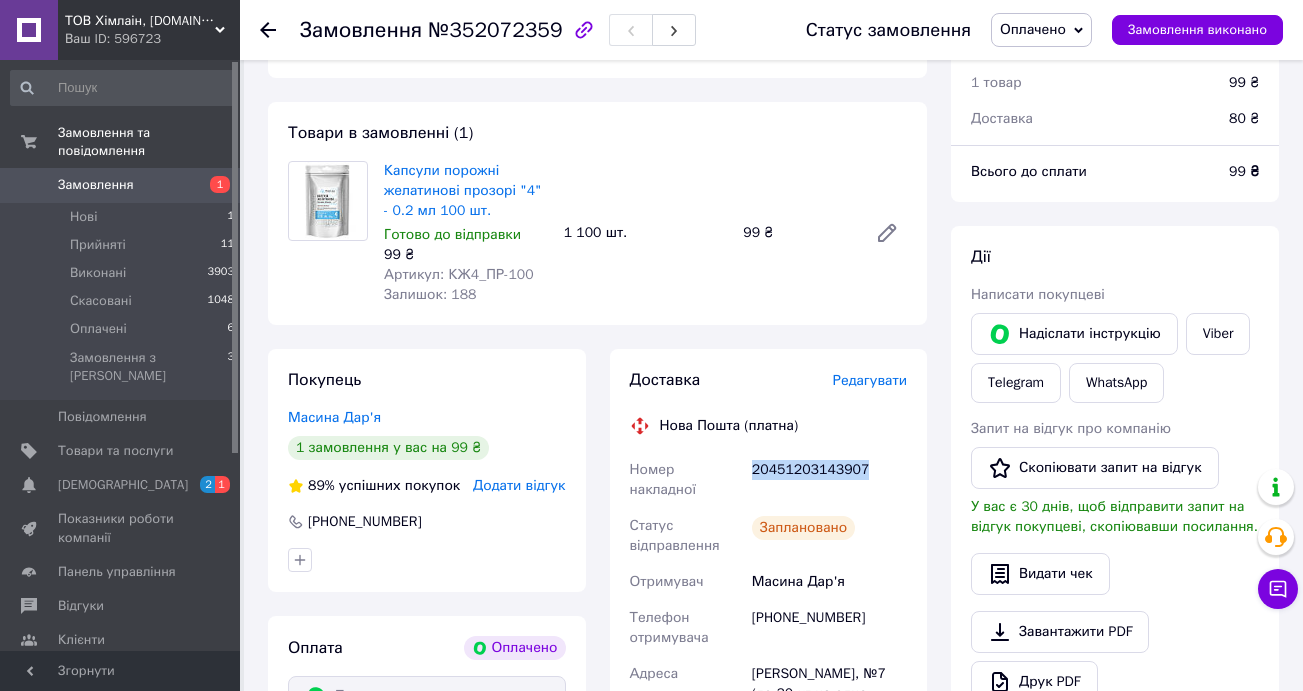 drag, startPoint x: 864, startPoint y: 444, endPoint x: 751, endPoint y: 447, distance: 113.03982 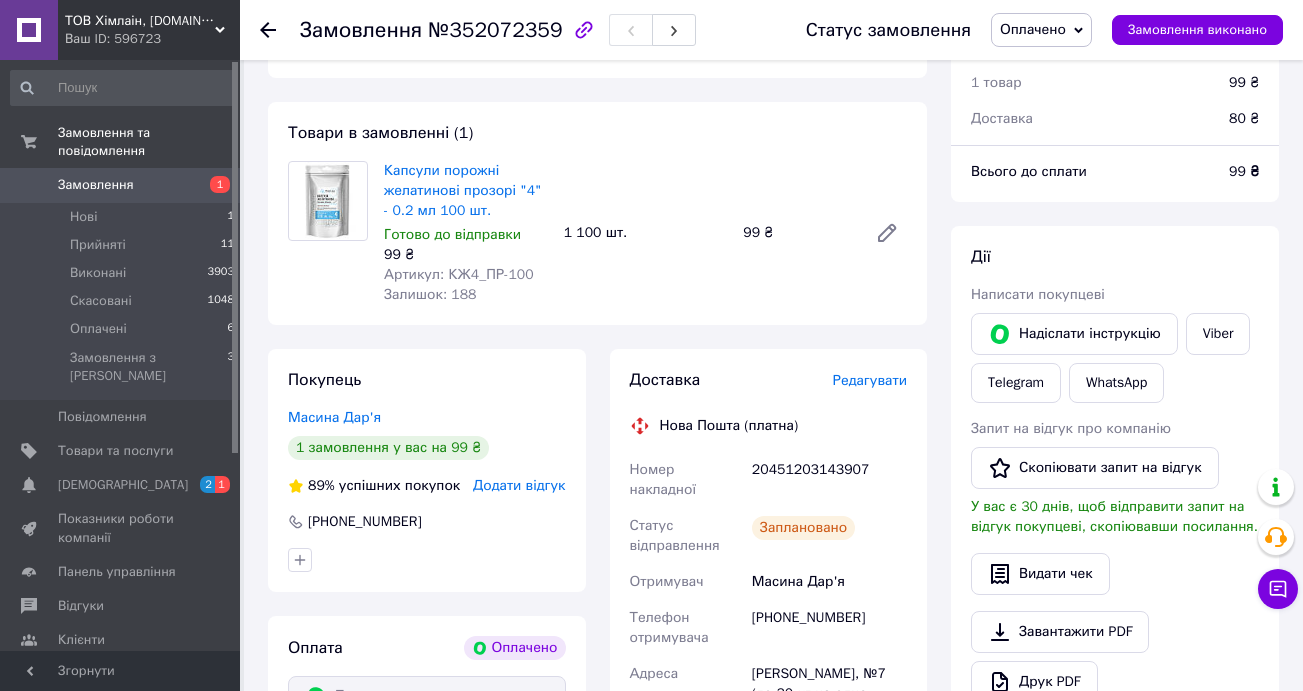 drag, startPoint x: 611, startPoint y: 286, endPoint x: 610, endPoint y: 296, distance: 10.049875 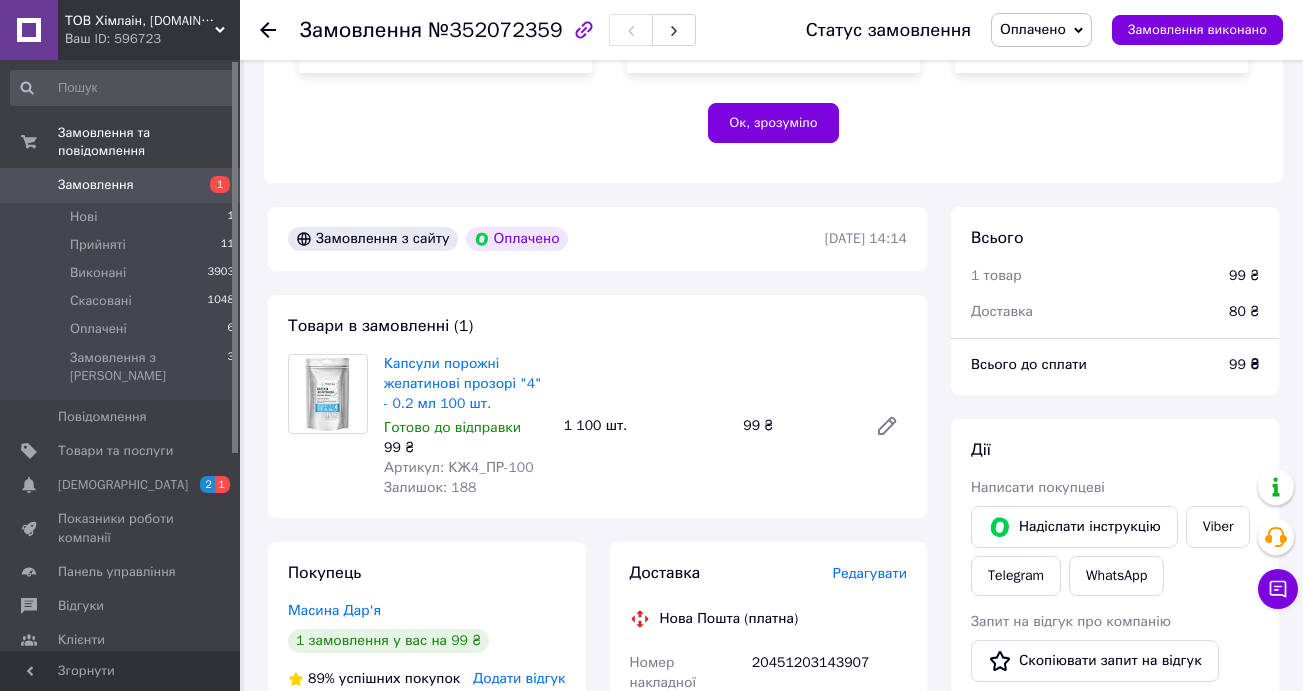 scroll, scrollTop: 800, scrollLeft: 0, axis: vertical 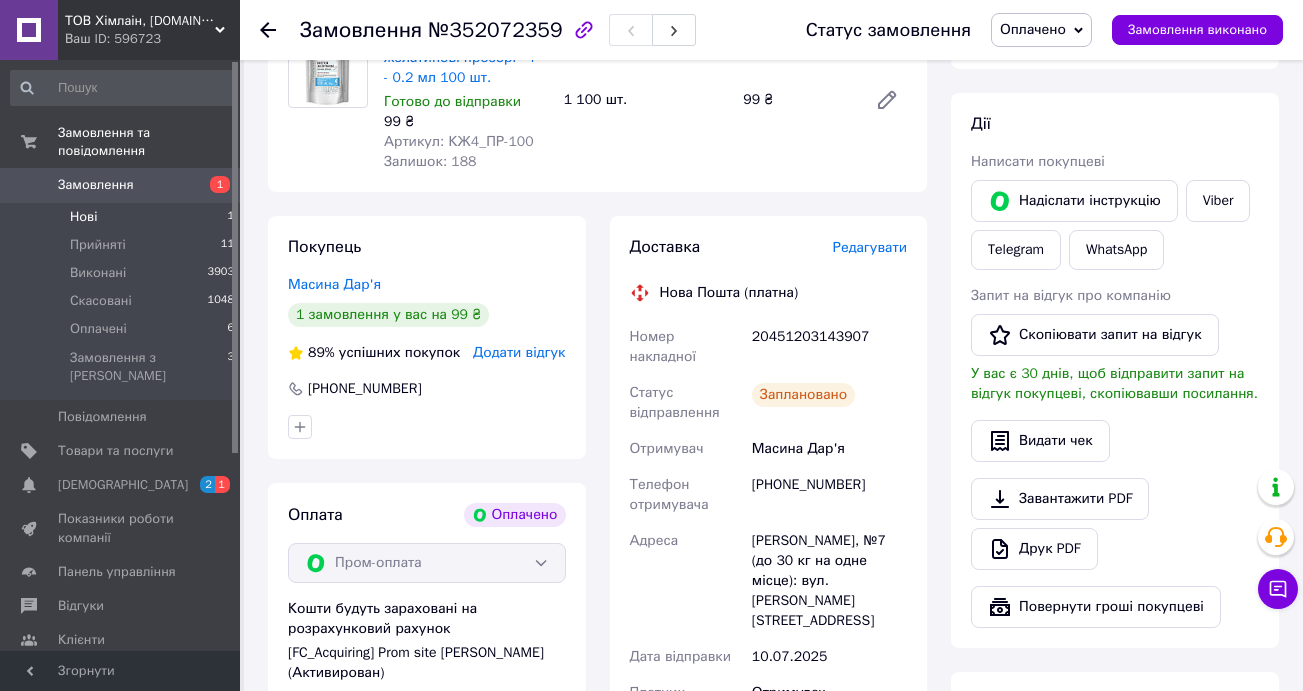 click on "Нові 1" at bounding box center (123, 217) 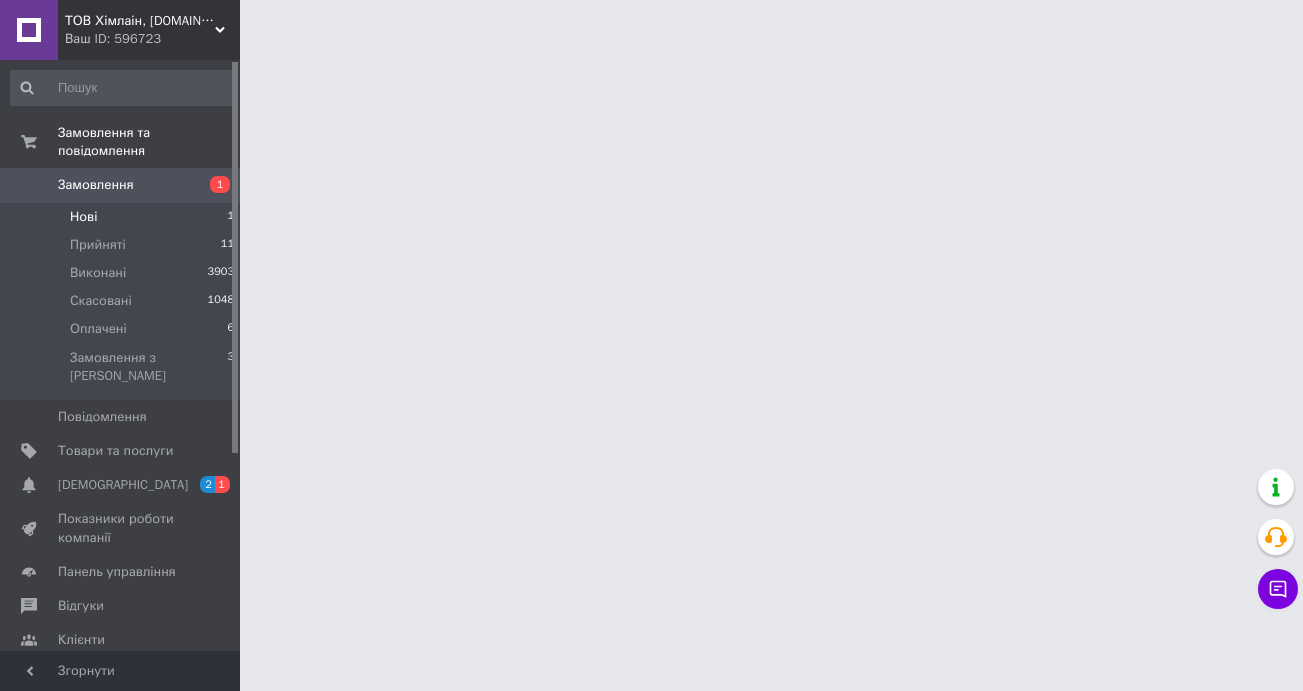 scroll, scrollTop: 0, scrollLeft: 0, axis: both 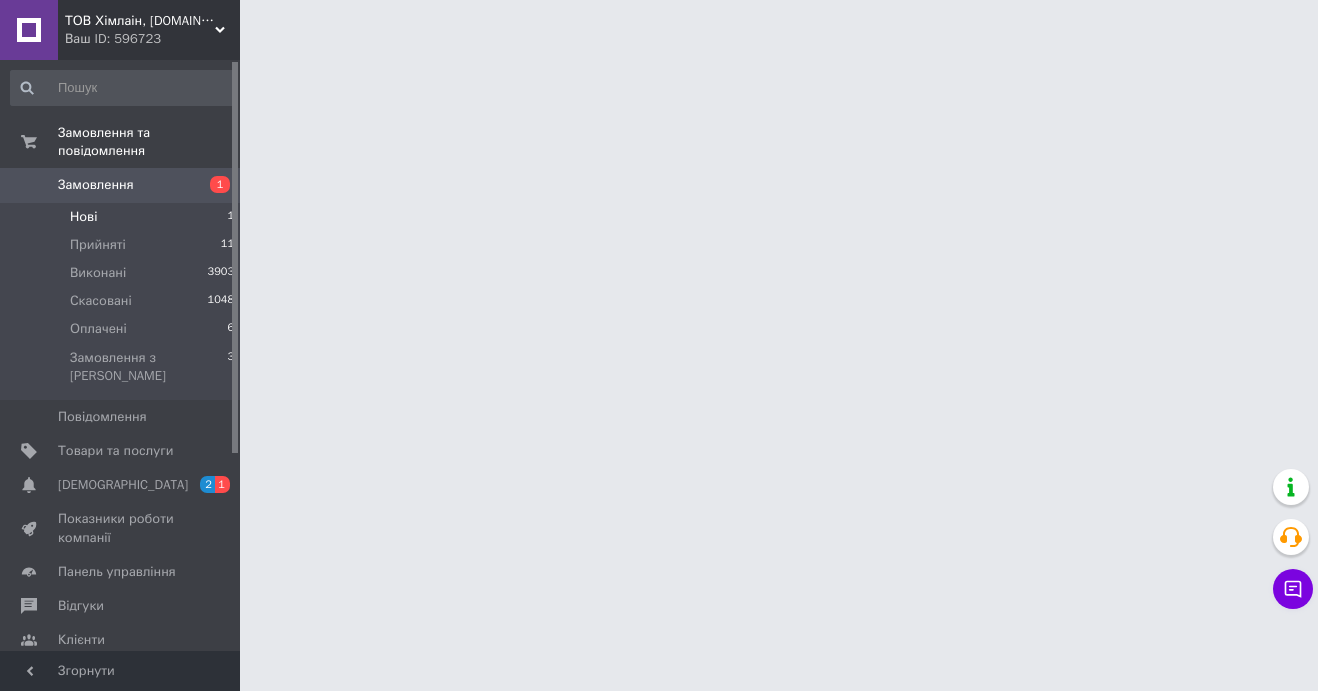 click on "Нові 1" at bounding box center (123, 217) 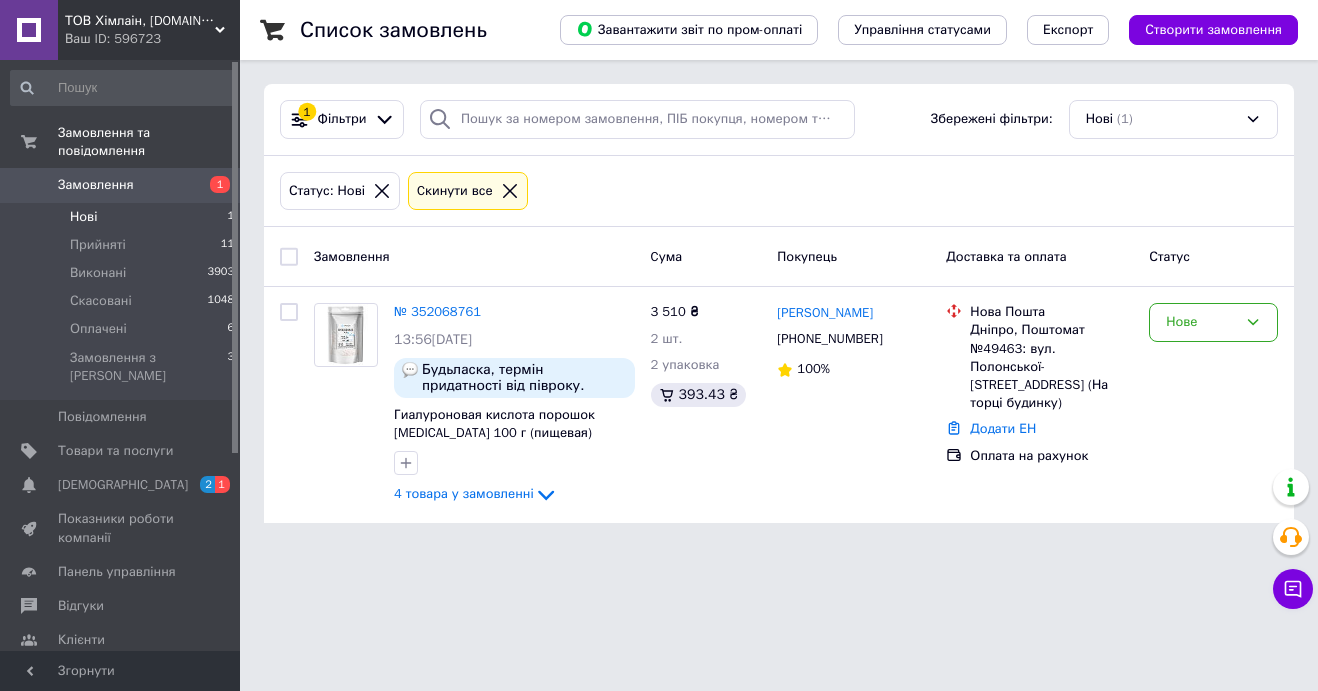 click on "Нові 1" at bounding box center (123, 217) 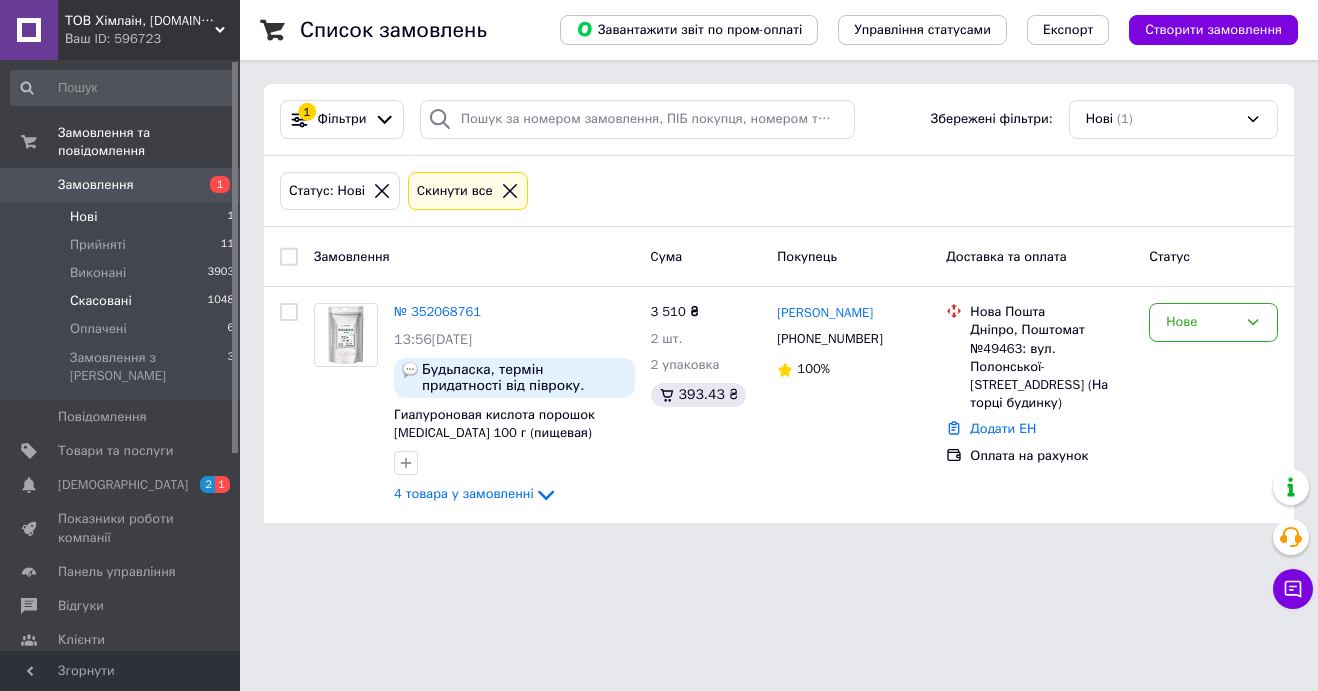 click on "Скасовані 1048" at bounding box center [123, 301] 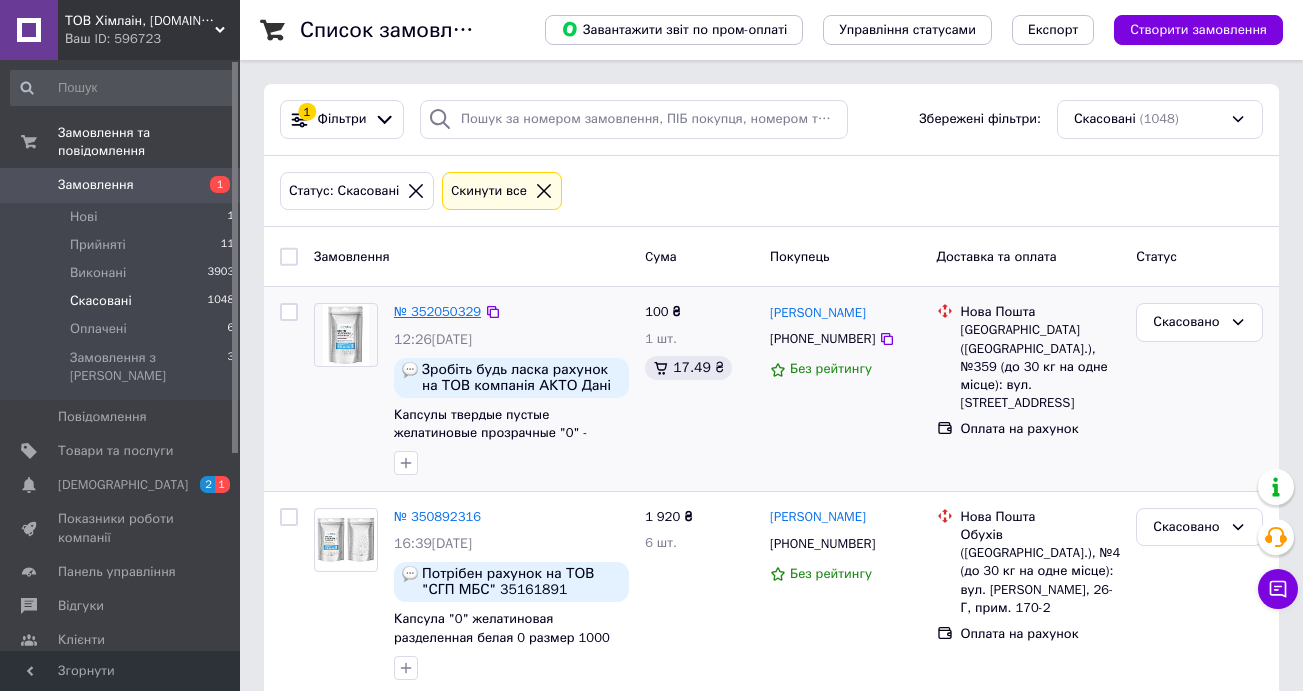 click on "№ 352050329" at bounding box center (437, 311) 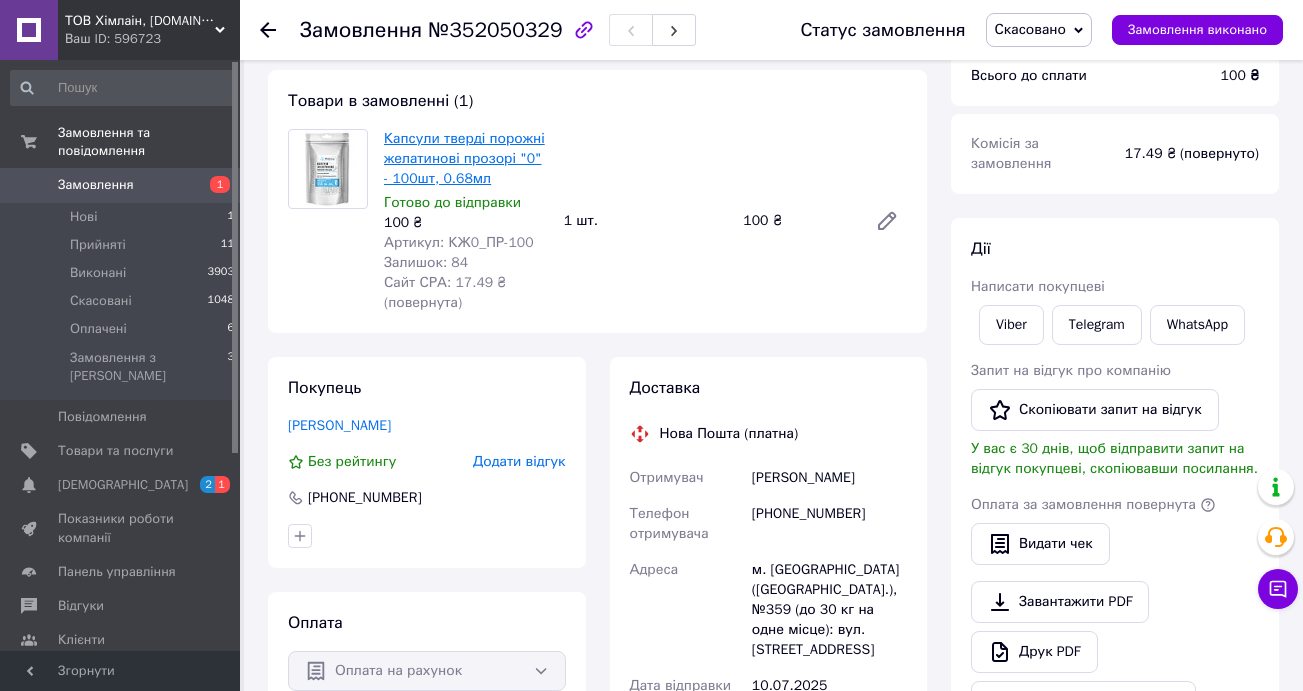 scroll, scrollTop: 67, scrollLeft: 0, axis: vertical 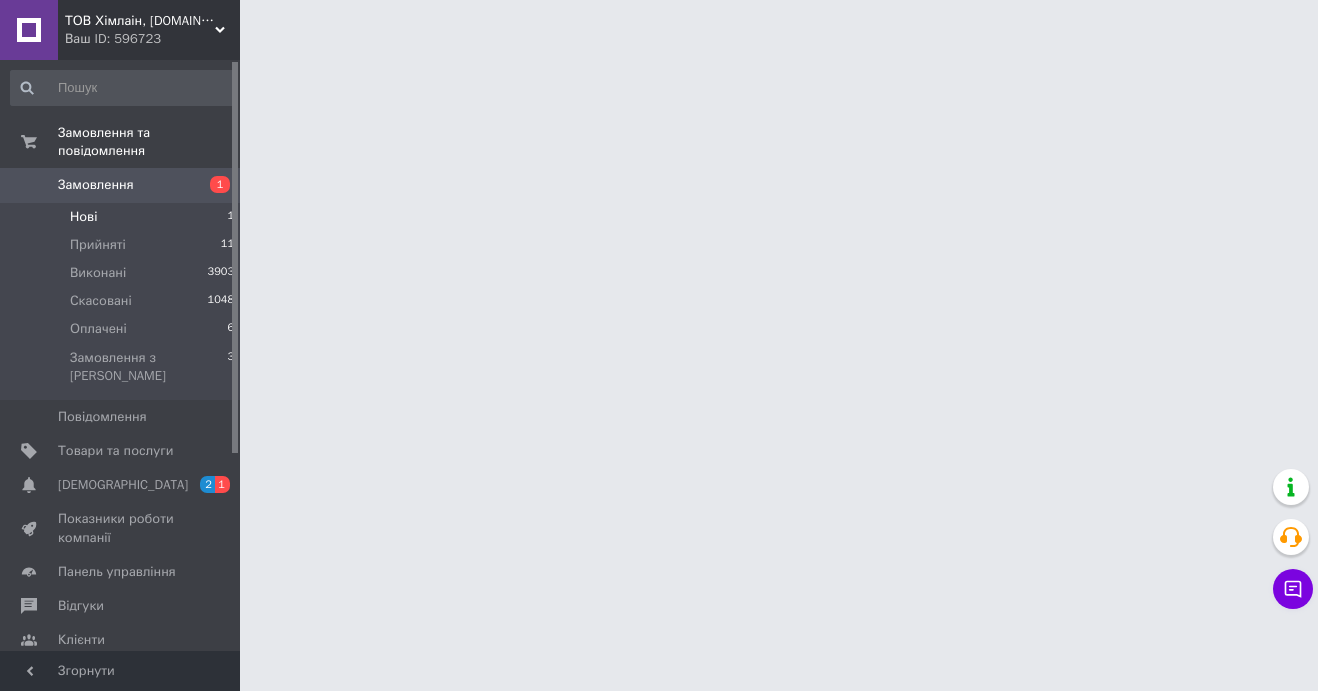 click on "Нові 1" at bounding box center [123, 217] 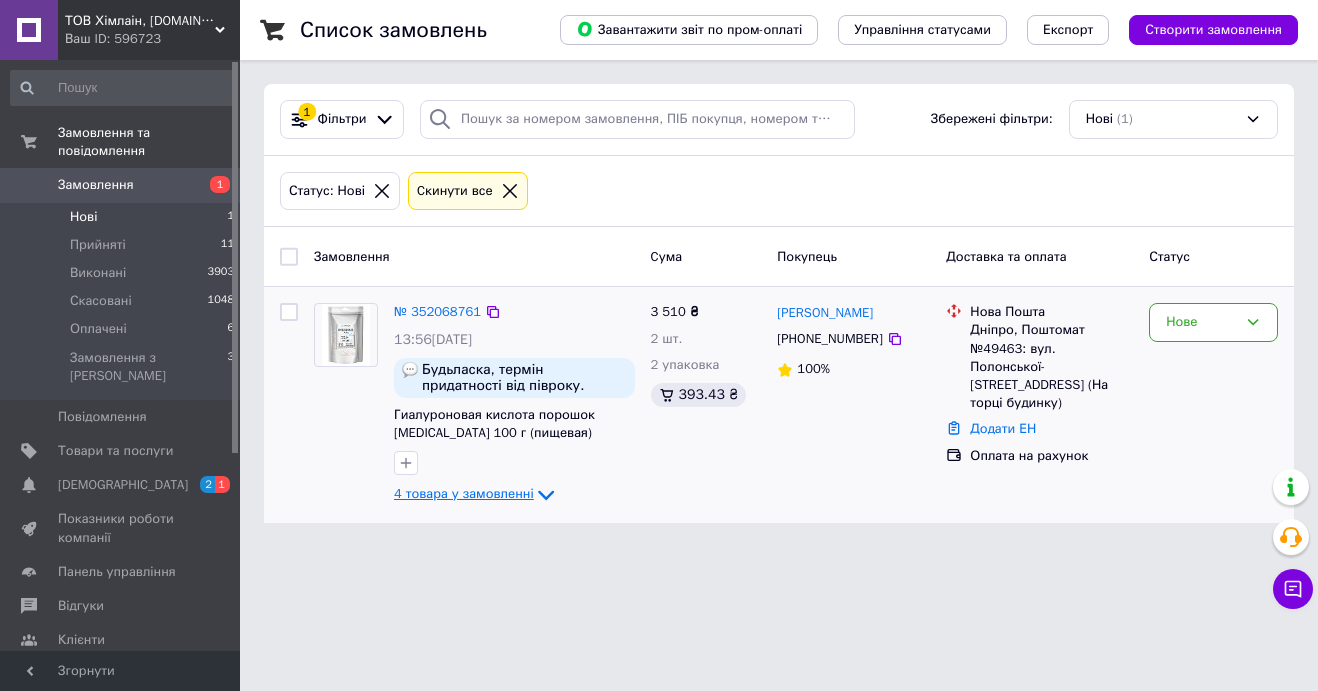 click 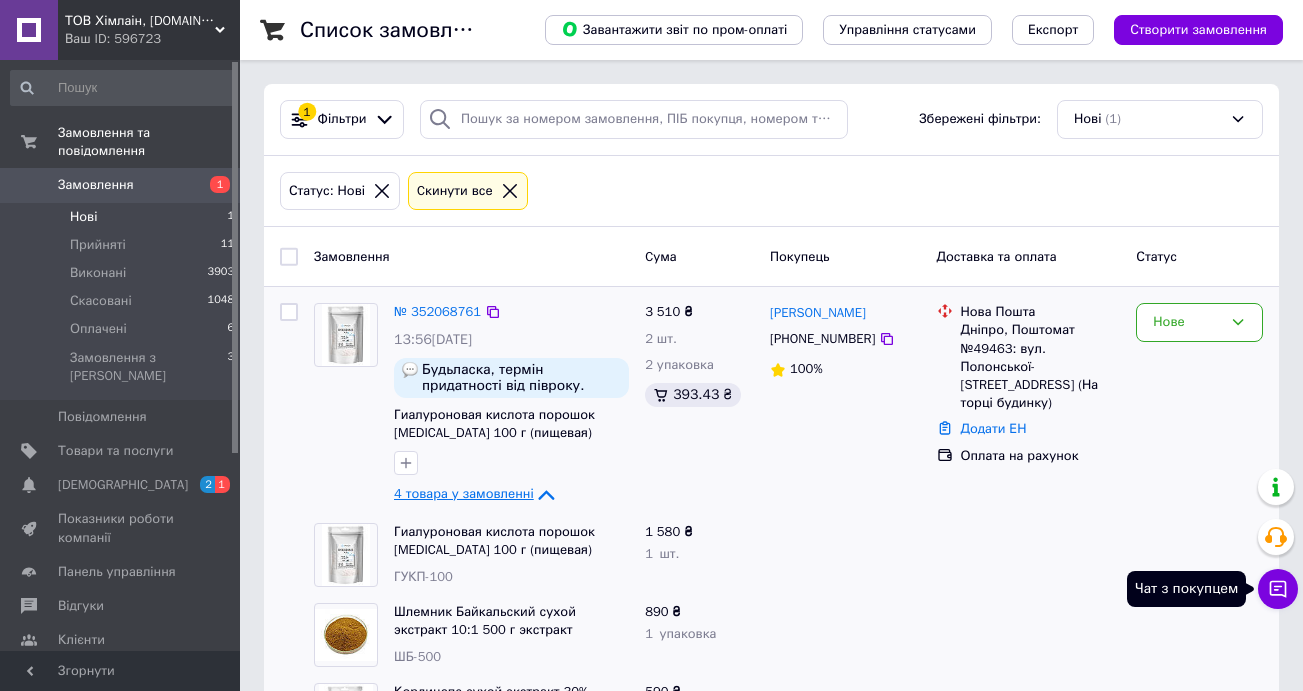 click 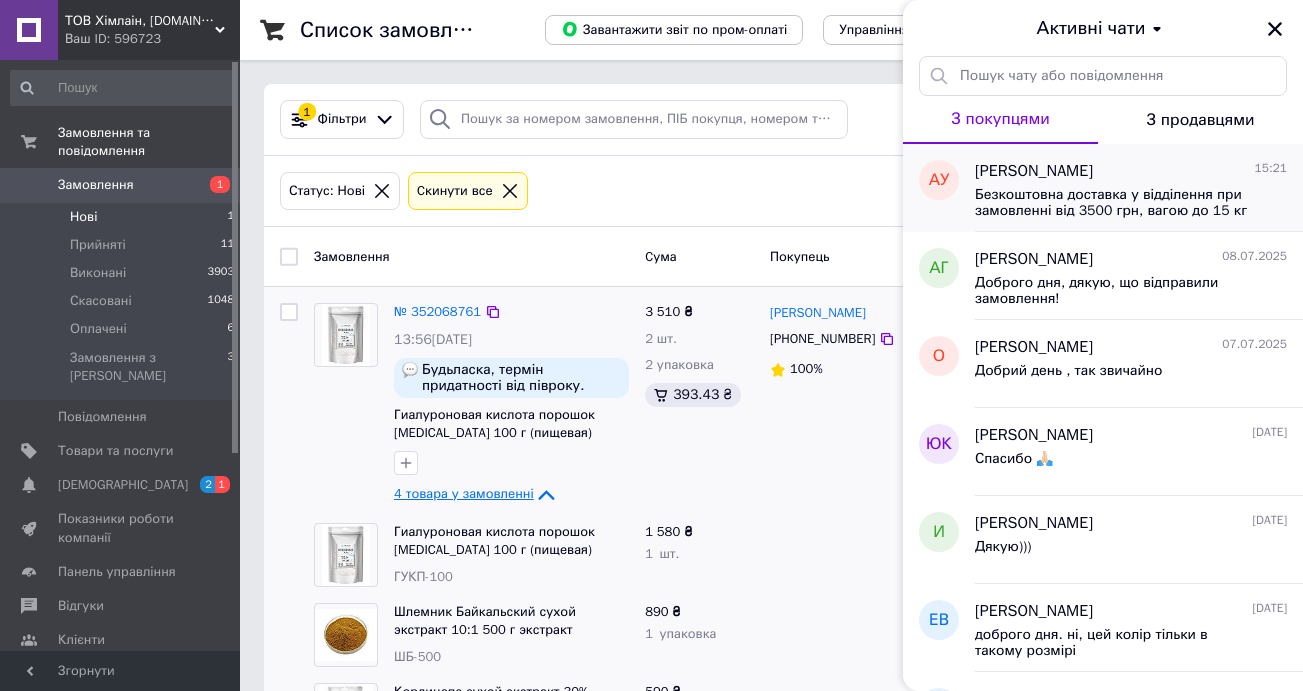 click on "Безкоштовна доставка у відділення при замовленні від 3500 грн, вагою до 15 кг та від 4500 грн - до 30 кг за умови: оформлення замовлення на сайті [DOMAIN_NAME] та 100% передоплати.  ( це я скопіював Вам з сайту)" at bounding box center [1117, 203] 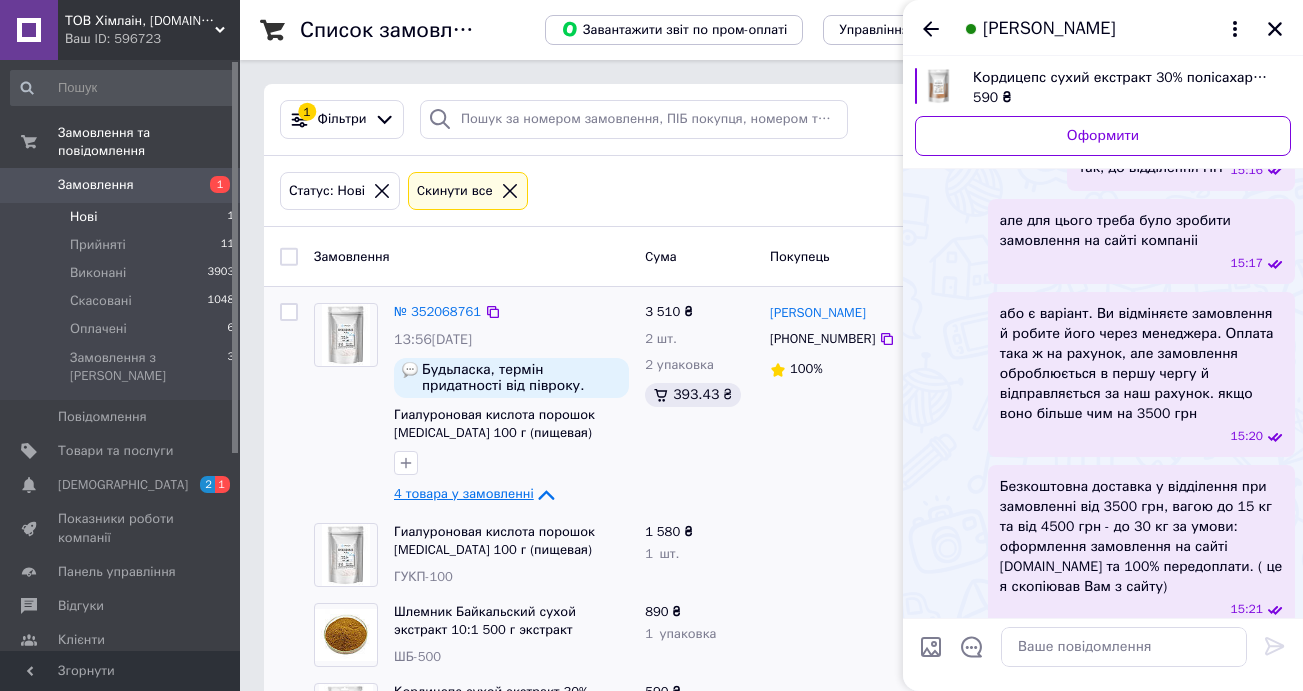 scroll, scrollTop: 1831, scrollLeft: 0, axis: vertical 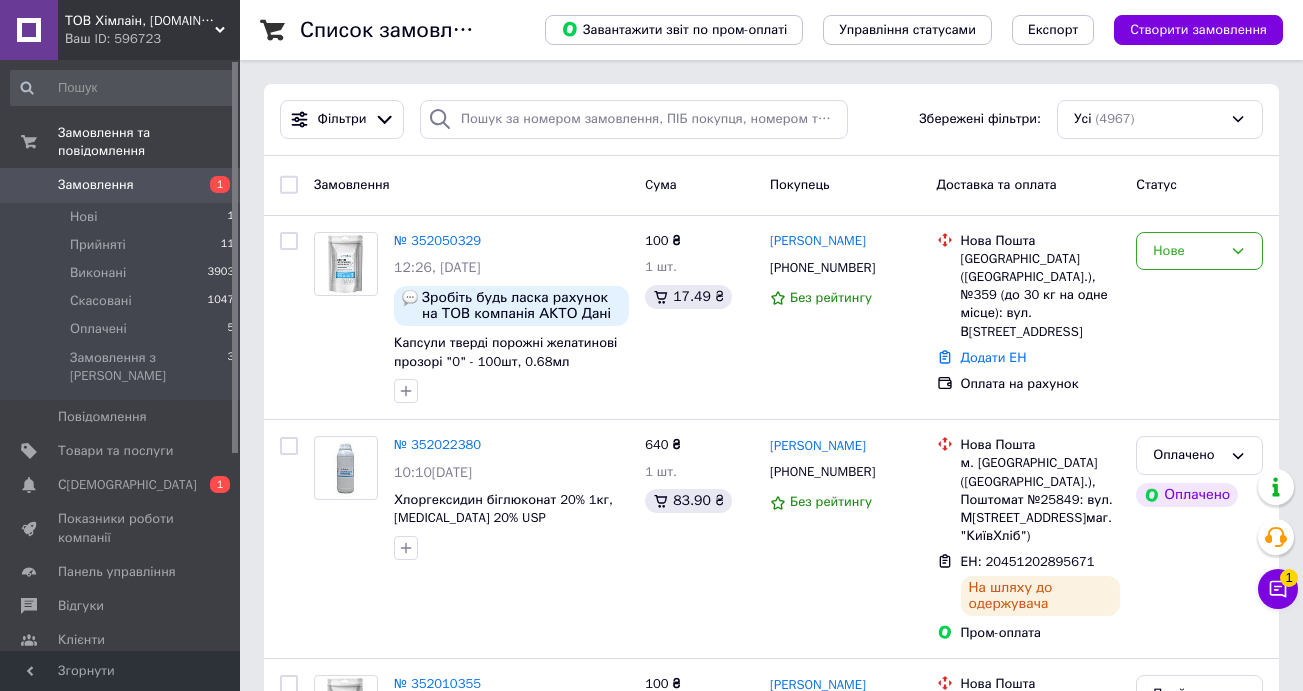 click on "Замовлення 1 Нові 1 Прийняті 11 Виконані 3903 Скасовані 1047 Оплачені 5 Замовлення з Розетки 3" at bounding box center [123, 284] 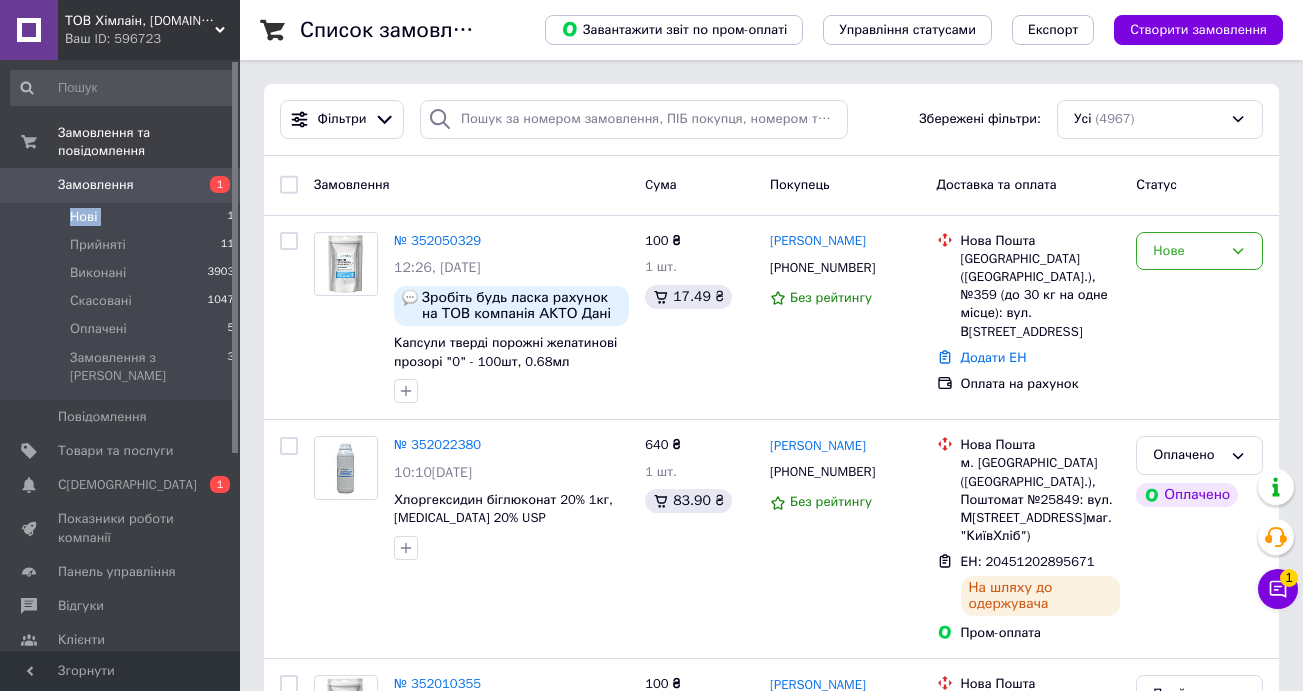 click on "Нові 1" at bounding box center (123, 217) 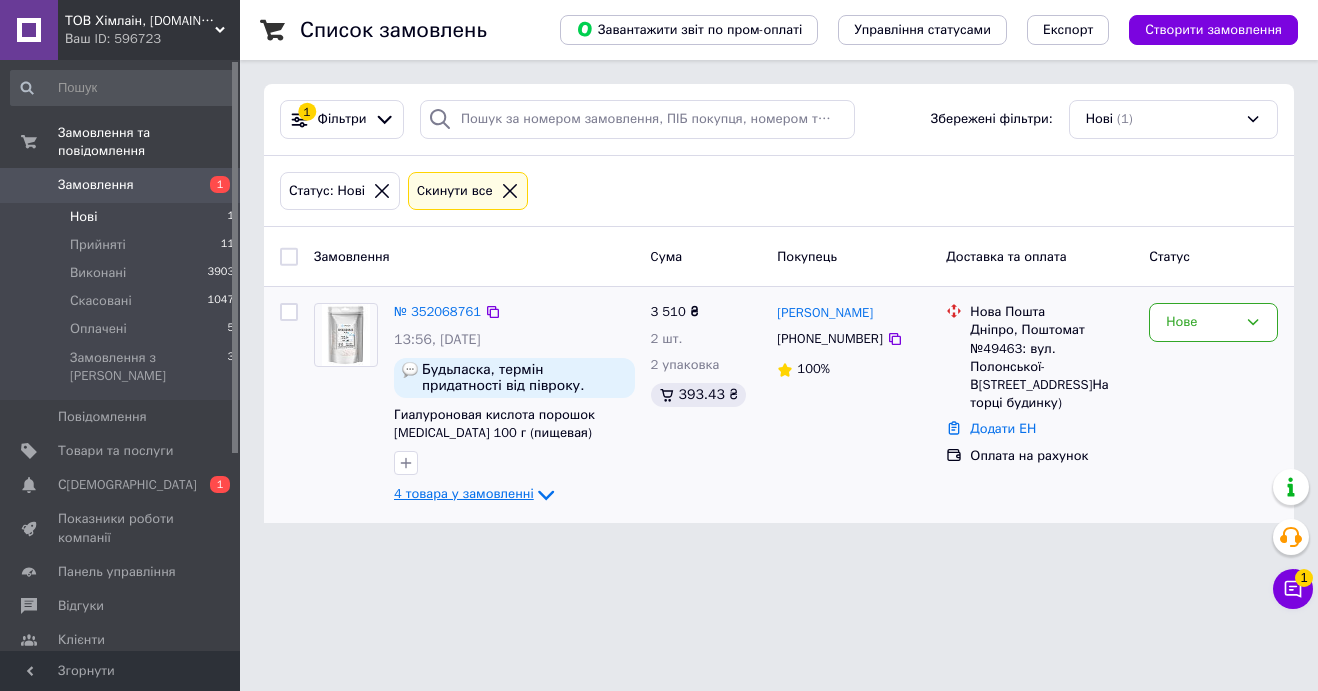 click 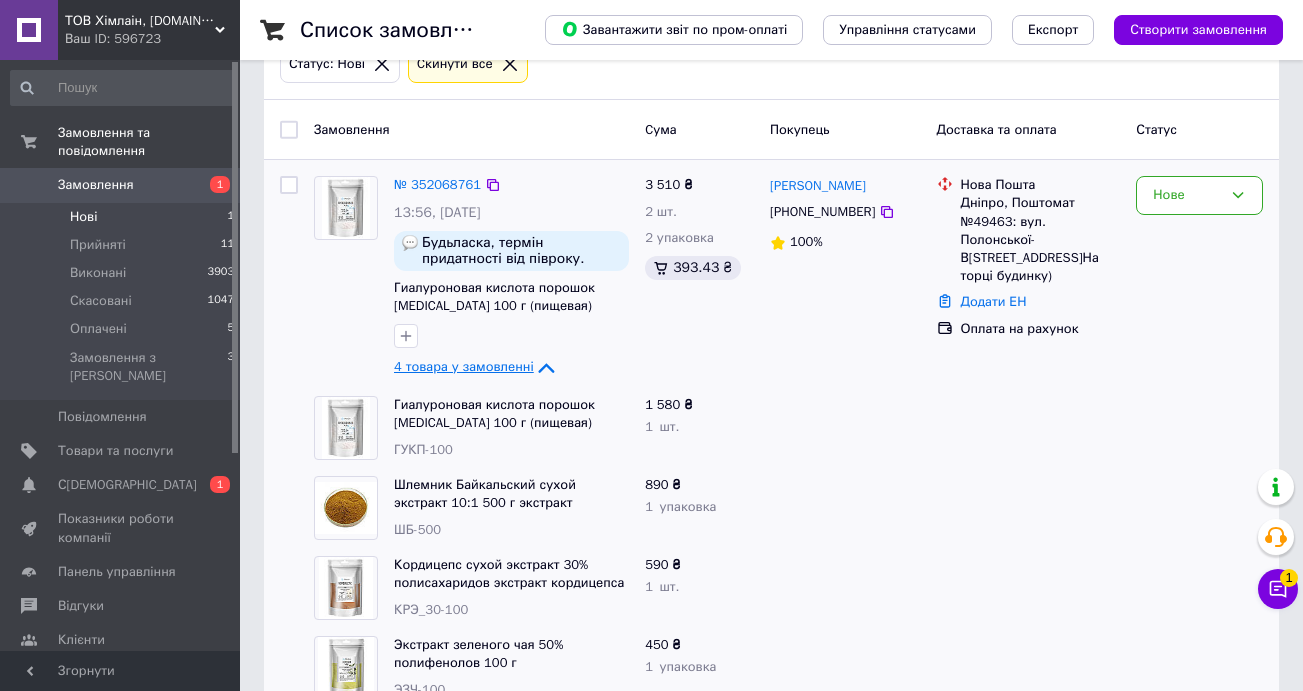 scroll, scrollTop: 133, scrollLeft: 0, axis: vertical 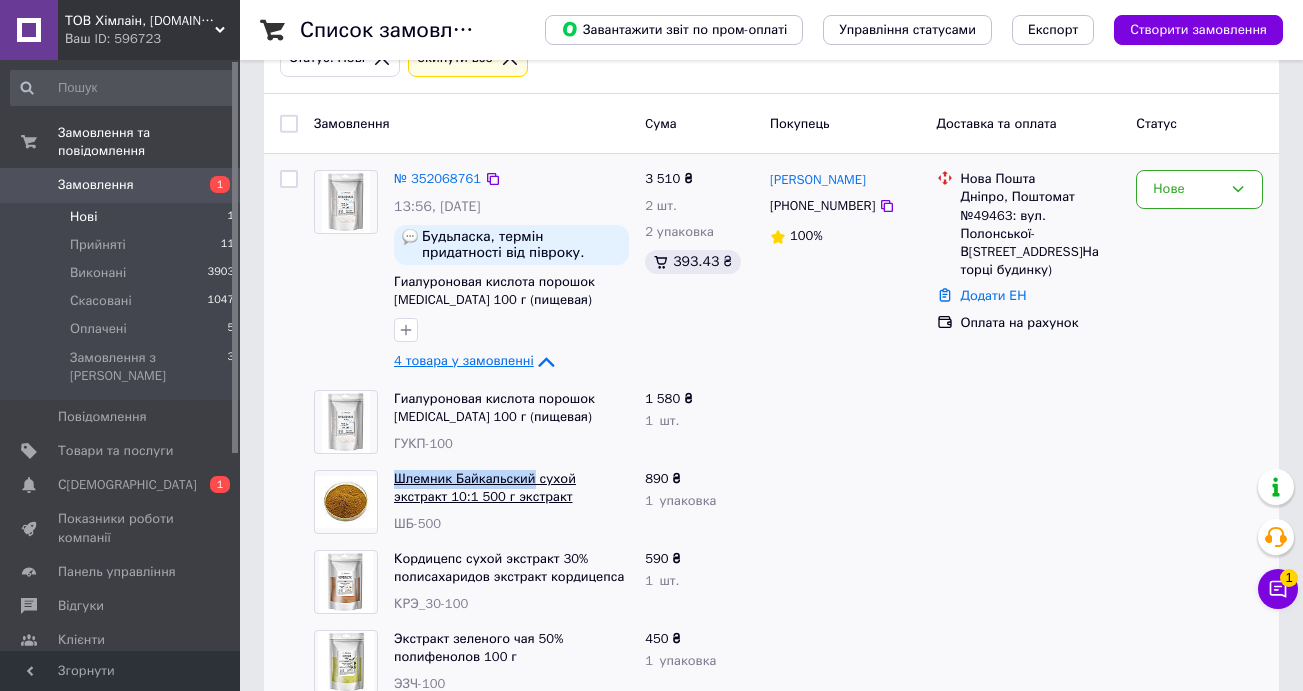 drag, startPoint x: 390, startPoint y: 476, endPoint x: 531, endPoint y: 481, distance: 141.08862 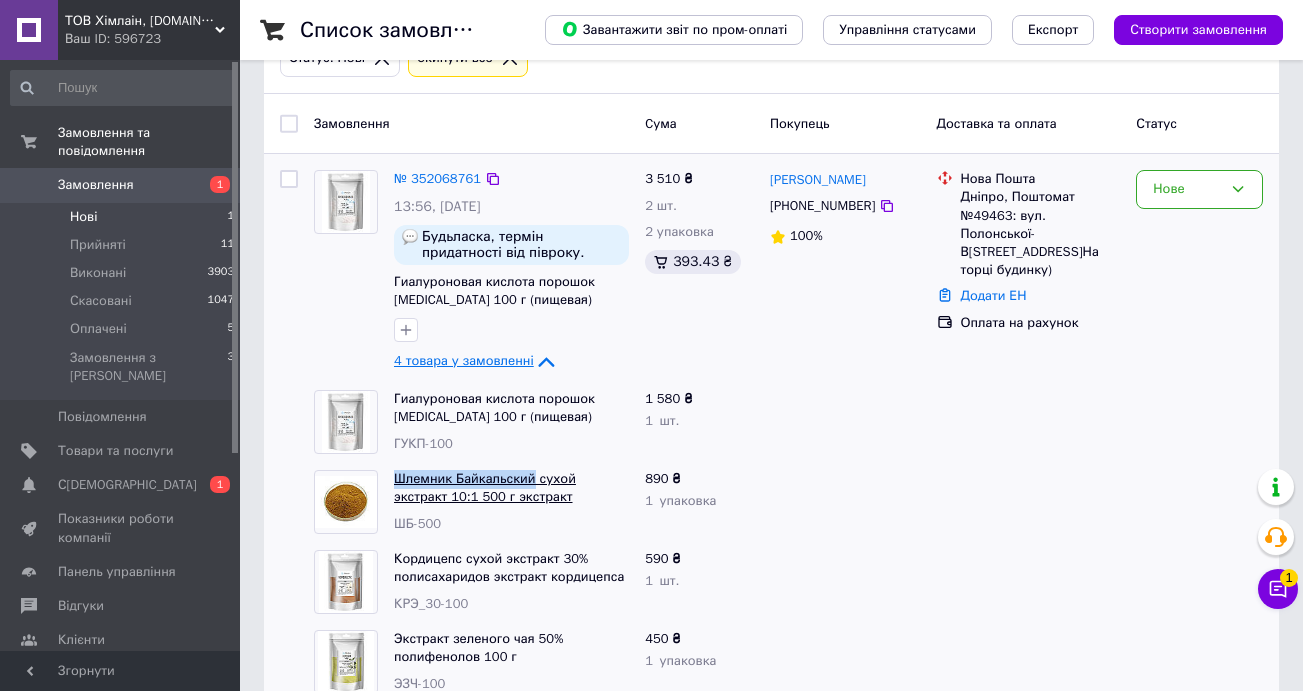 click on "Шлемник Байкальский сухой экстракт 10:1 500 г экстракт Шлемника Байкальского ШБ-500" at bounding box center [511, 502] 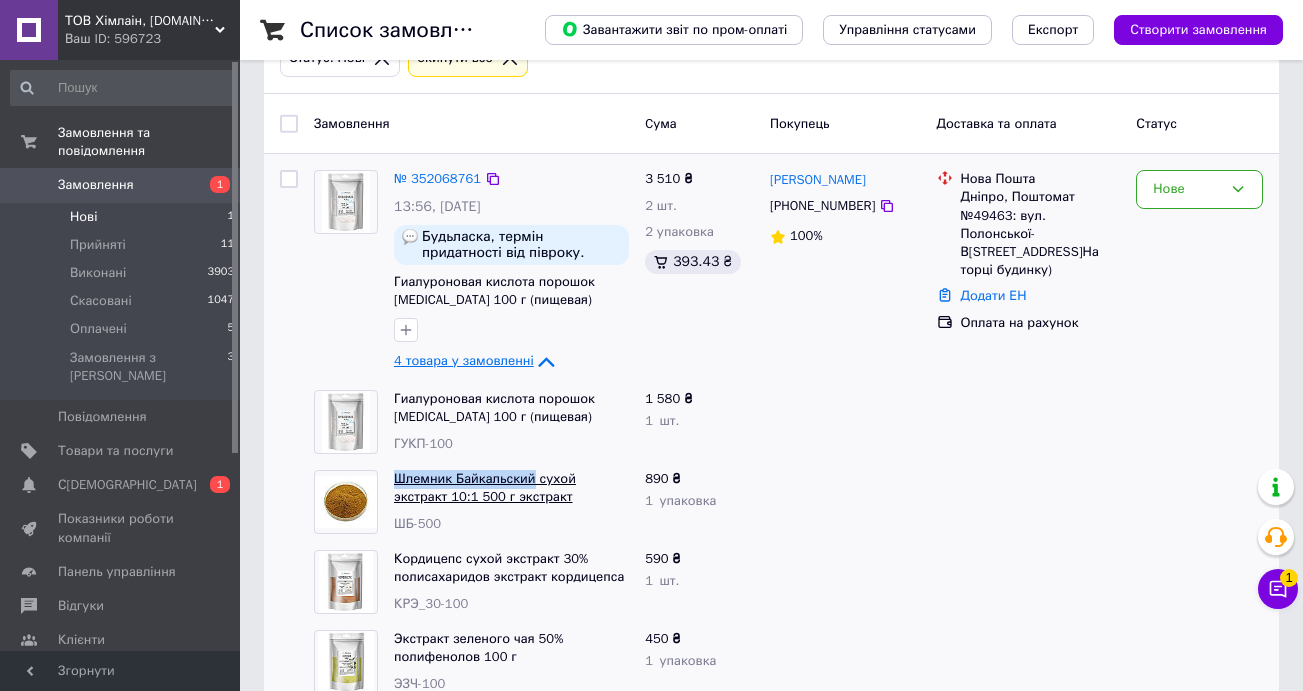 copy on "Шлемник Байкальский" 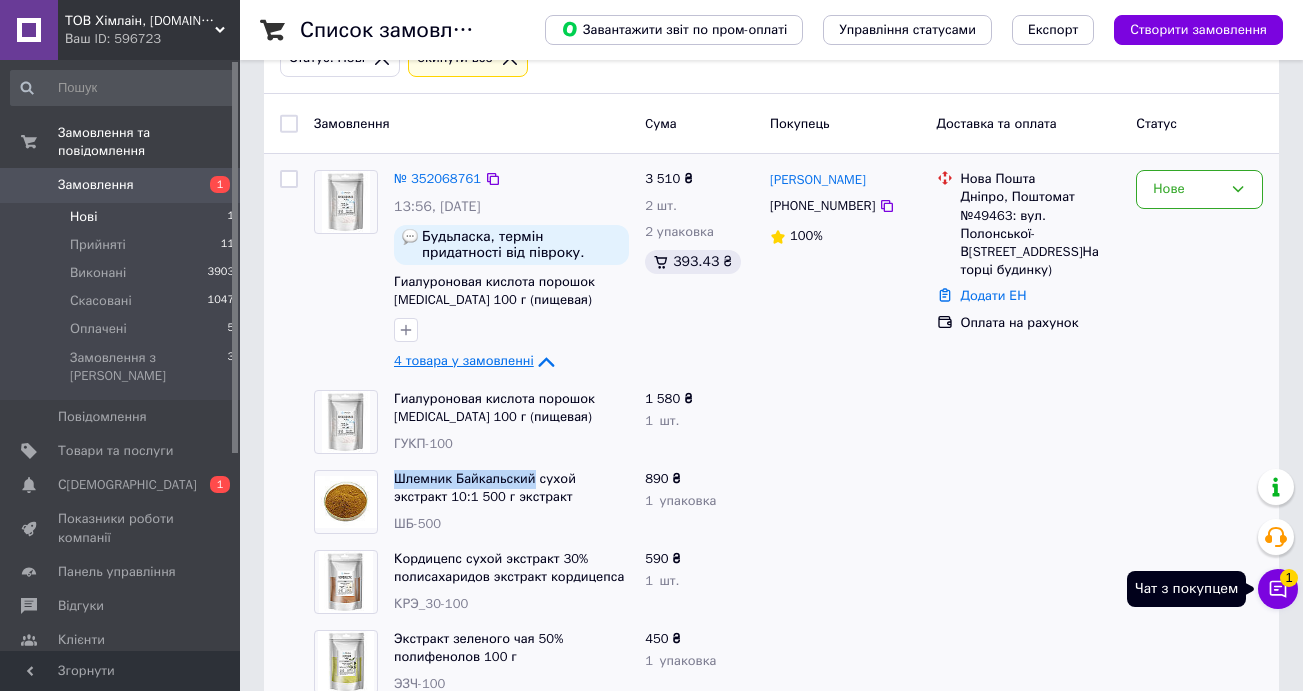 click 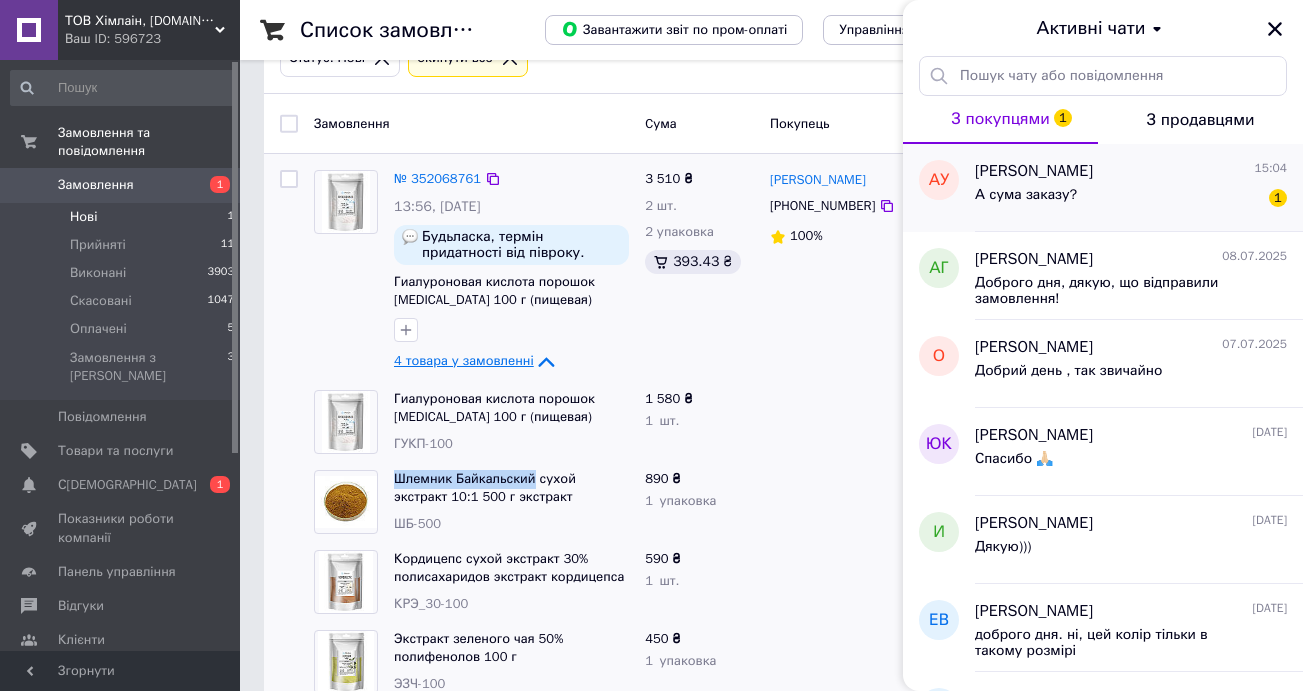 click on "А сума заказу?" at bounding box center (1026, 195) 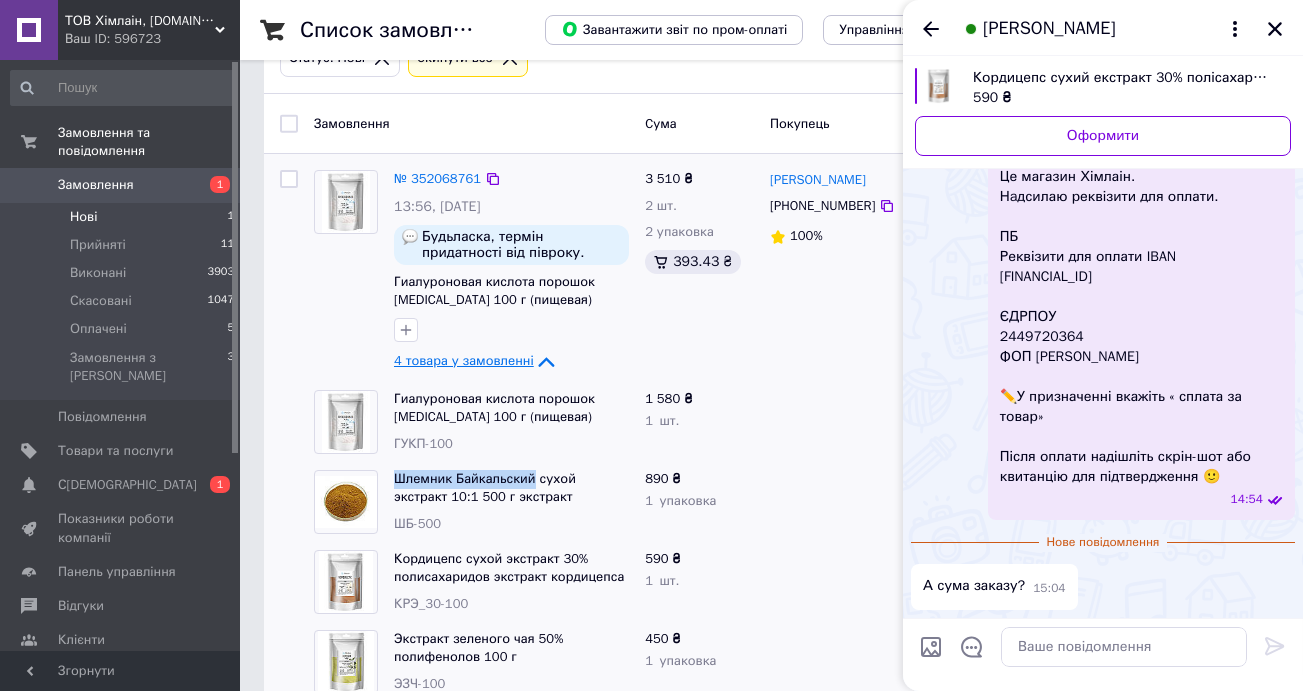 scroll, scrollTop: 1229, scrollLeft: 0, axis: vertical 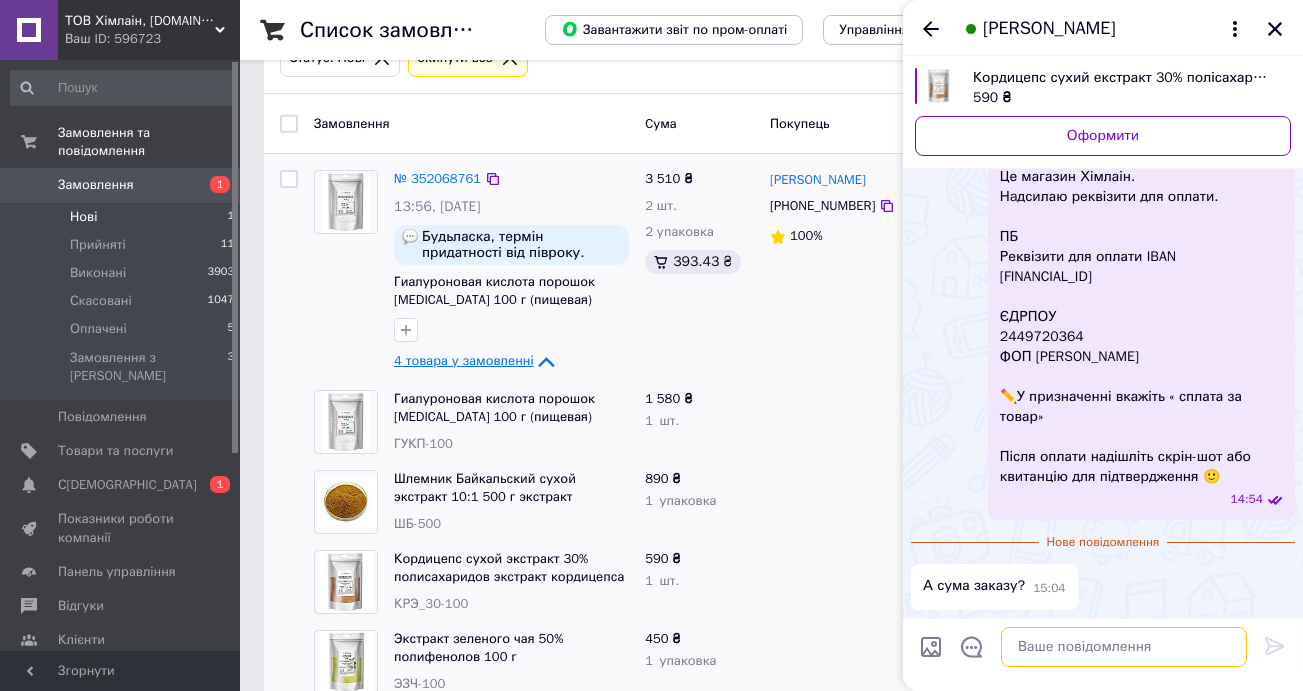 click at bounding box center [1124, 647] 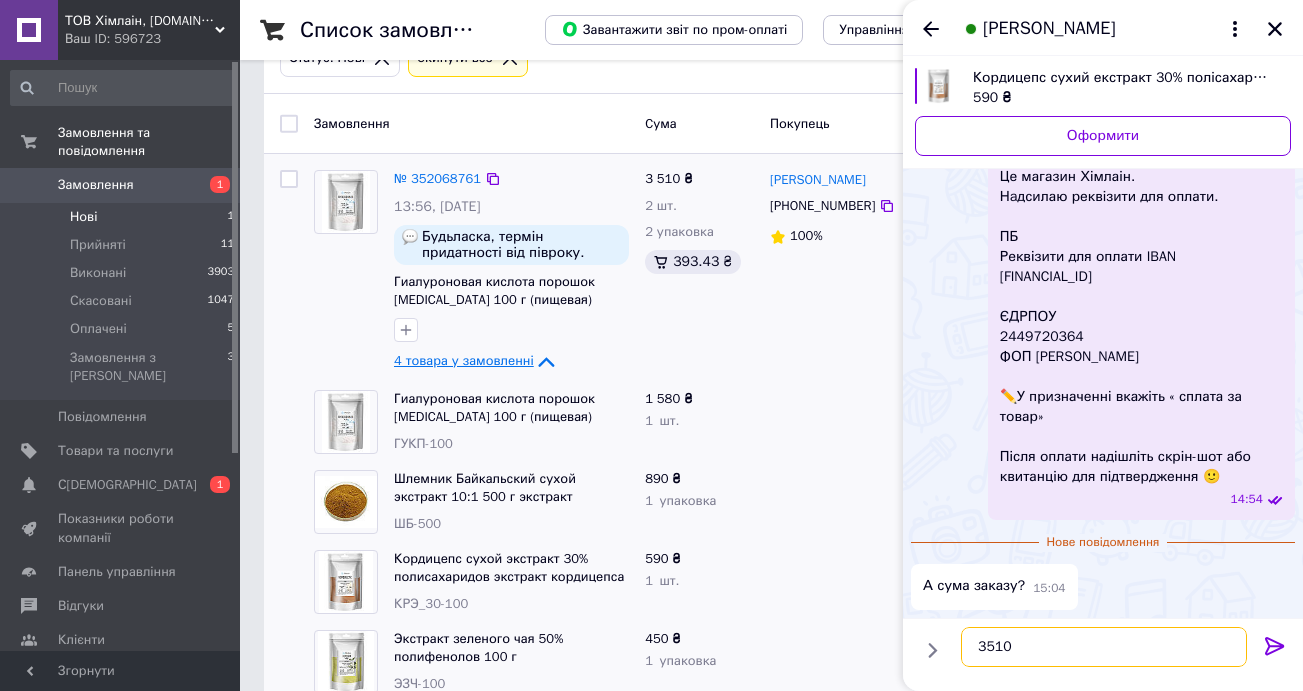 type on "3510" 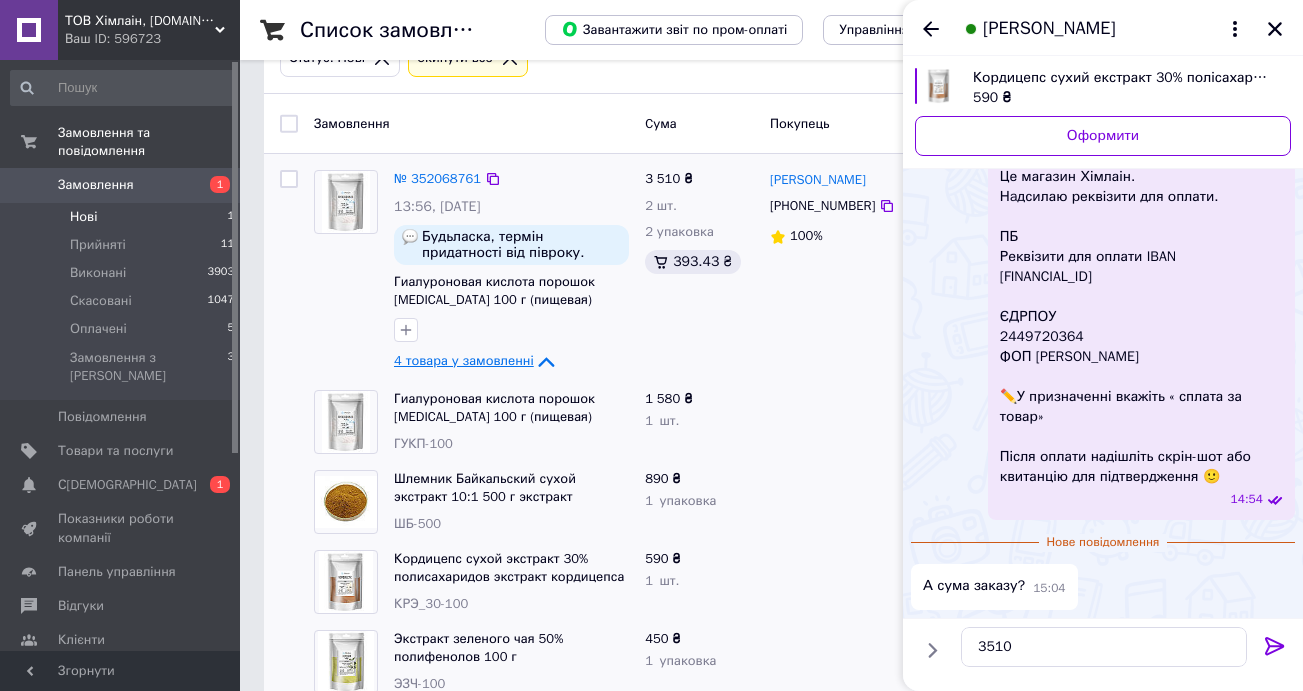 click 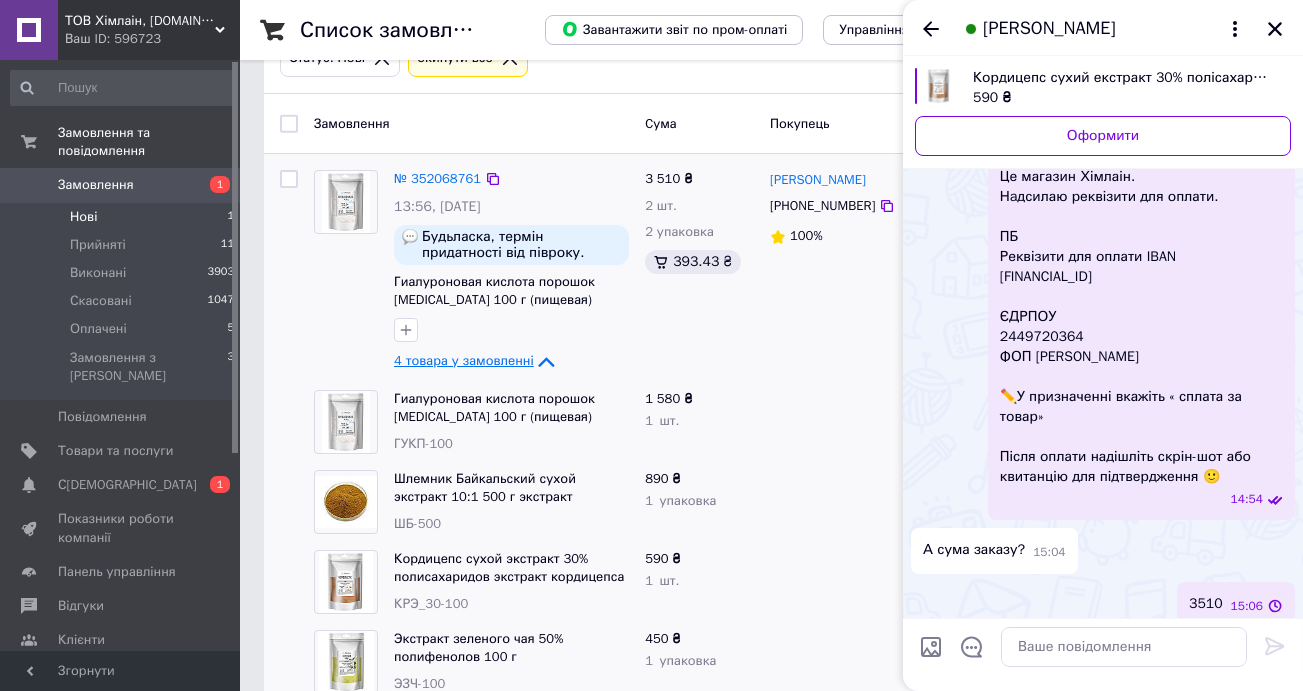 scroll, scrollTop: 1246, scrollLeft: 0, axis: vertical 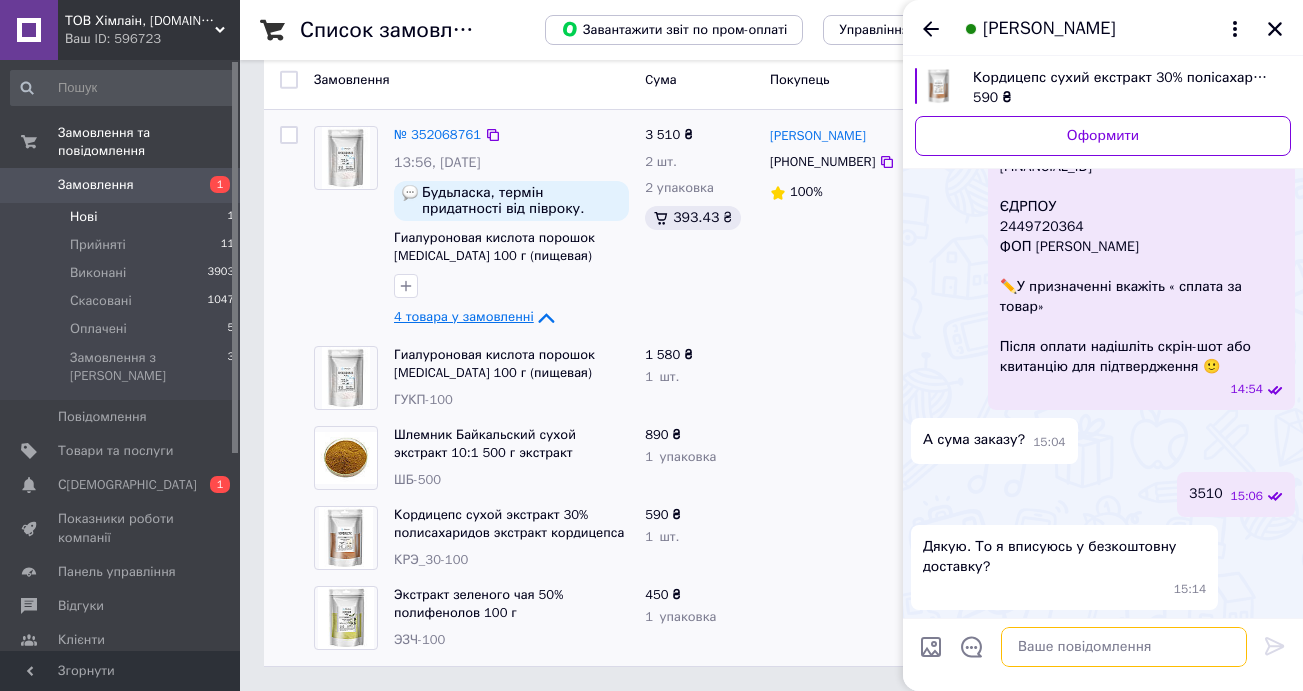 click at bounding box center [1124, 647] 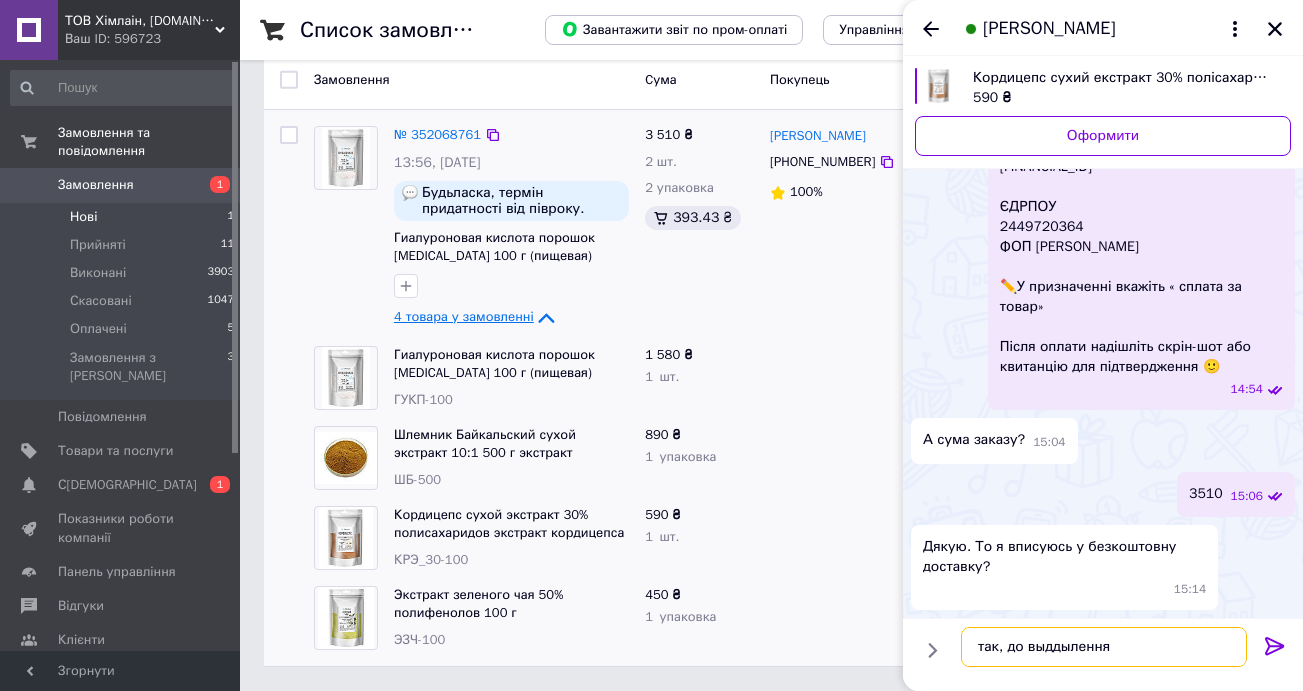 drag, startPoint x: 1128, startPoint y: 646, endPoint x: 1034, endPoint y: 650, distance: 94.08507 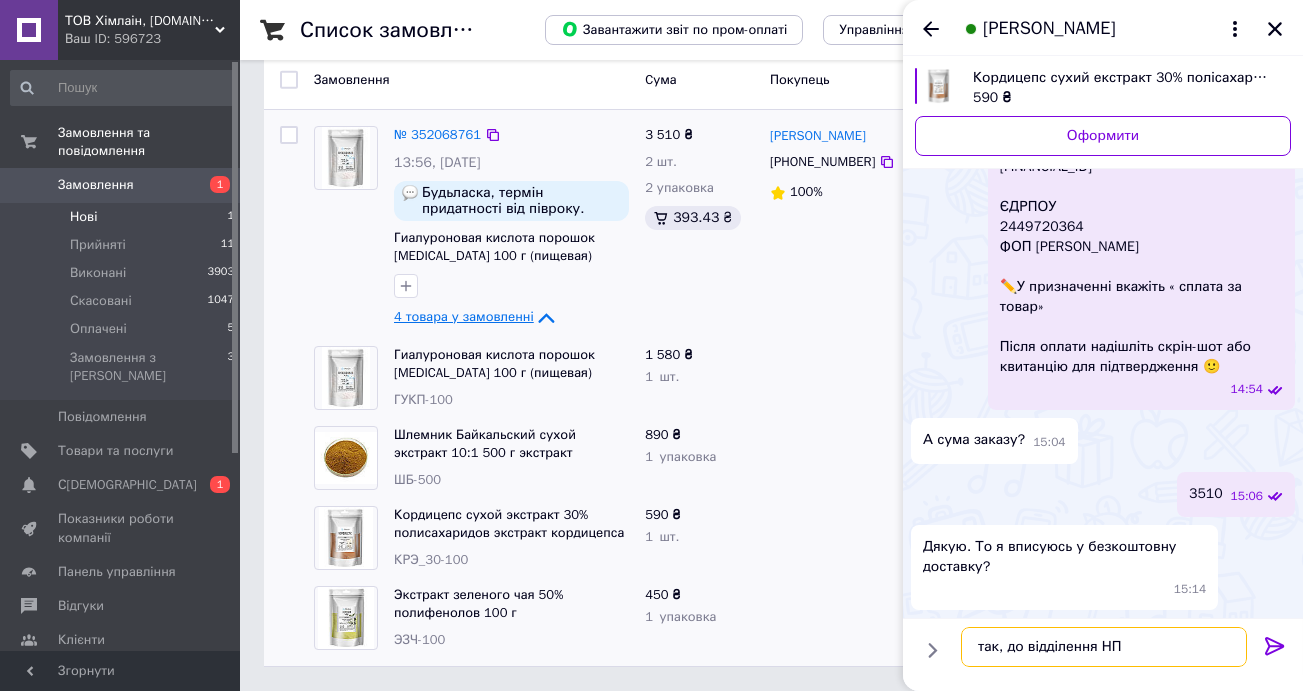 type on "так, до відділення НП" 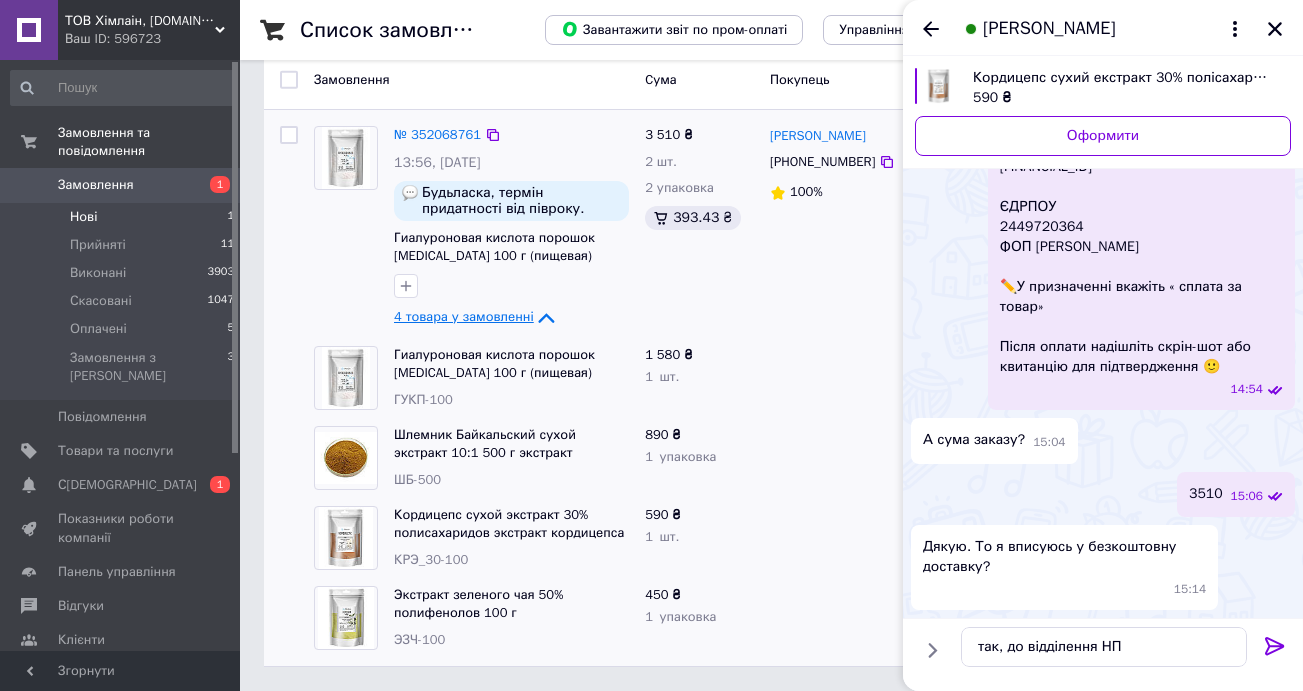 click 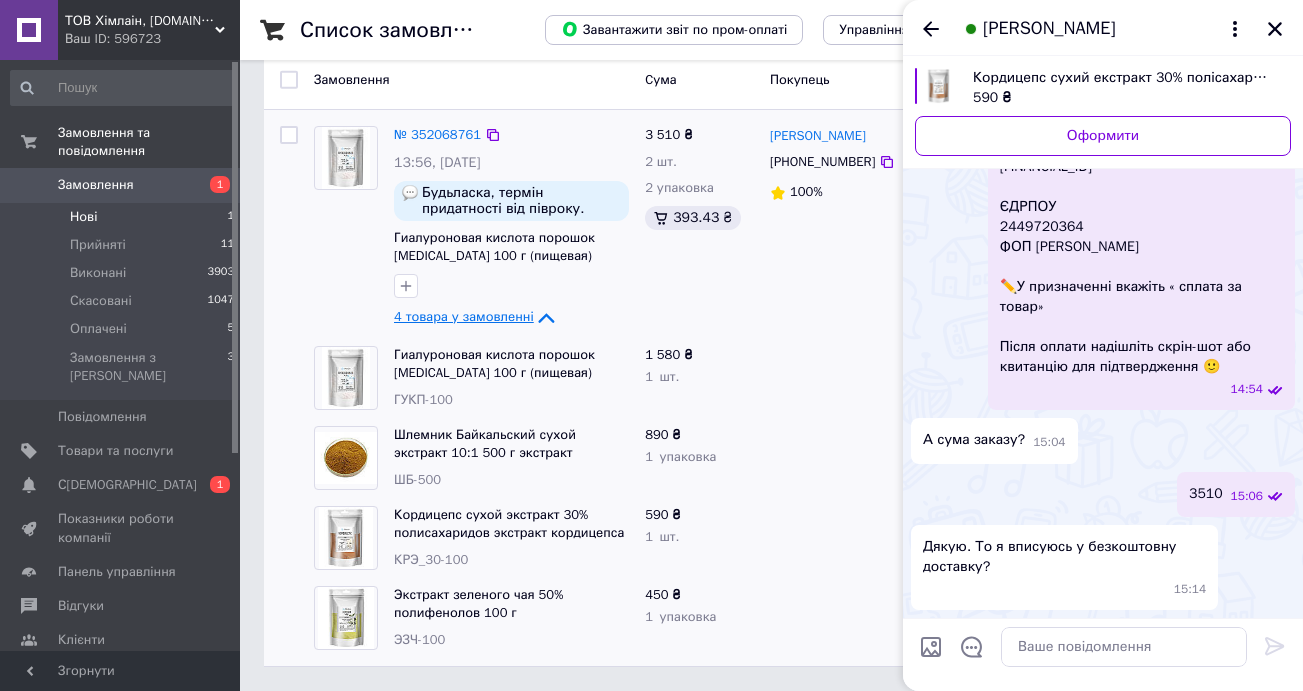 scroll, scrollTop: 1392, scrollLeft: 0, axis: vertical 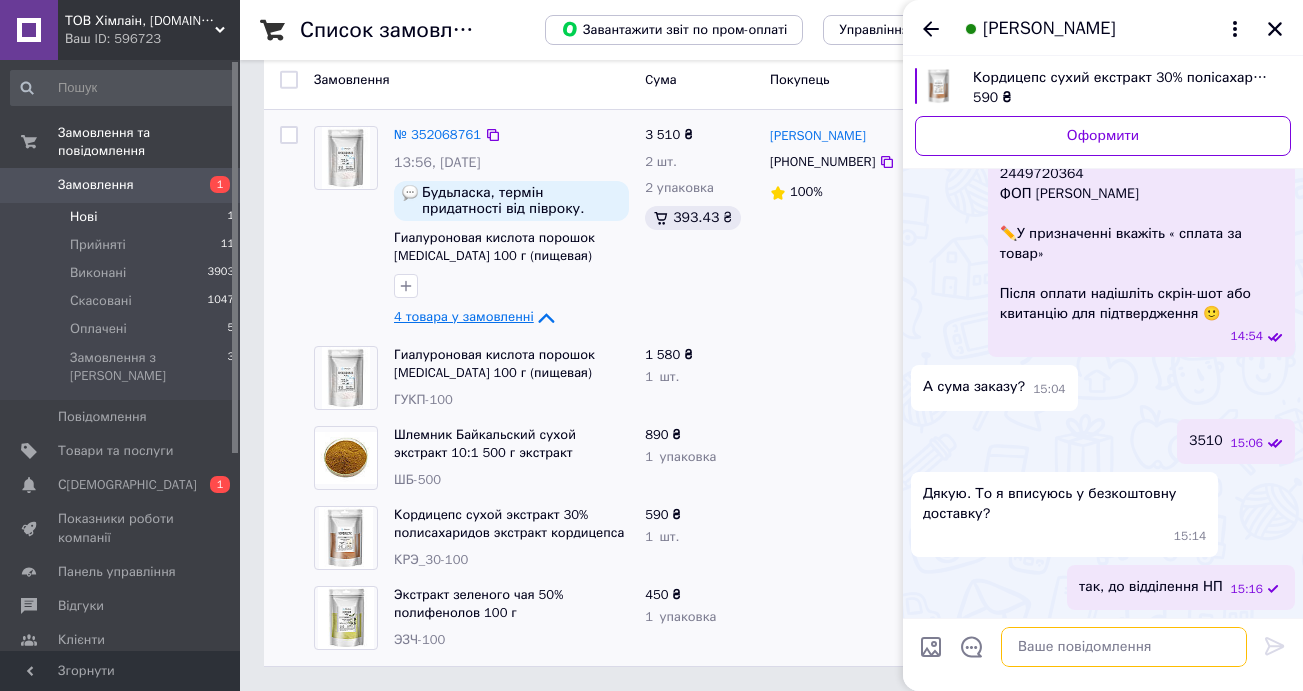 click at bounding box center (1124, 647) 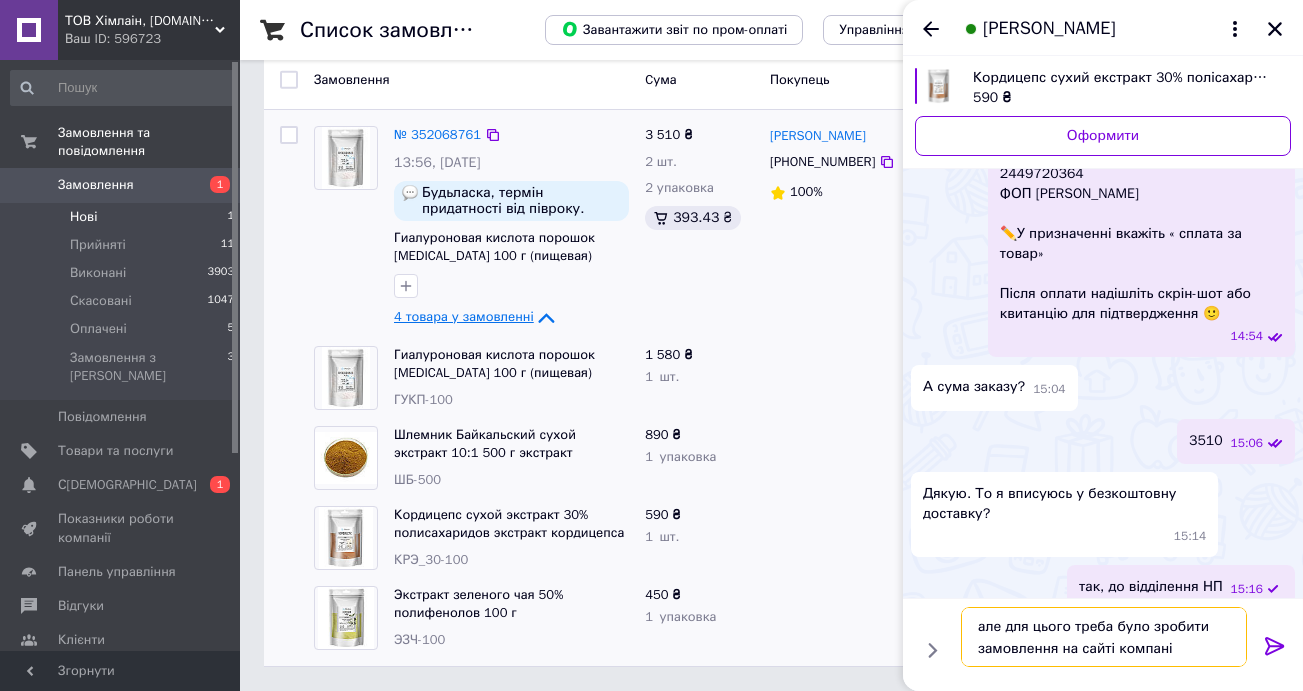 type on "але для цього треба було зробити замовлення на сайті компаніі" 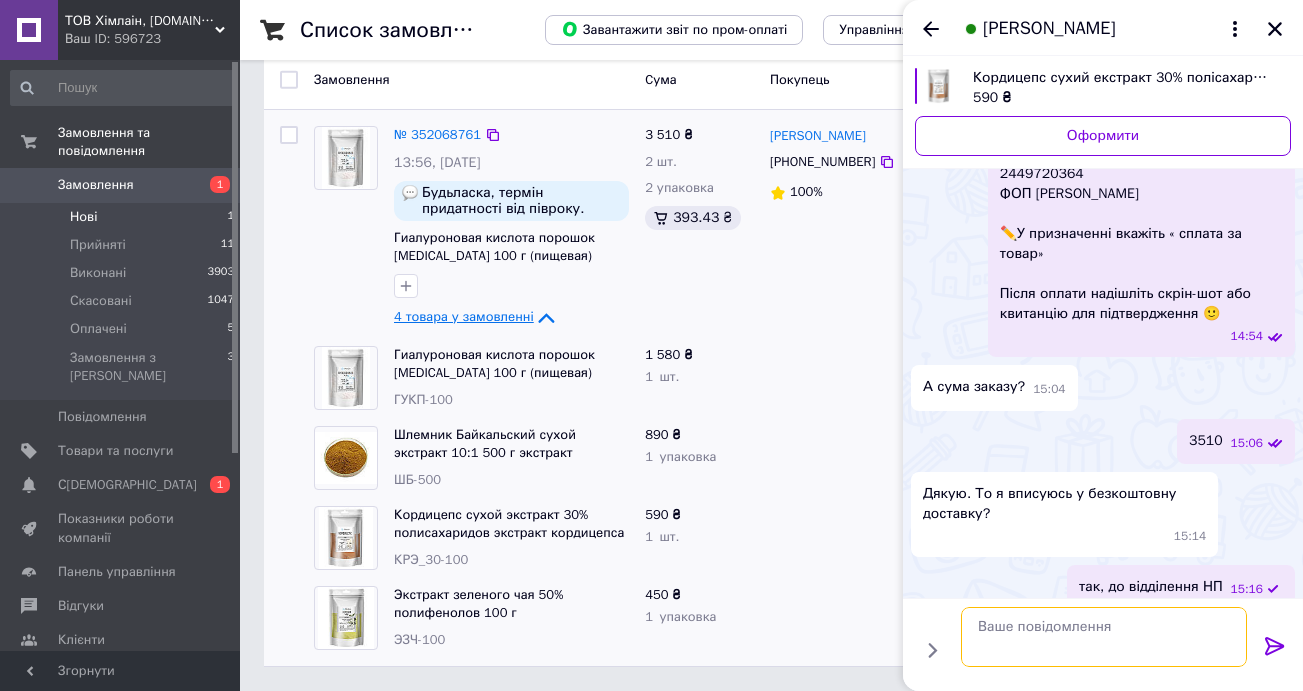 scroll, scrollTop: 1485, scrollLeft: 0, axis: vertical 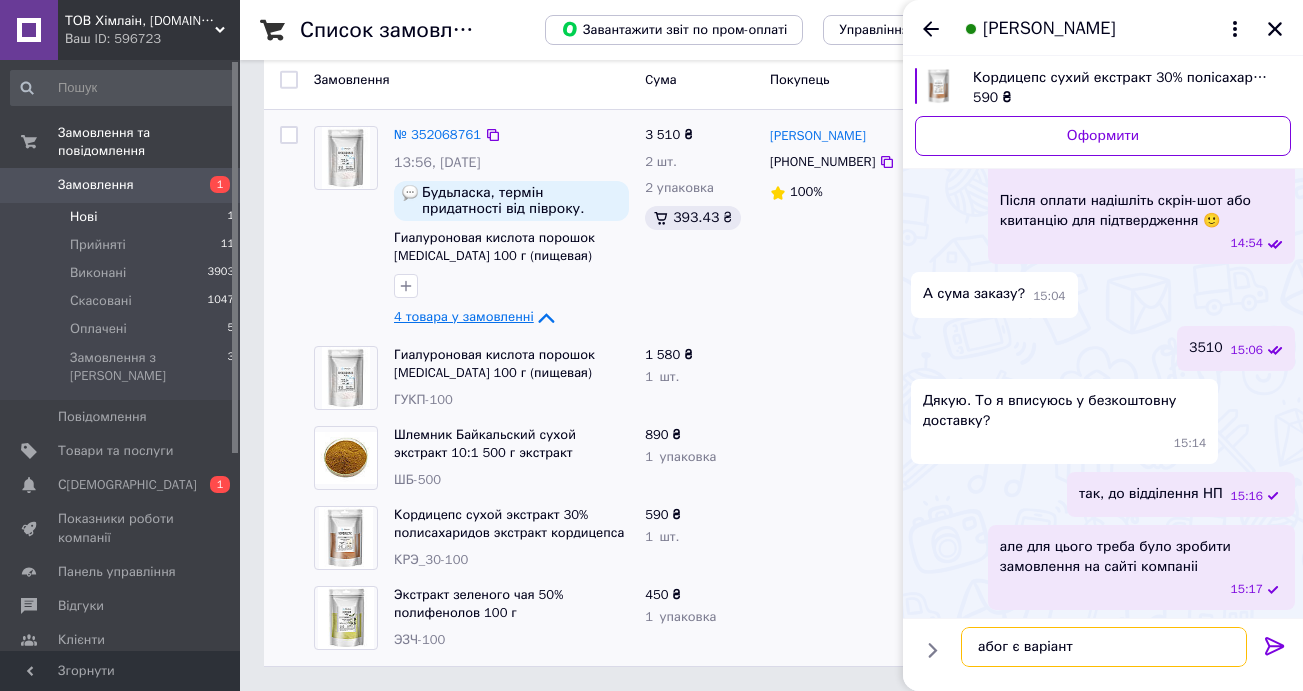 click on "абог є варіант" at bounding box center [1104, 647] 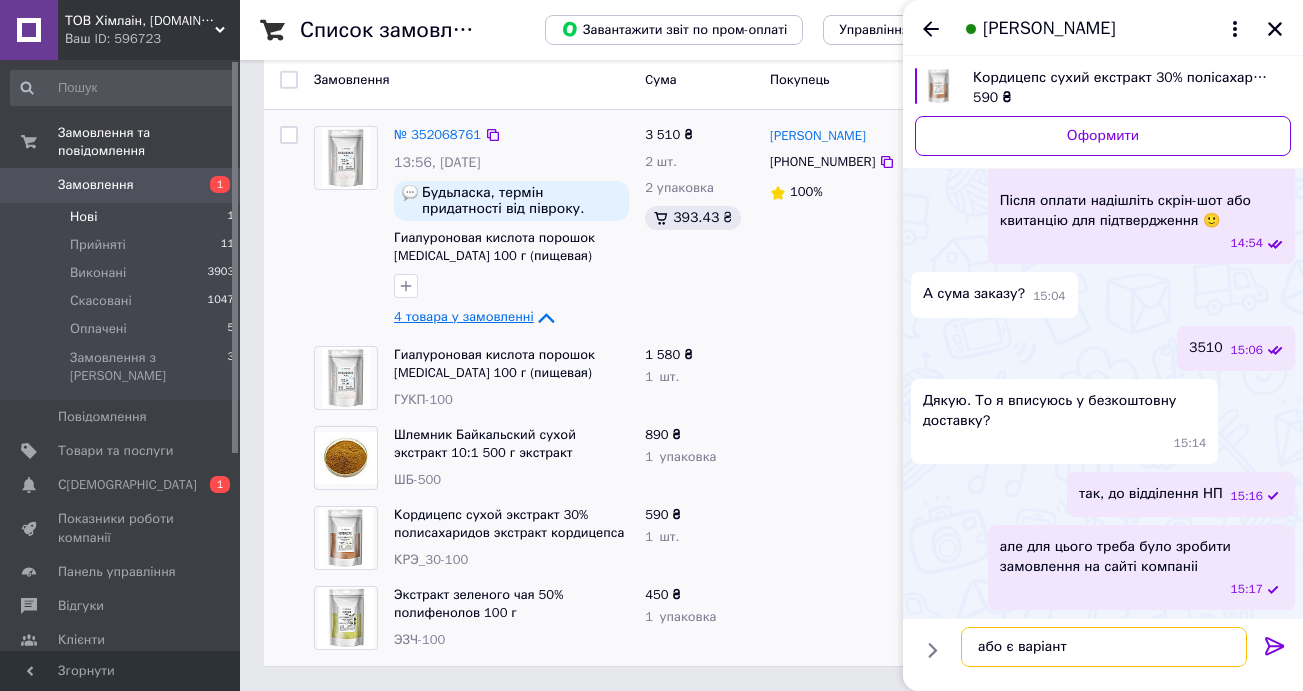 click on "або є варіант" at bounding box center (1104, 647) 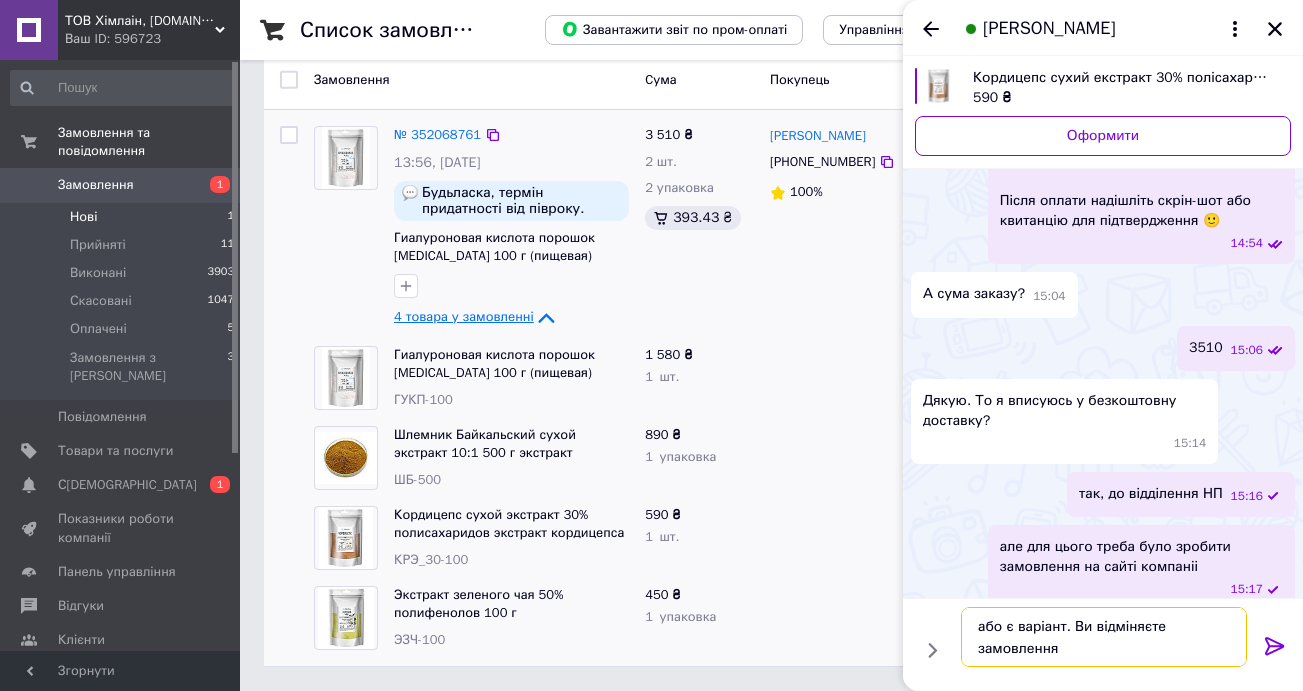 scroll, scrollTop: 1505, scrollLeft: 0, axis: vertical 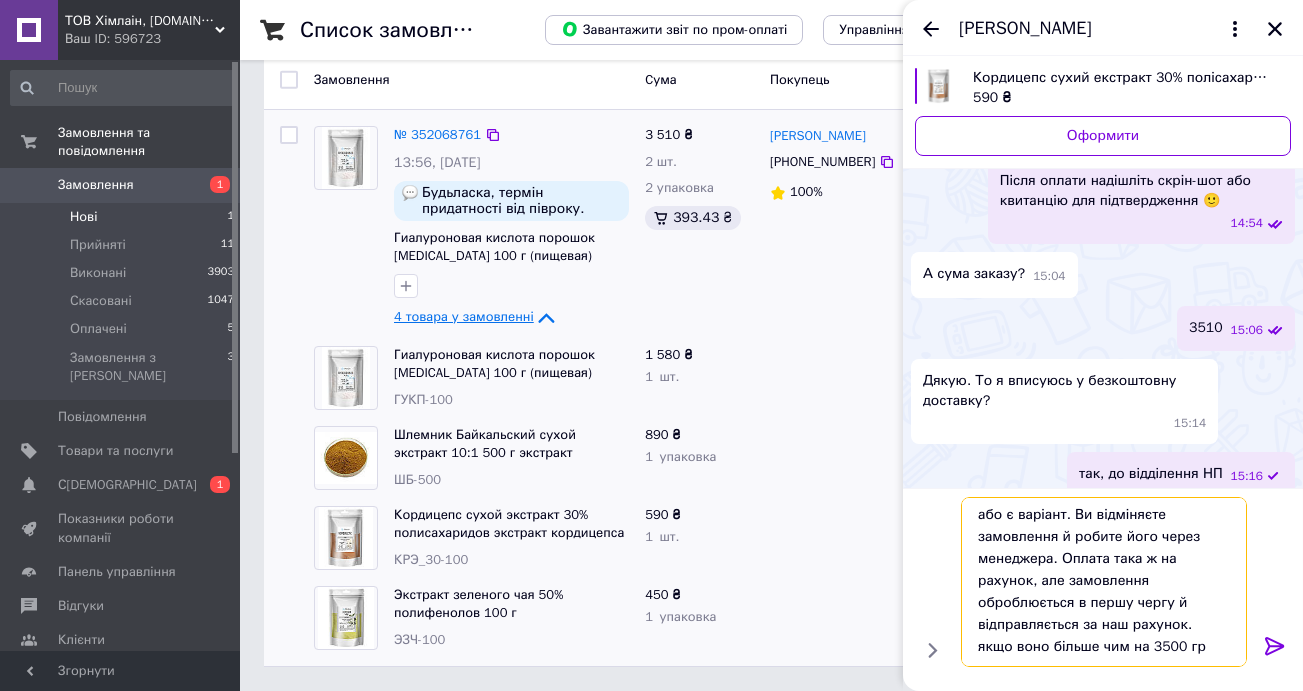type on "або є варіант. Ви відміняєте замовлення й робите його через менеджера. Оплата така ж на рахунок, але замовлення оброблюється в першу чергу й відправляється за наш рахунок. якщо воно більше чим на 3500 грн" 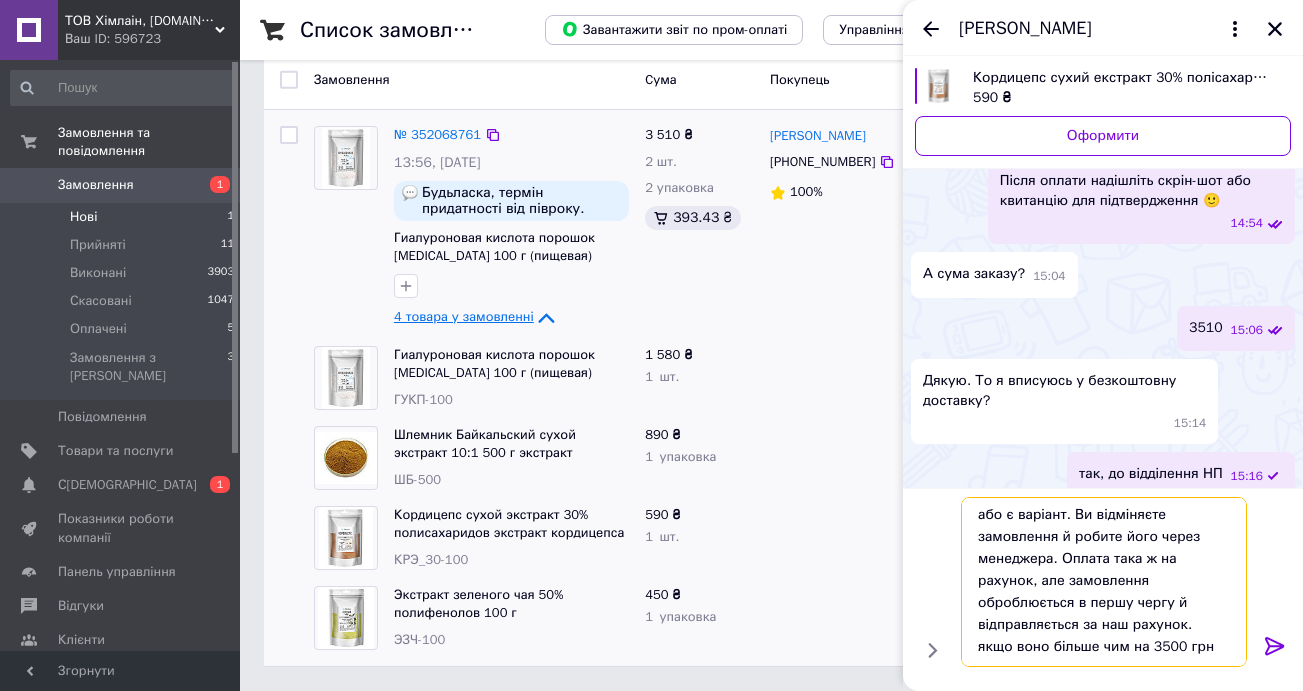 type 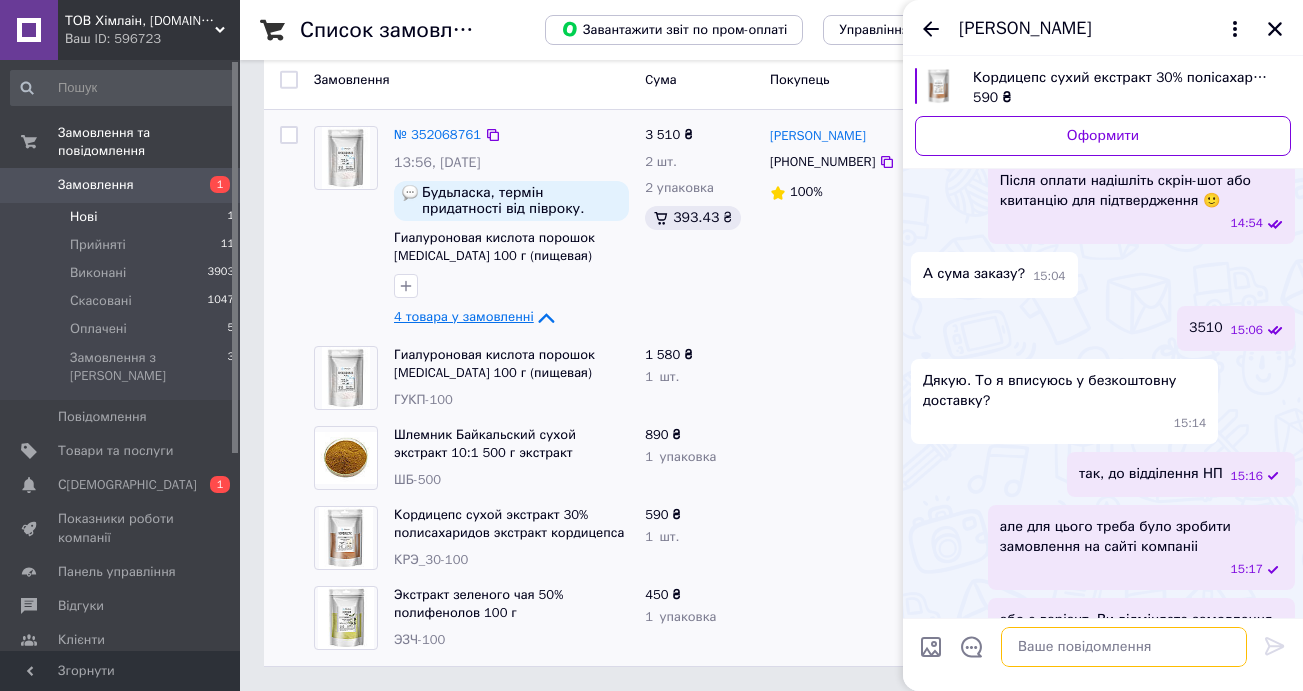 scroll, scrollTop: 0, scrollLeft: 0, axis: both 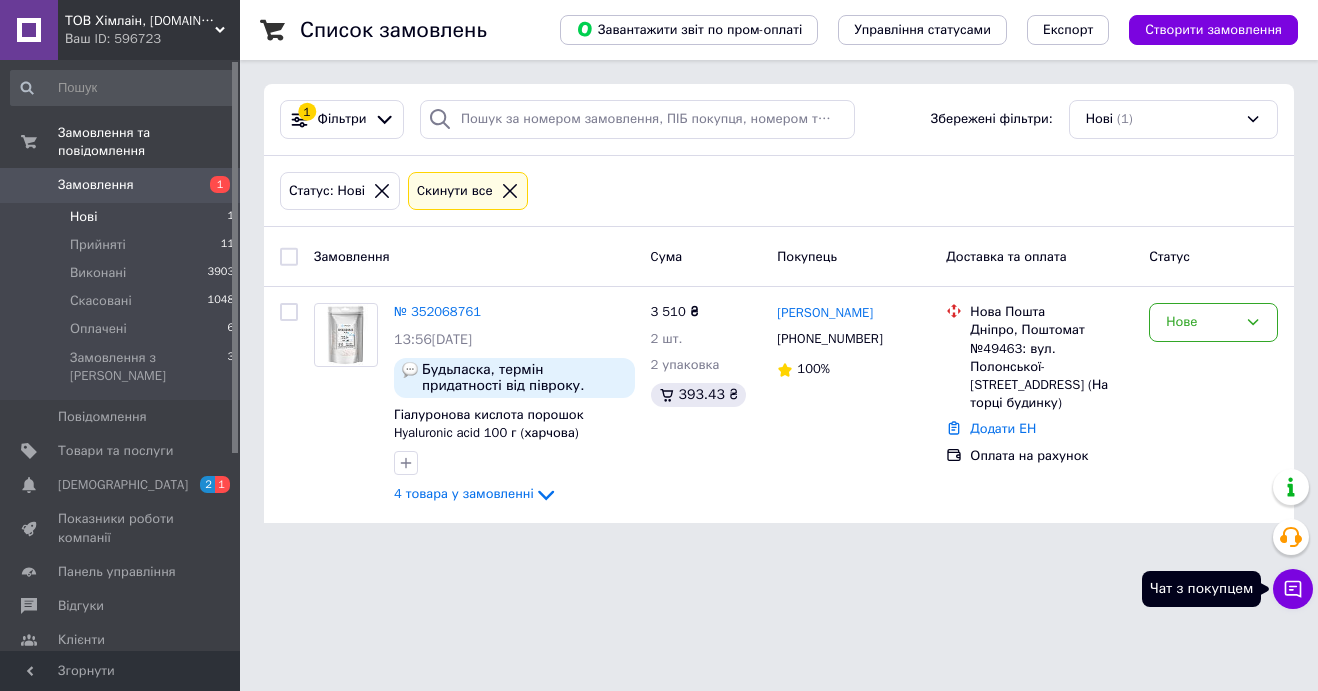 click 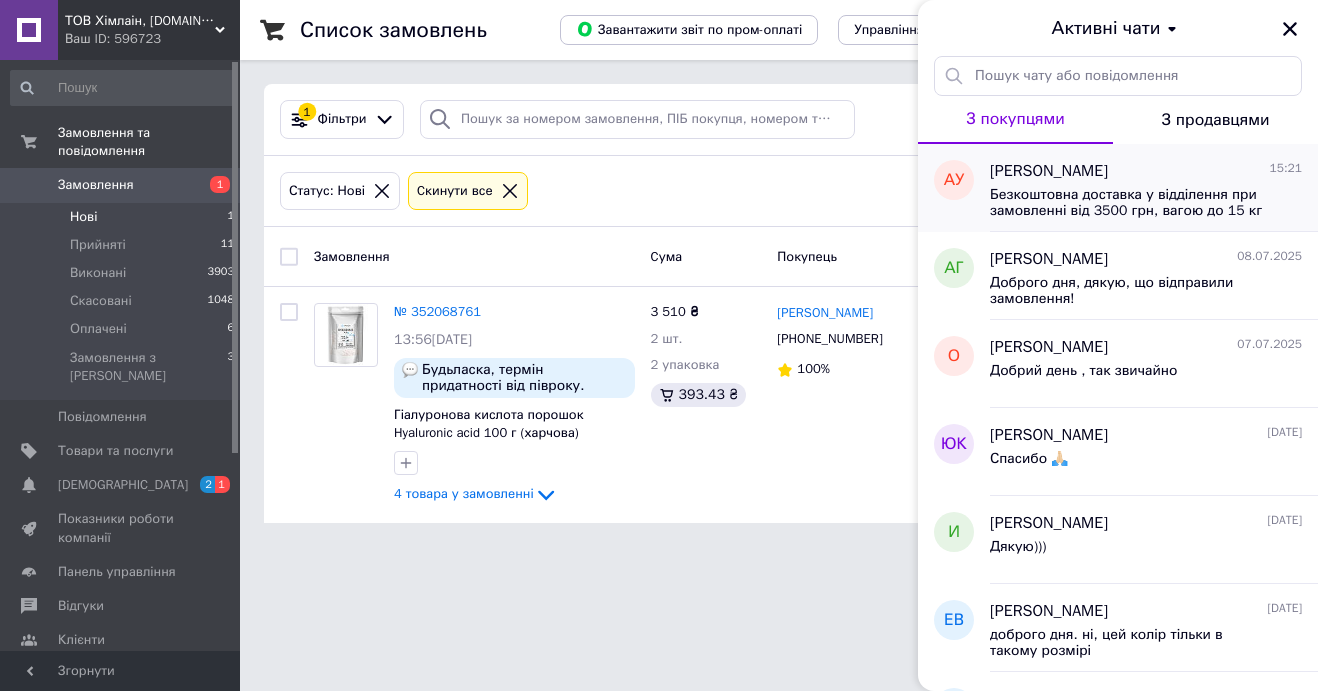 click on "Безкоштовна доставка у відділення при замовленні від 3500 грн, вагою до 15 кг та від 4500 грн - до 30 кг за умови: оформлення замовлення на сайті [DOMAIN_NAME] та 100% передоплати.  ( це я скопіював Вам з сайту)" at bounding box center (1132, 203) 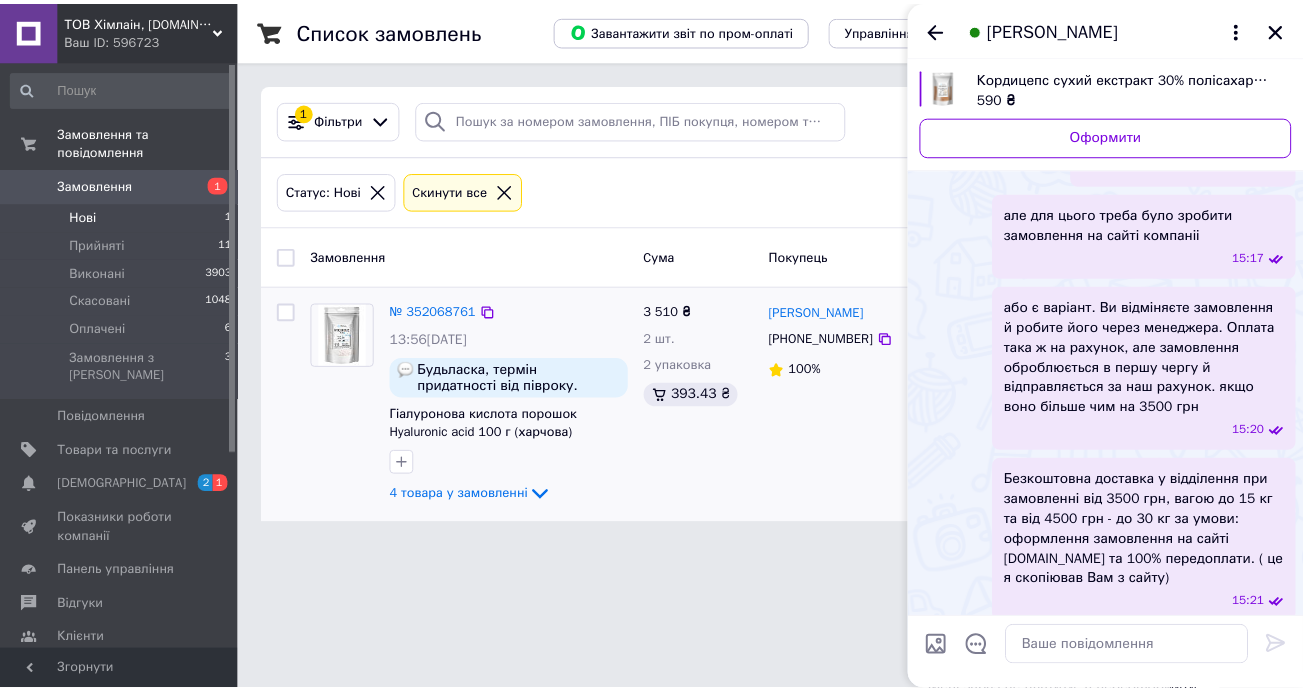 scroll, scrollTop: 1761, scrollLeft: 0, axis: vertical 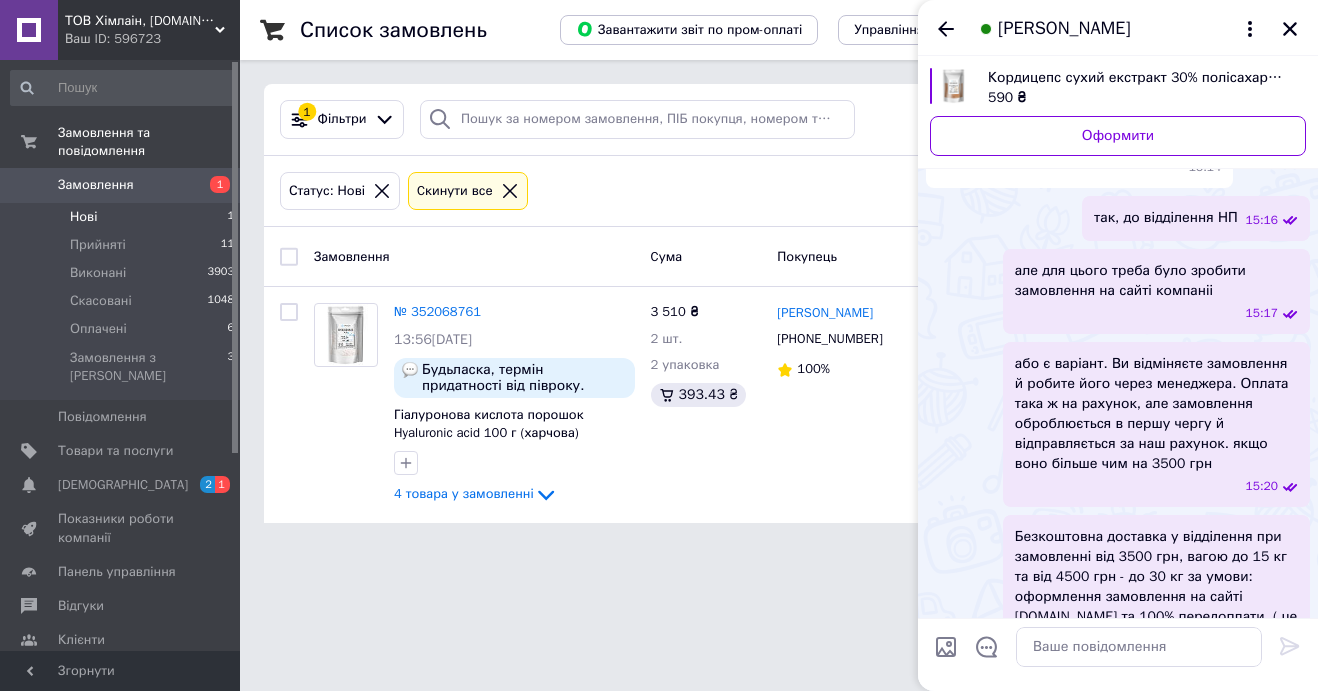 click on "ТОВ Хімлаін, Himline.com.ua Ваш ID: 596723 Сайт ТОВ Хімлаін, Himline.com.ua Кабінет покупця Перевірити стан системи Сторінка на порталі Ирина Кучер Довідка Вийти Замовлення та повідомлення Замовлення 1 Нові 1 Прийняті 11 Виконані 3903 Скасовані 1048 Оплачені 6 Замовлення з Розетки 3 Повідомлення 0 Товари та послуги Сповіщення 2 1 Показники роботи компанії Панель управління Відгуки Клієнти Каталог ProSale Аналітика Інструменти веб-майстра та SEO Управління сайтом Гаманець компанії Маркет Налаштування Тарифи та рахунки Згорнути   1" at bounding box center (659, 273) 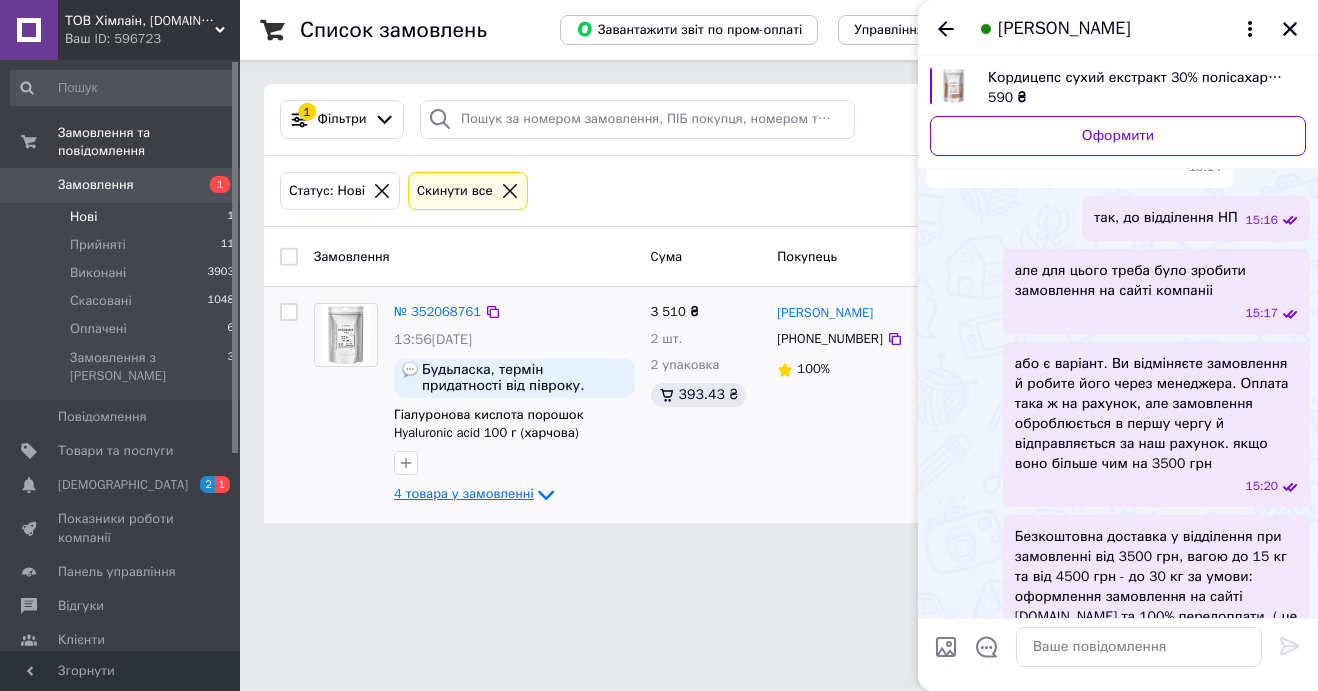click on "4 товара у замовленні" at bounding box center (464, 494) 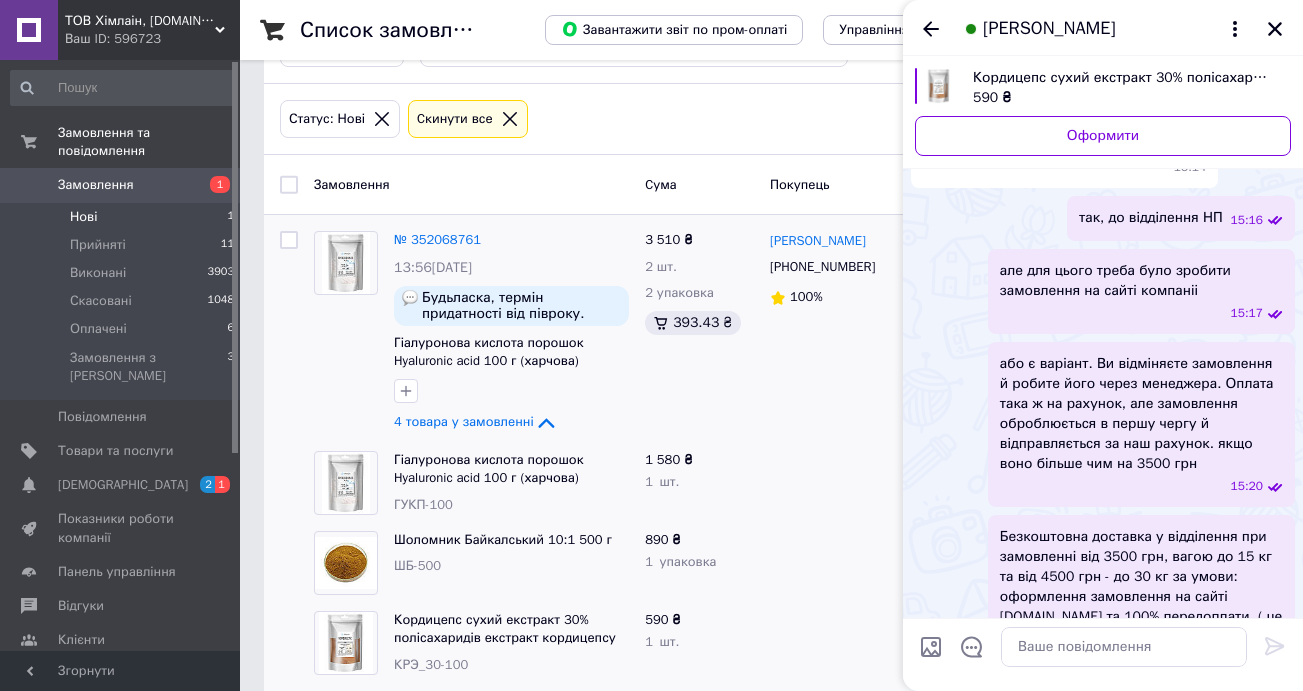 scroll, scrollTop: 177, scrollLeft: 0, axis: vertical 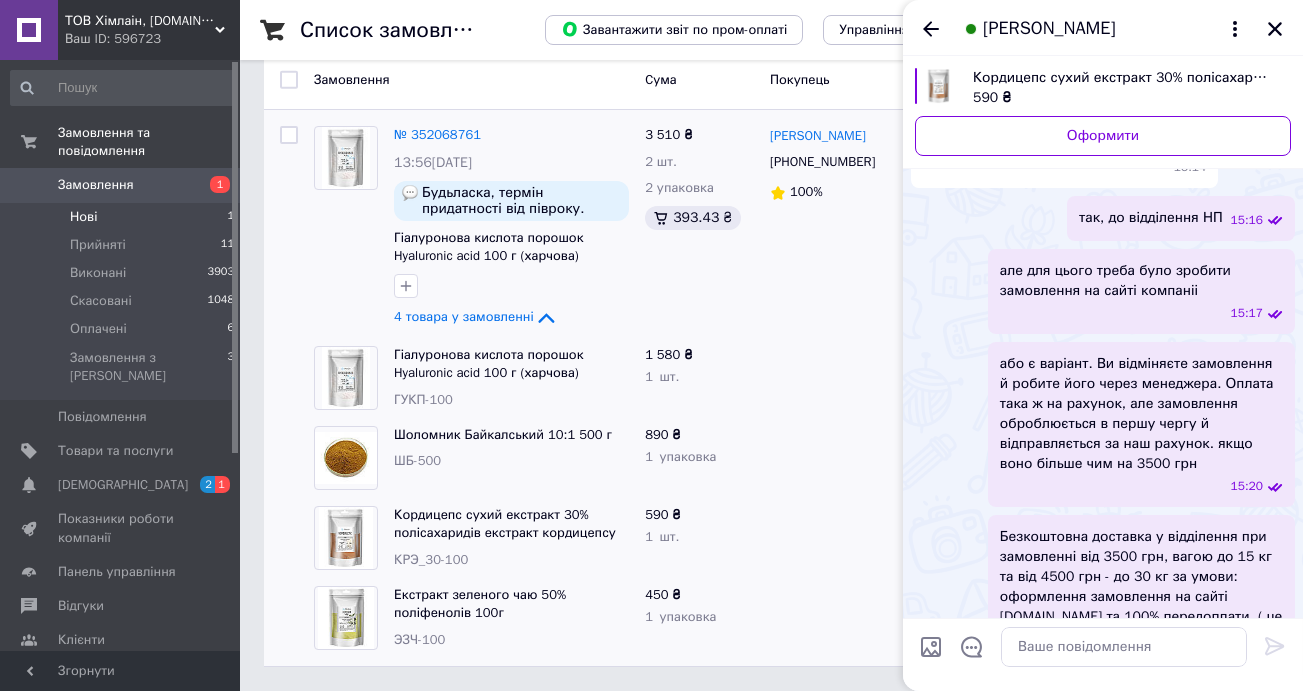 click at bounding box center (1103, 654) 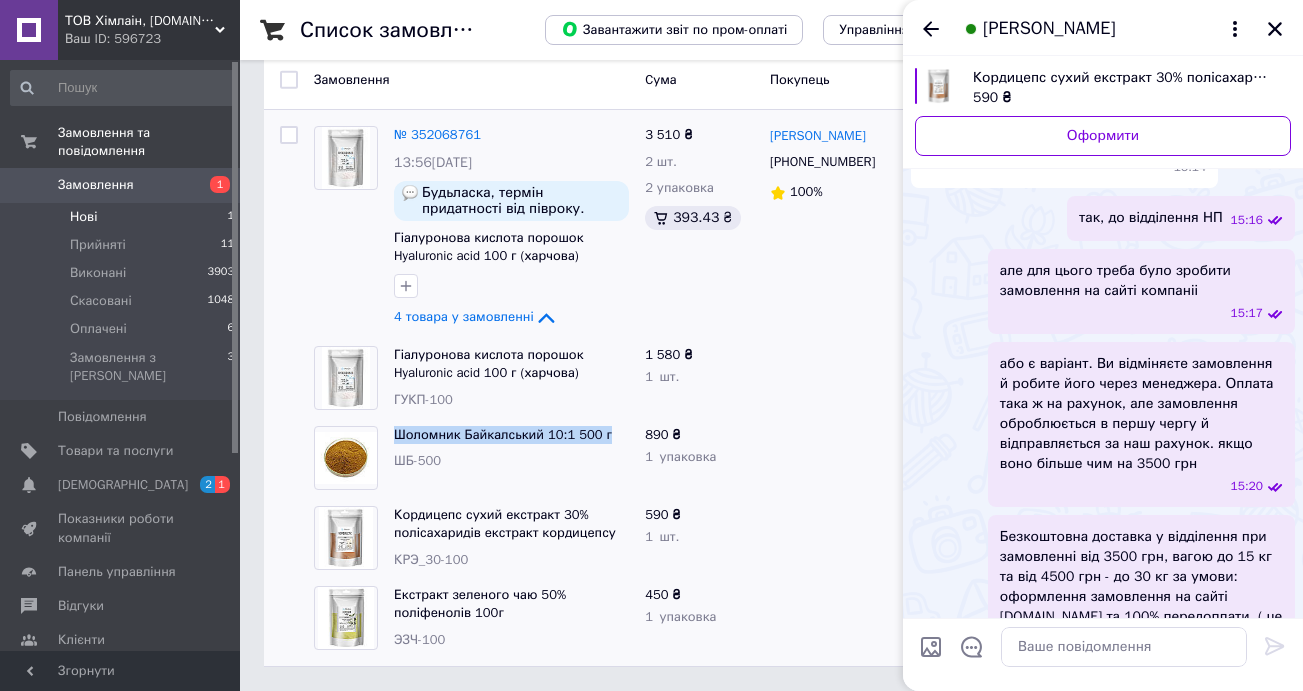 drag, startPoint x: 393, startPoint y: 433, endPoint x: 598, endPoint y: 444, distance: 205.2949 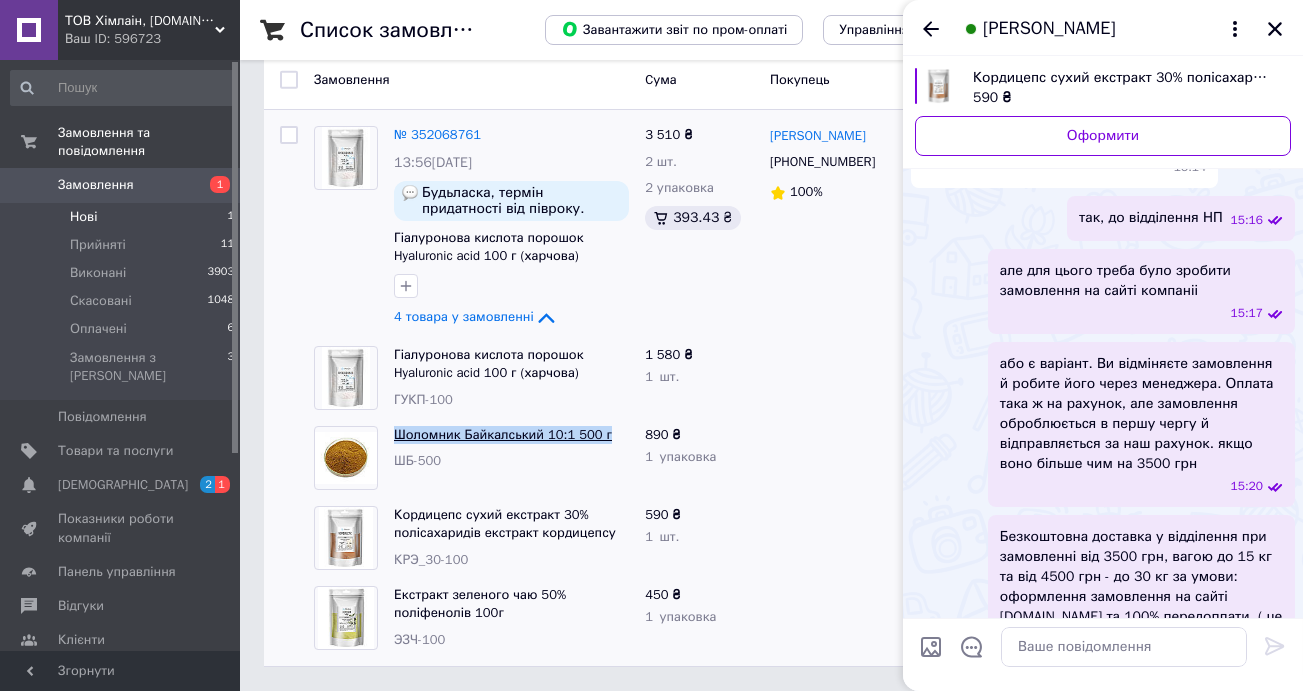 copy on "Шоломник Байкалський 10:1 500 г" 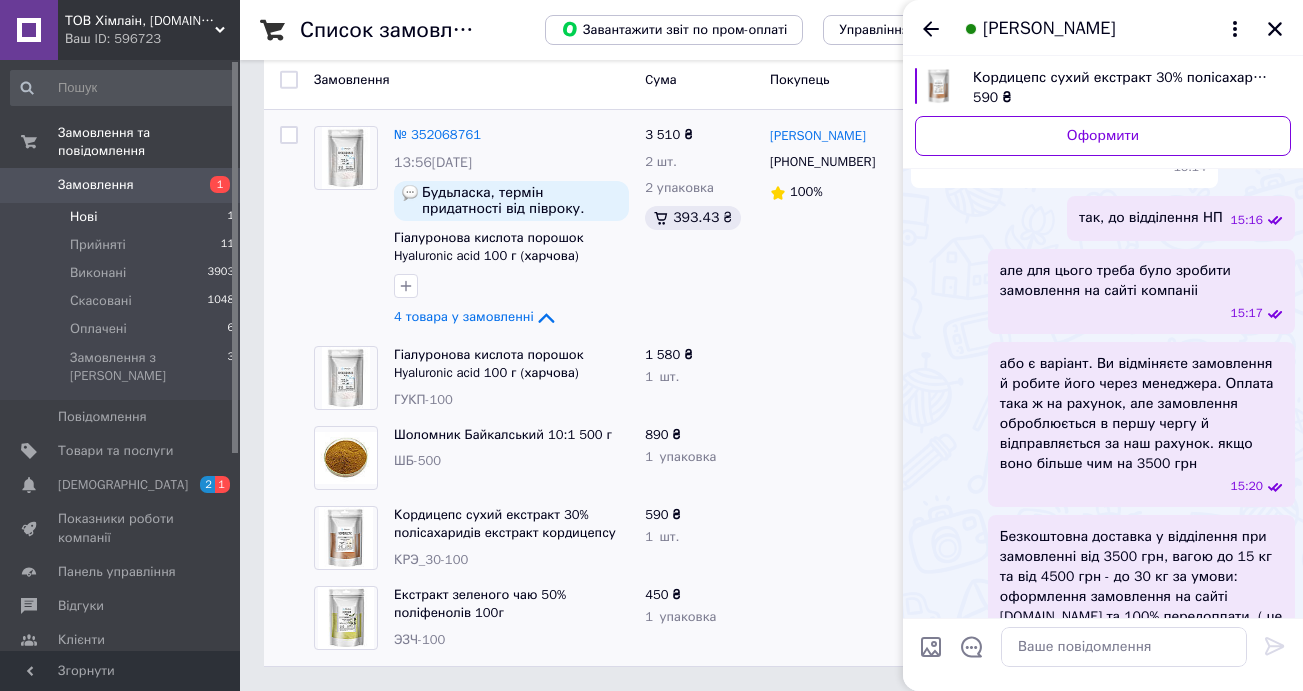 click on "Безкоштовна доставка у відділення при замовленні від 3500 грн, вагою до 15 кг та від 4500 грн - до 30 кг за умови: оформлення замовлення на сайті [DOMAIN_NAME] та 100% передоплати.  ( це я скопіював Вам з сайту)" at bounding box center (1141, 587) 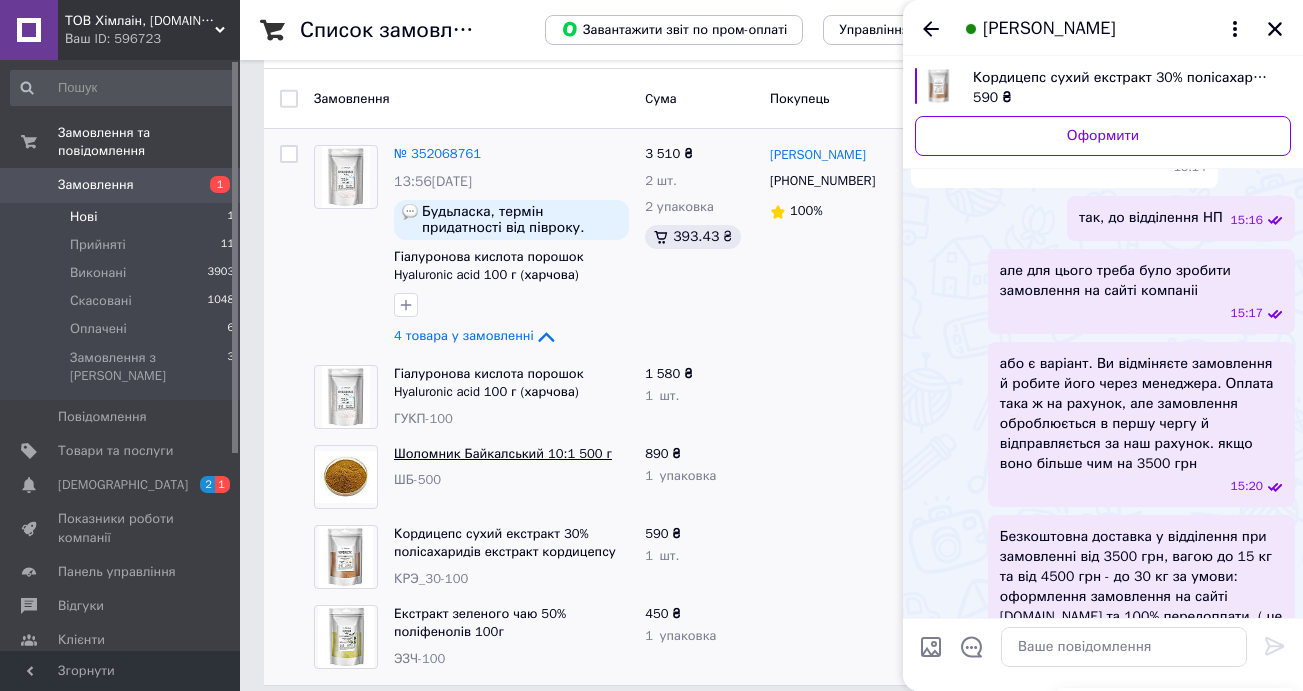 scroll, scrollTop: 177, scrollLeft: 0, axis: vertical 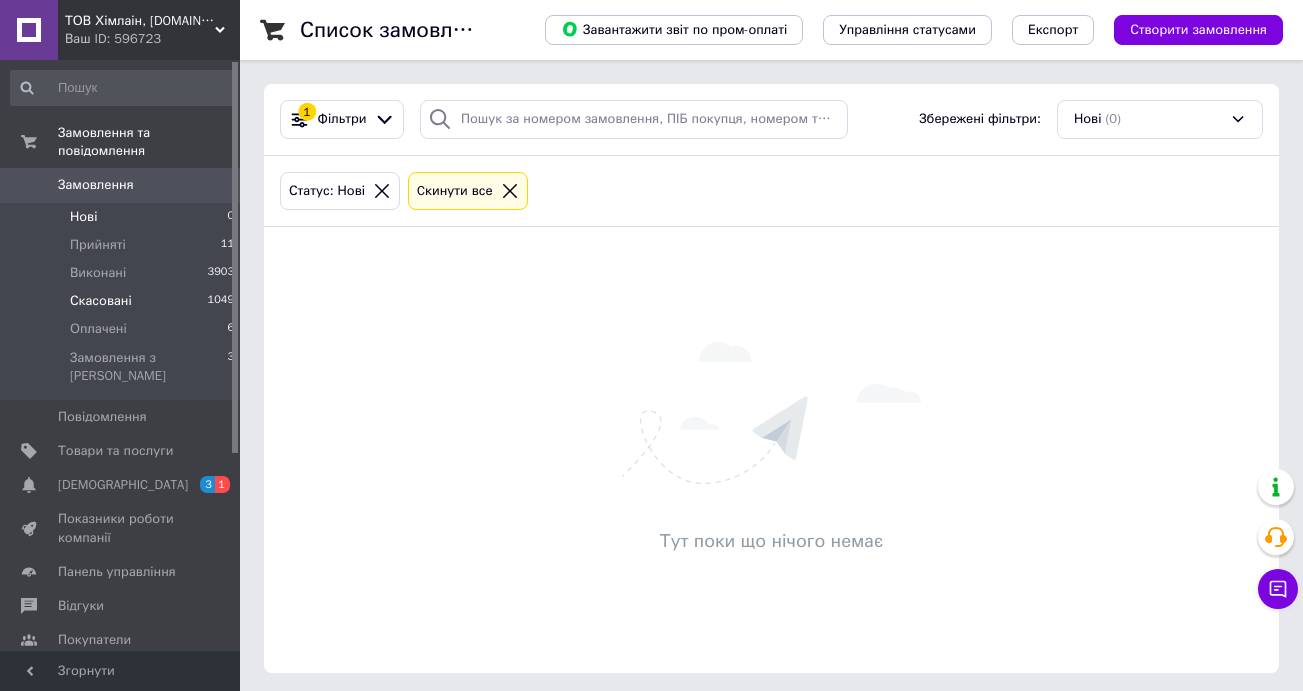 click on "Скасовані 1049" at bounding box center (123, 301) 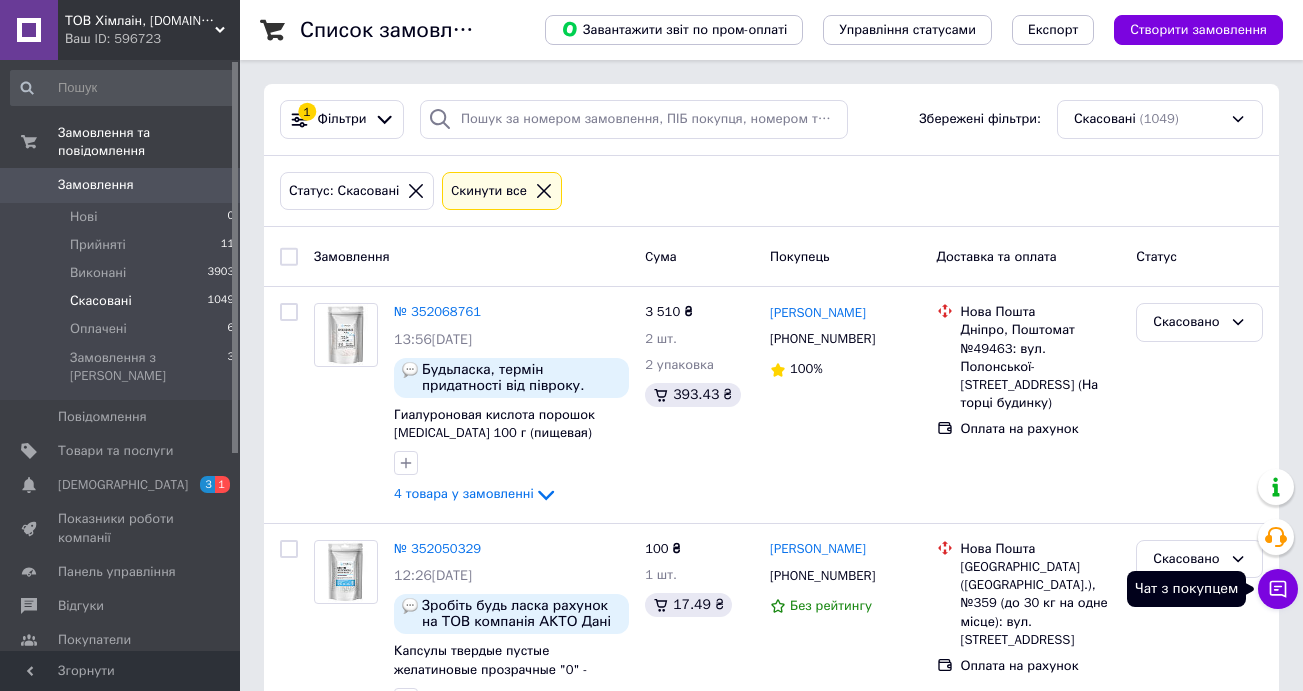 click 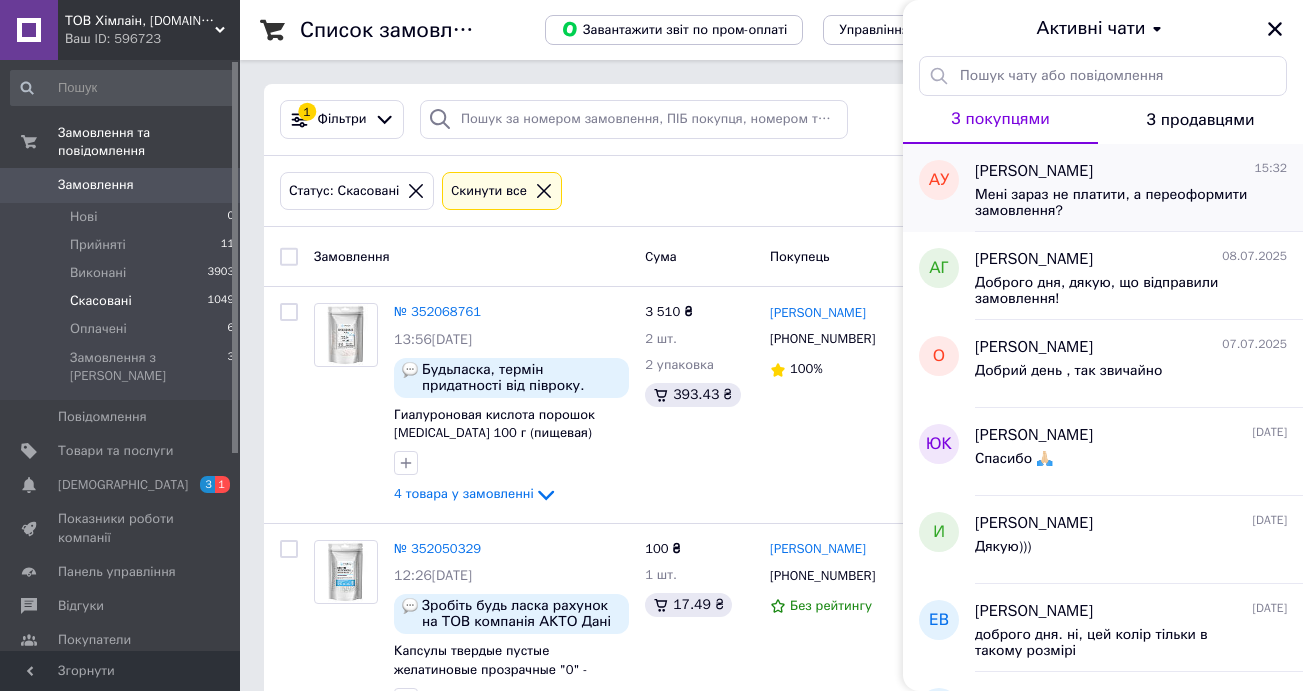 click on "Мені зараз не платити, а переоформити замовлення?" at bounding box center [1117, 203] 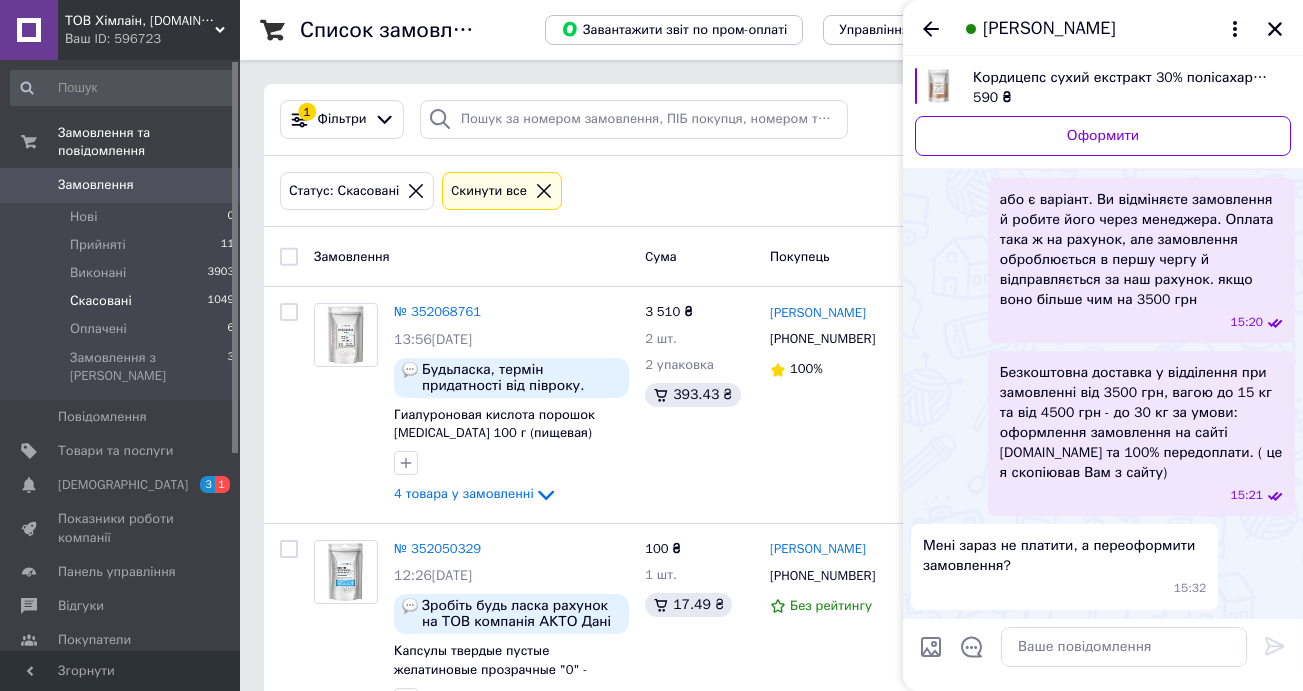 scroll, scrollTop: 1925, scrollLeft: 0, axis: vertical 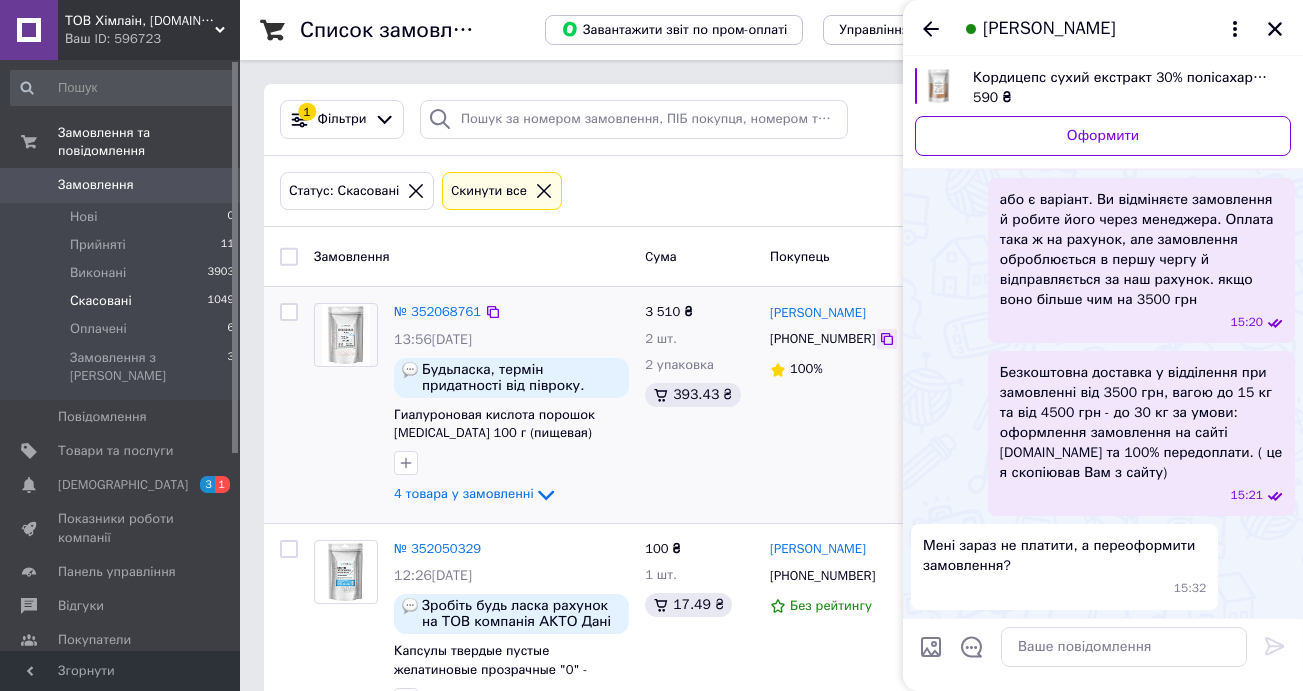 click 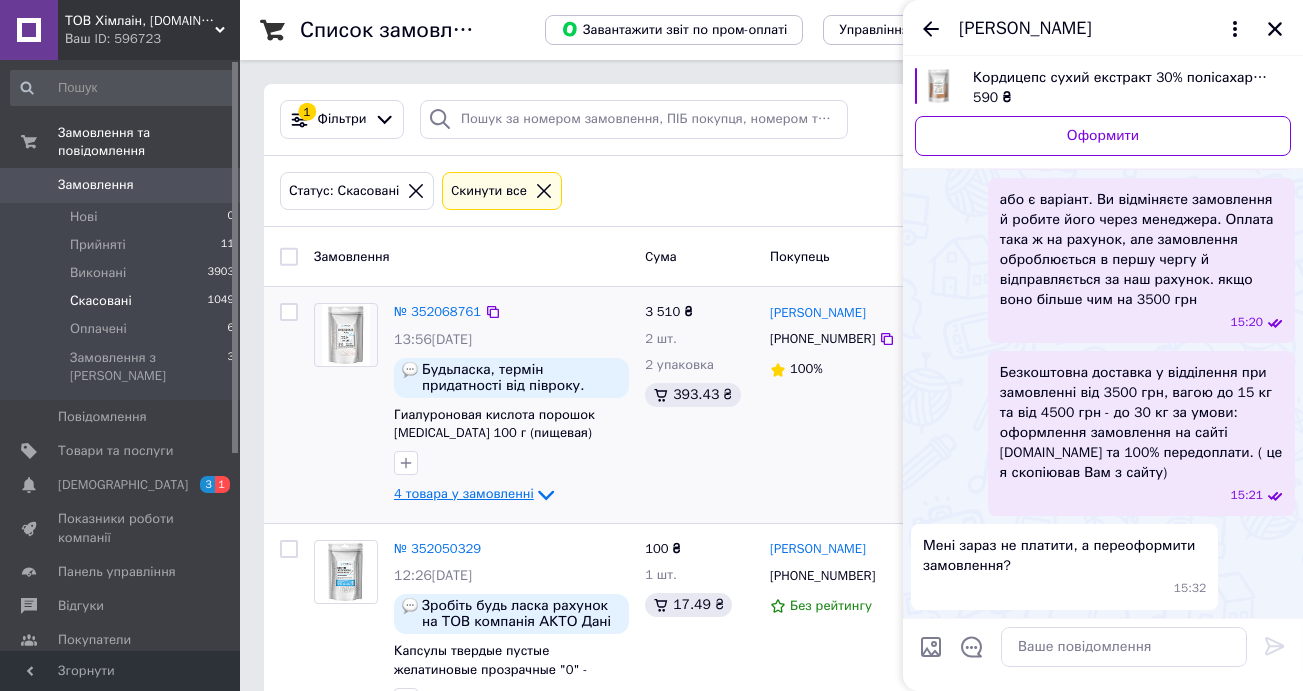 click 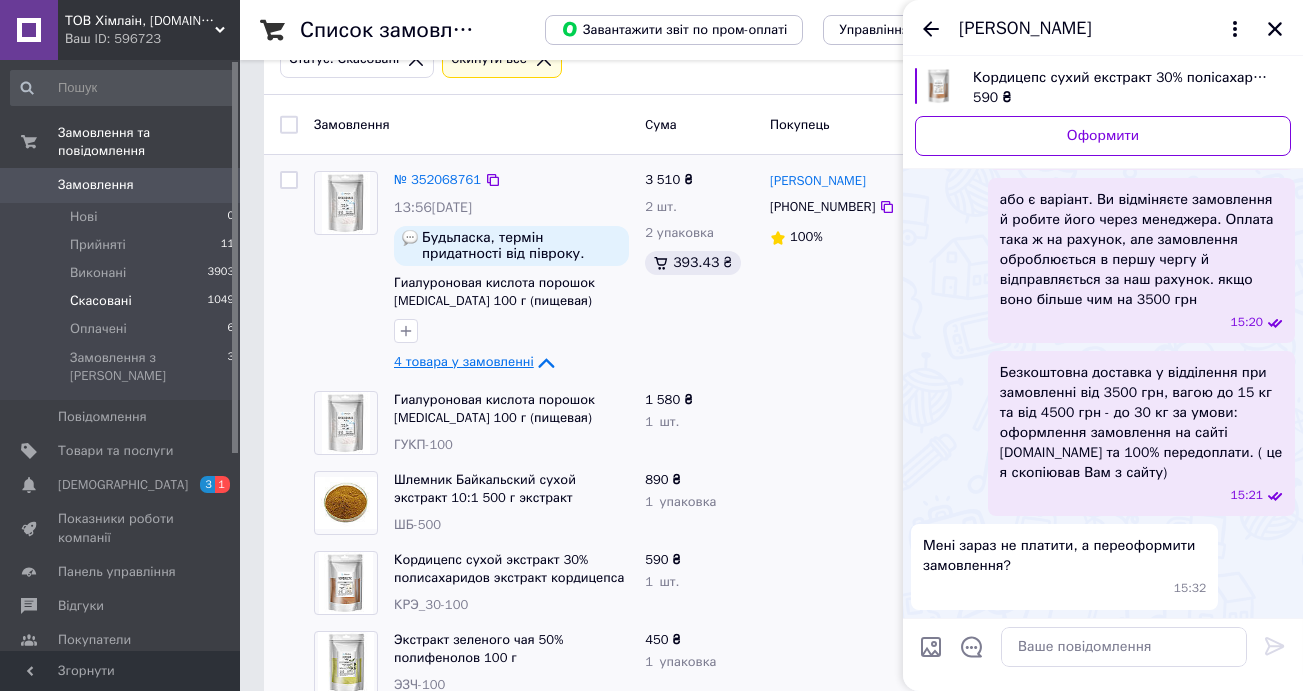 scroll, scrollTop: 133, scrollLeft: 0, axis: vertical 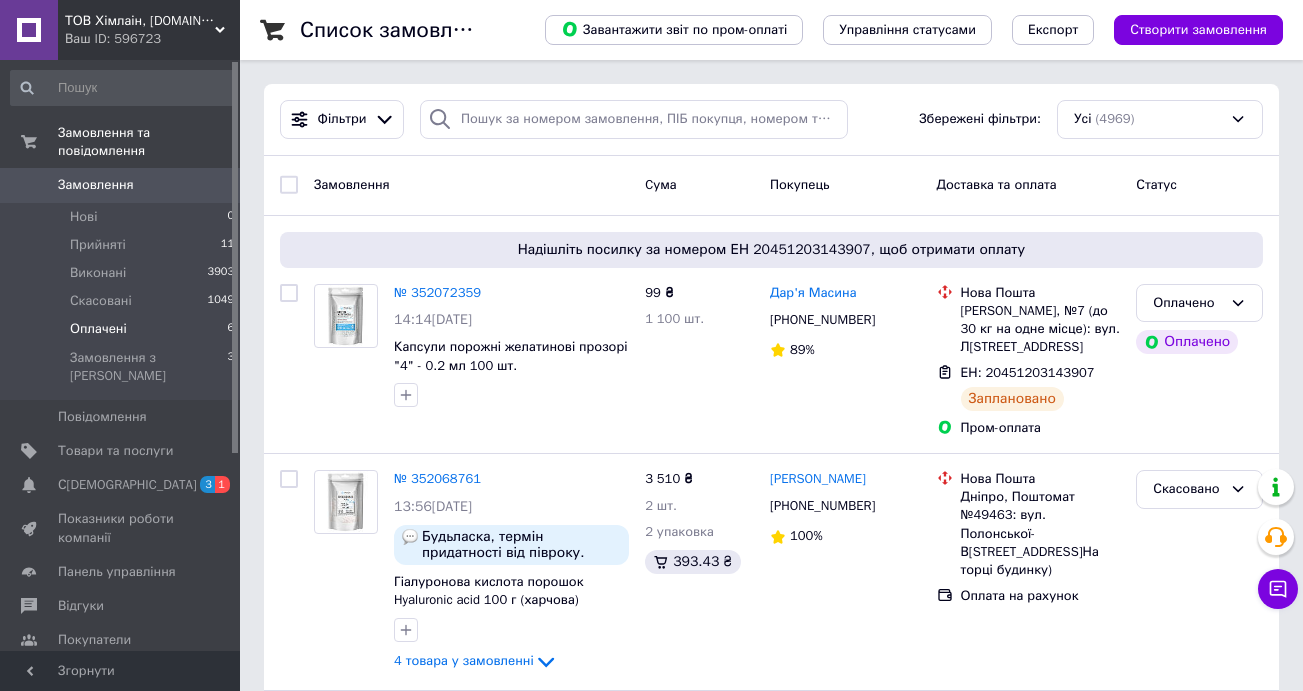 click on "Оплачені 6" at bounding box center (123, 329) 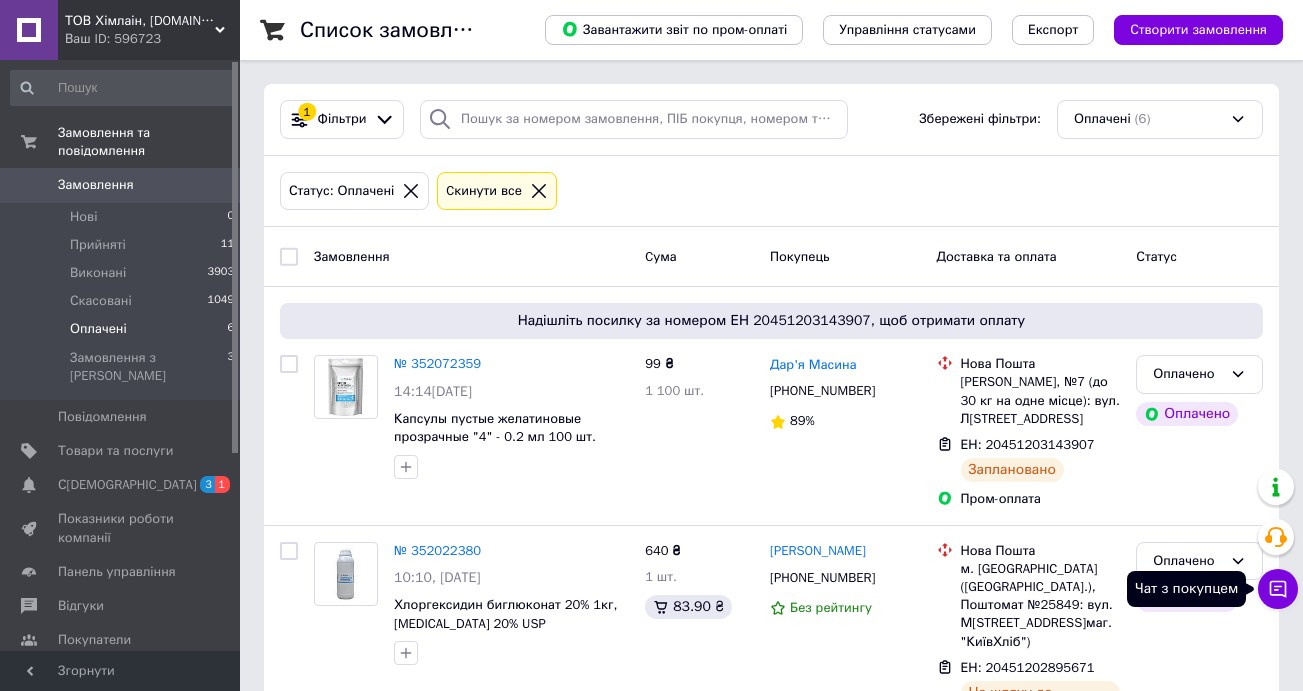 click 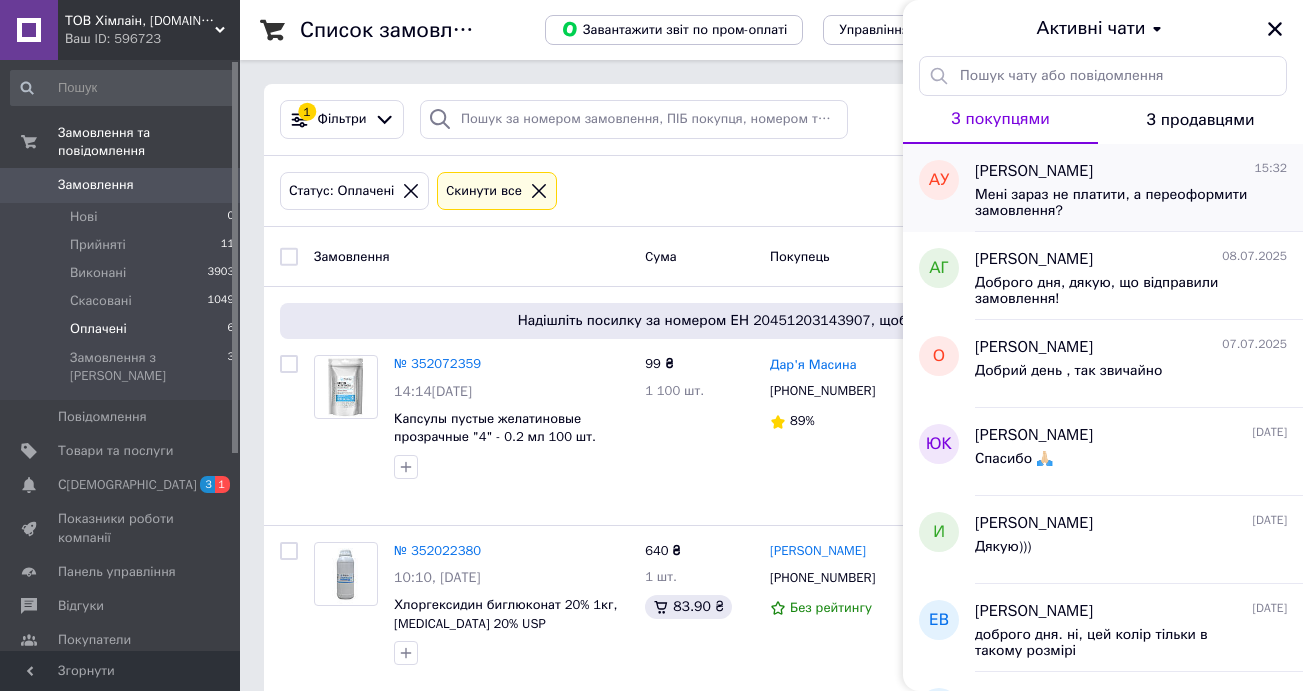 click on "Мені зараз не платити, а переоформити замовлення?" at bounding box center (1117, 203) 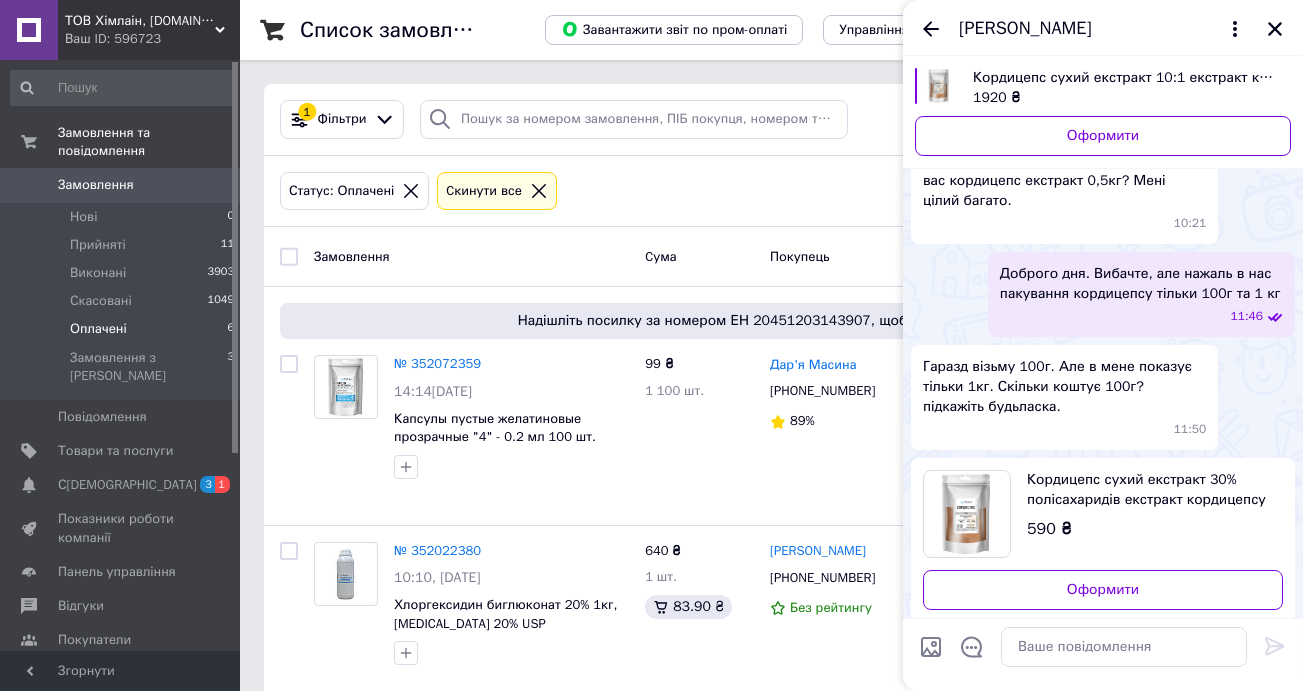 scroll, scrollTop: 0, scrollLeft: 0, axis: both 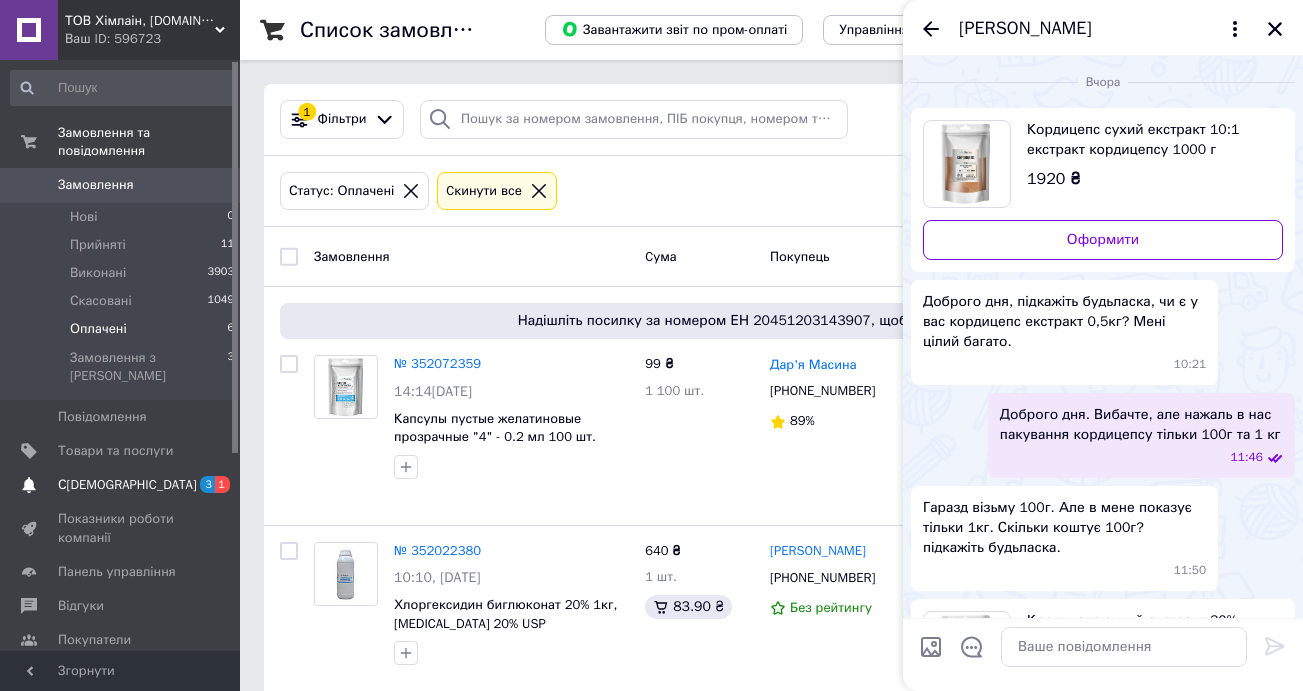 click on "[DEMOGRAPHIC_DATA]" at bounding box center [127, 485] 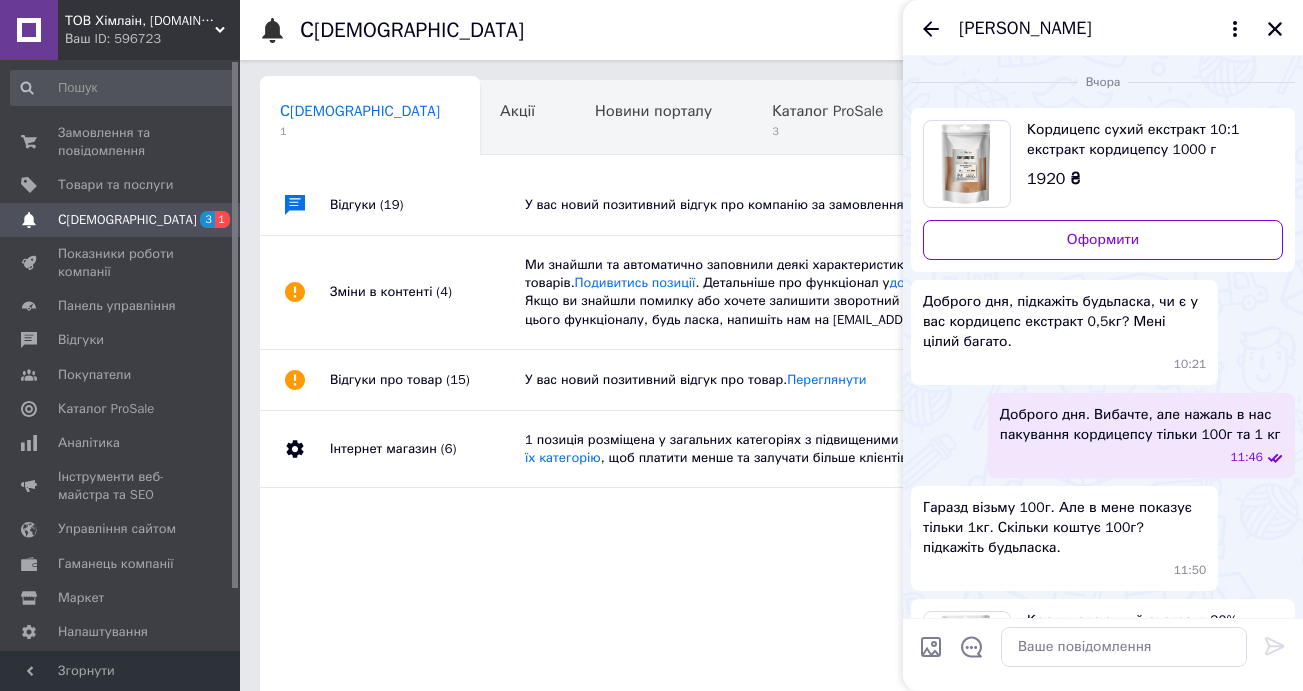 click on "У вас новий позитивний відгук про компанію за замовленням 347761300." at bounding box center [794, 205] 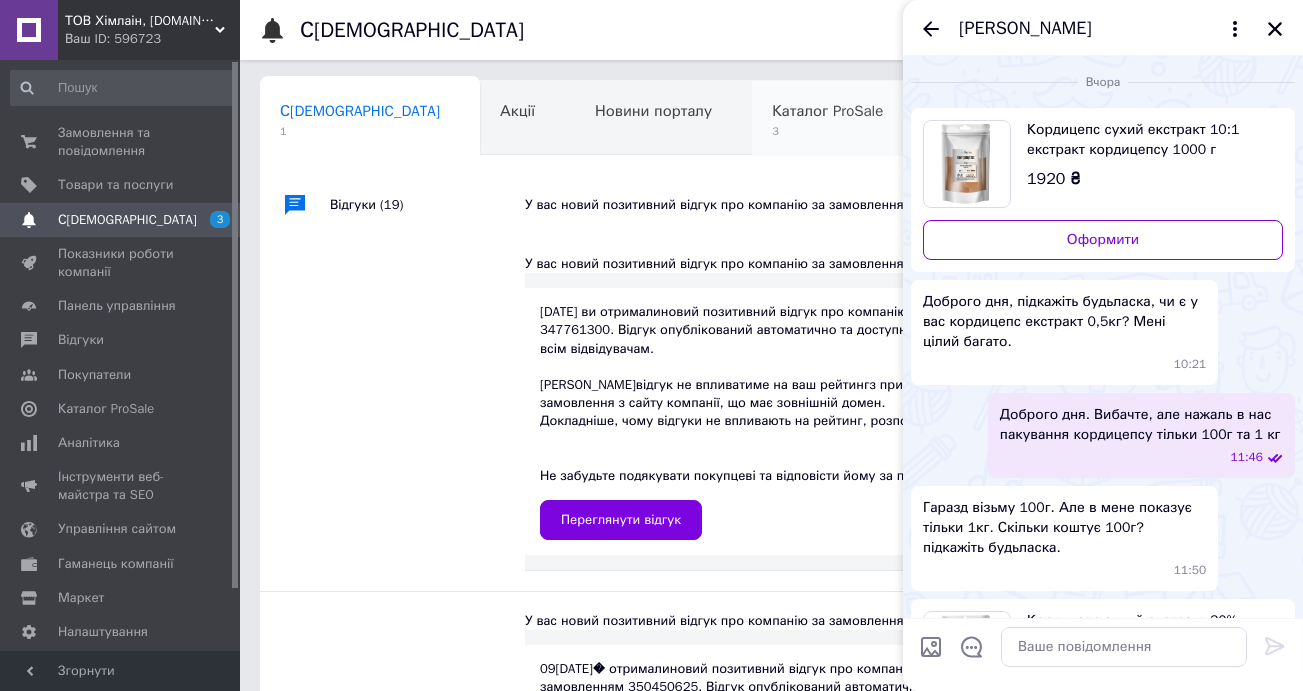 click on "Каталог ProSale" at bounding box center (827, 111) 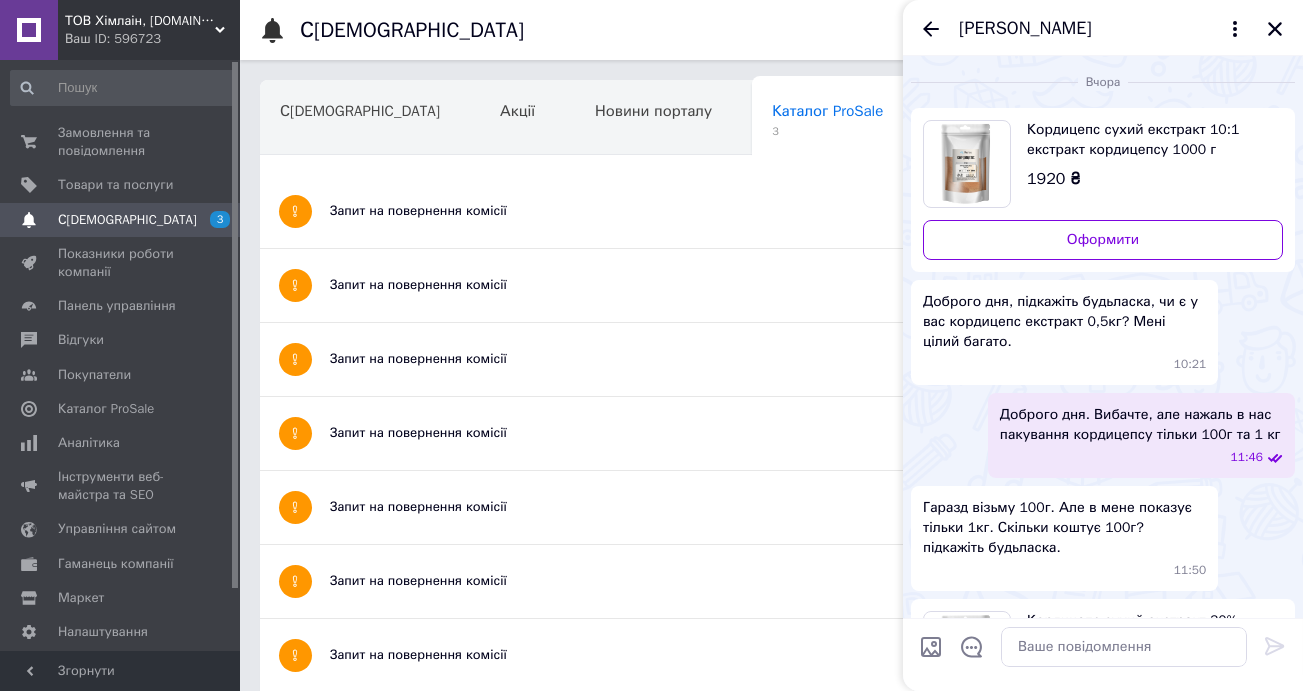 click on "Запит на повернення комісії" at bounding box center (696, 359) 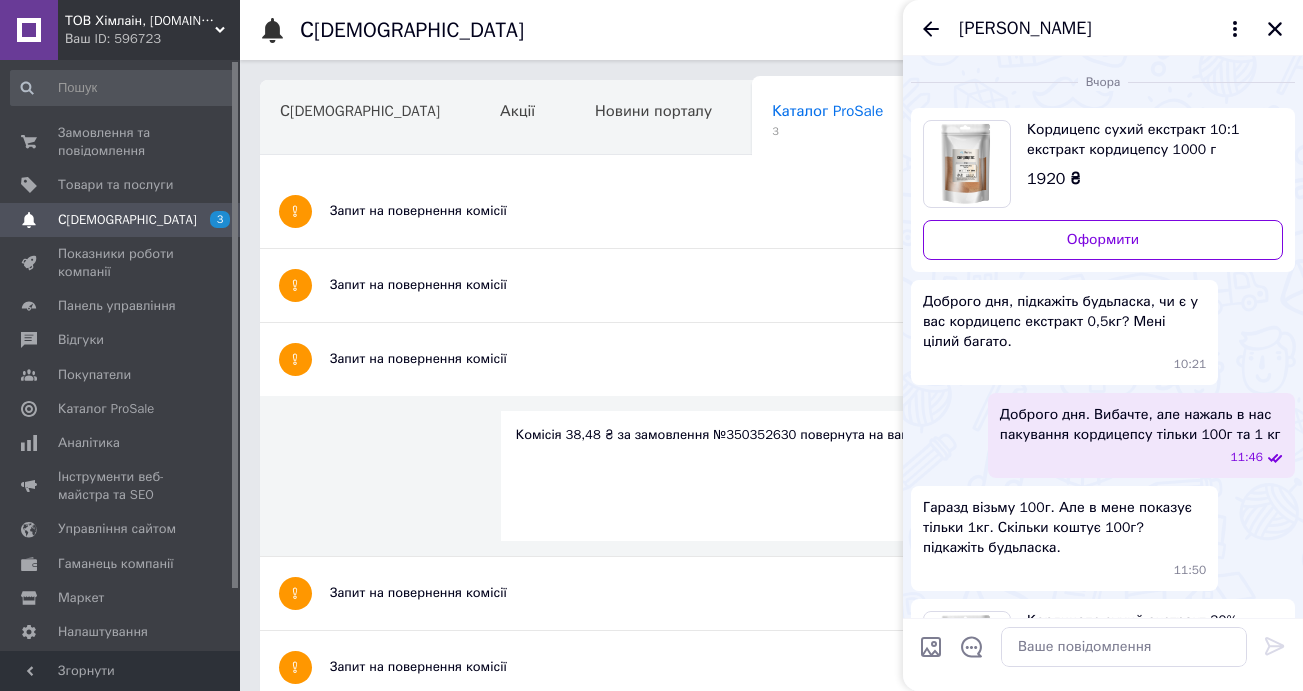 click on "Запит на повернення комісії" at bounding box center (696, 285) 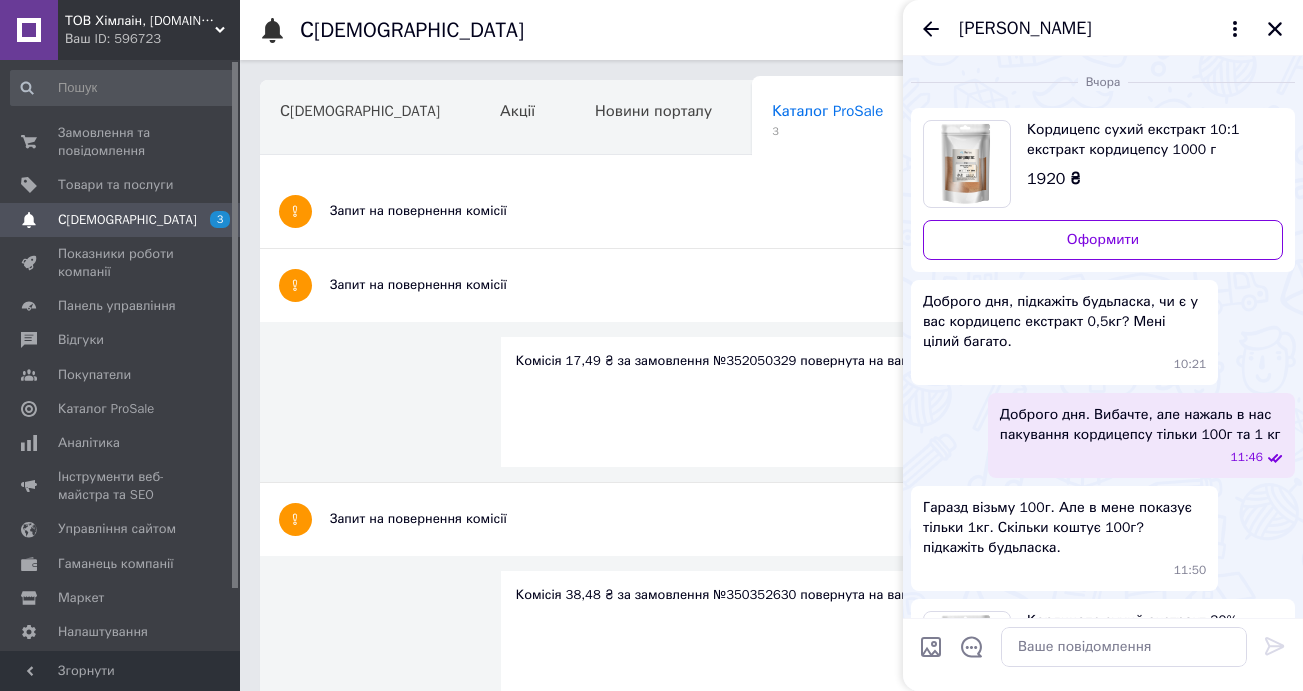 click on "Запит на повернення комісії" at bounding box center [696, 211] 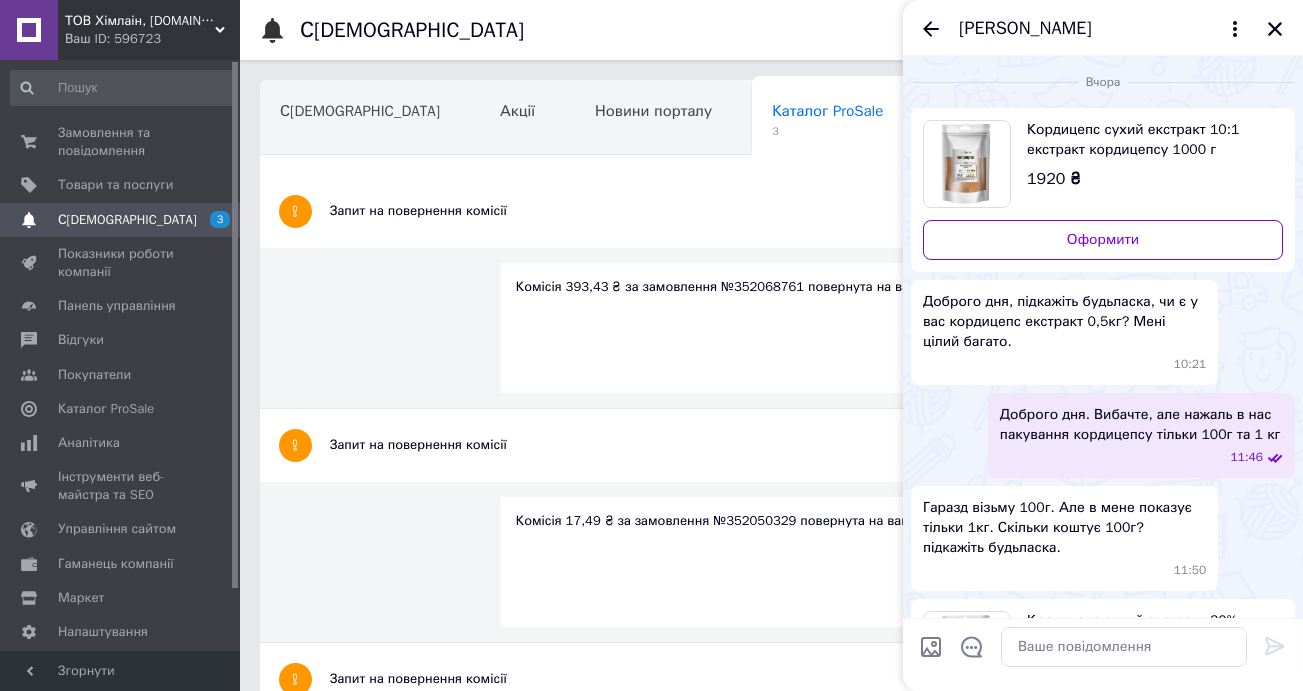 click on "Запит на повернення комісії" at bounding box center (696, 211) 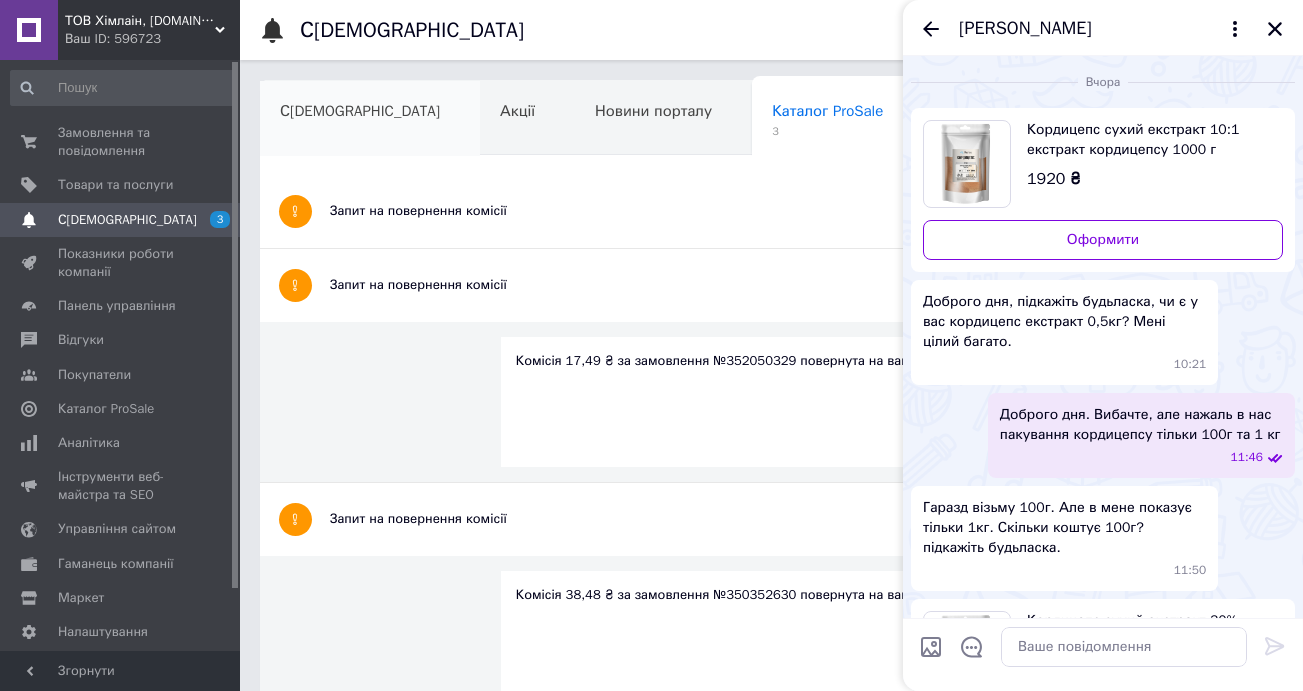 click on "[DEMOGRAPHIC_DATA]" at bounding box center [360, 111] 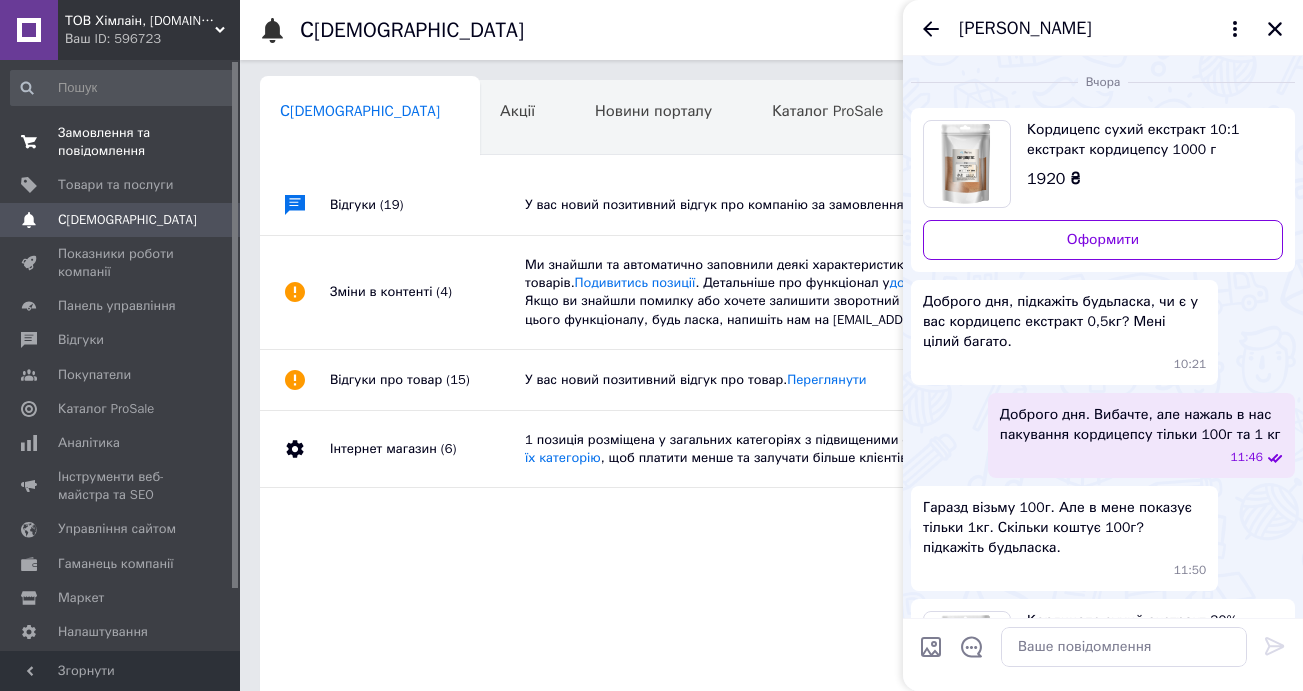 click on "Замовлення та повідомлення" at bounding box center [121, 142] 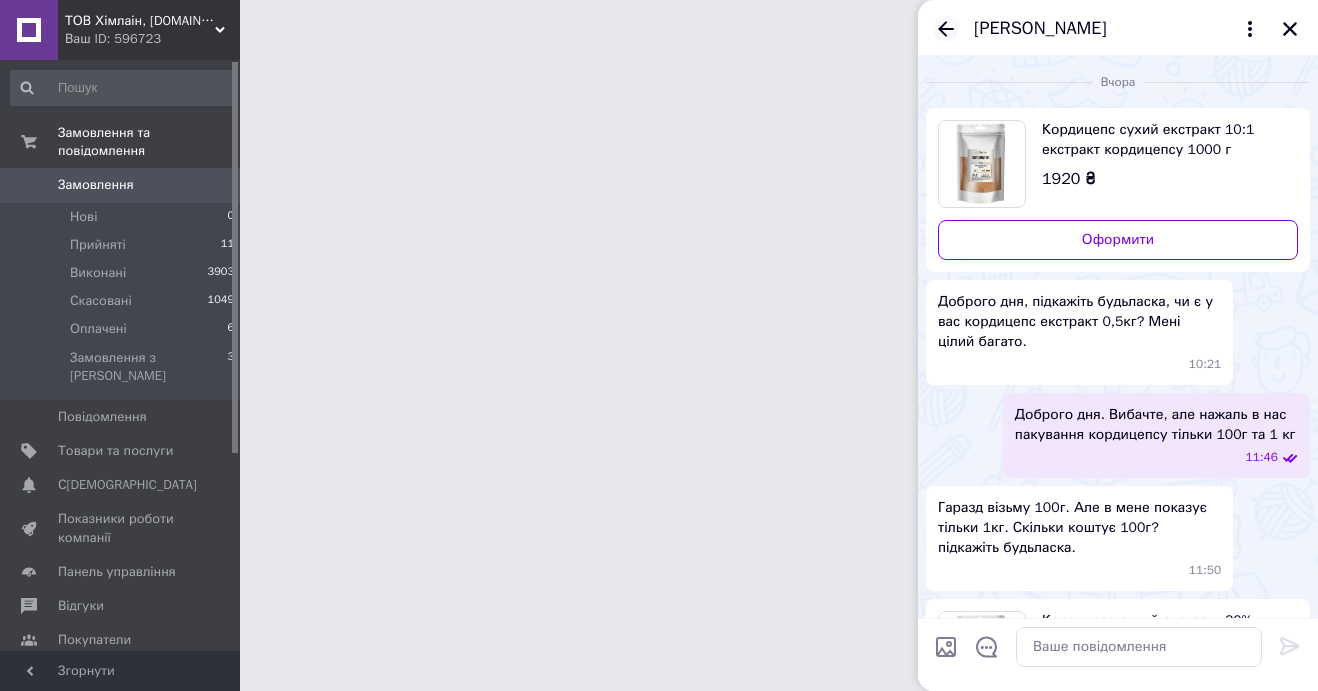 click 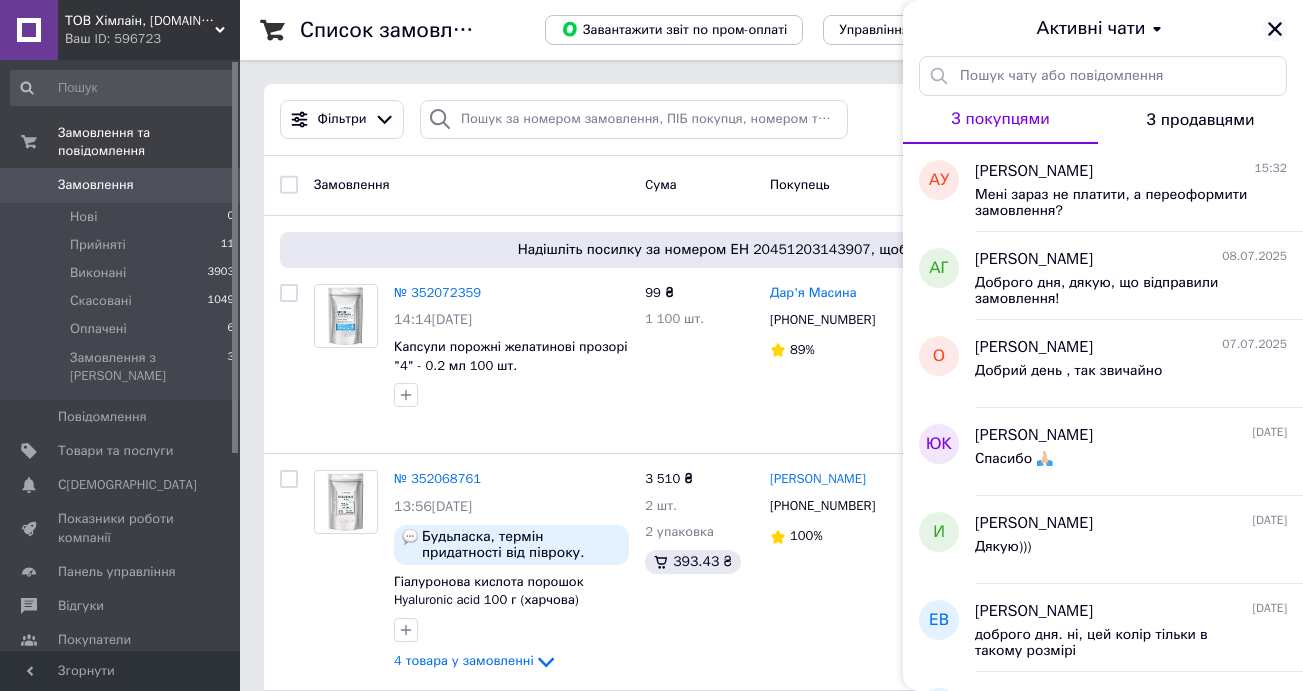 click 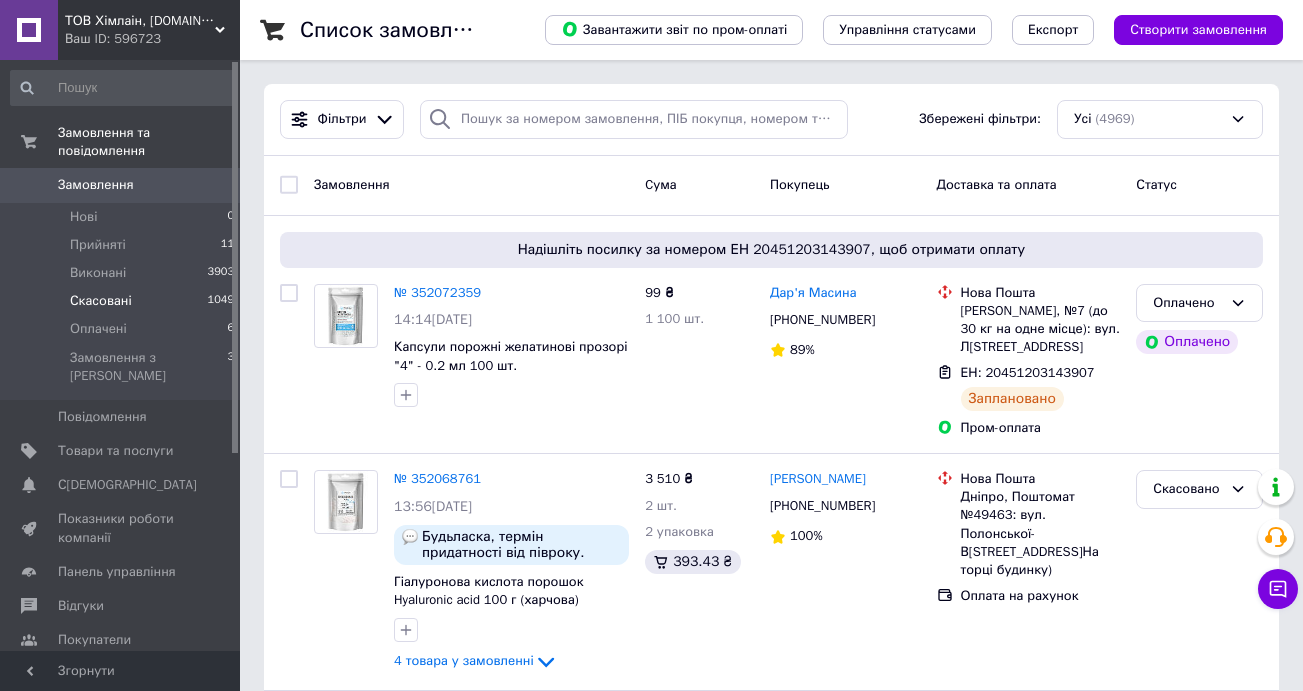 click on "Скасовані" at bounding box center [101, 301] 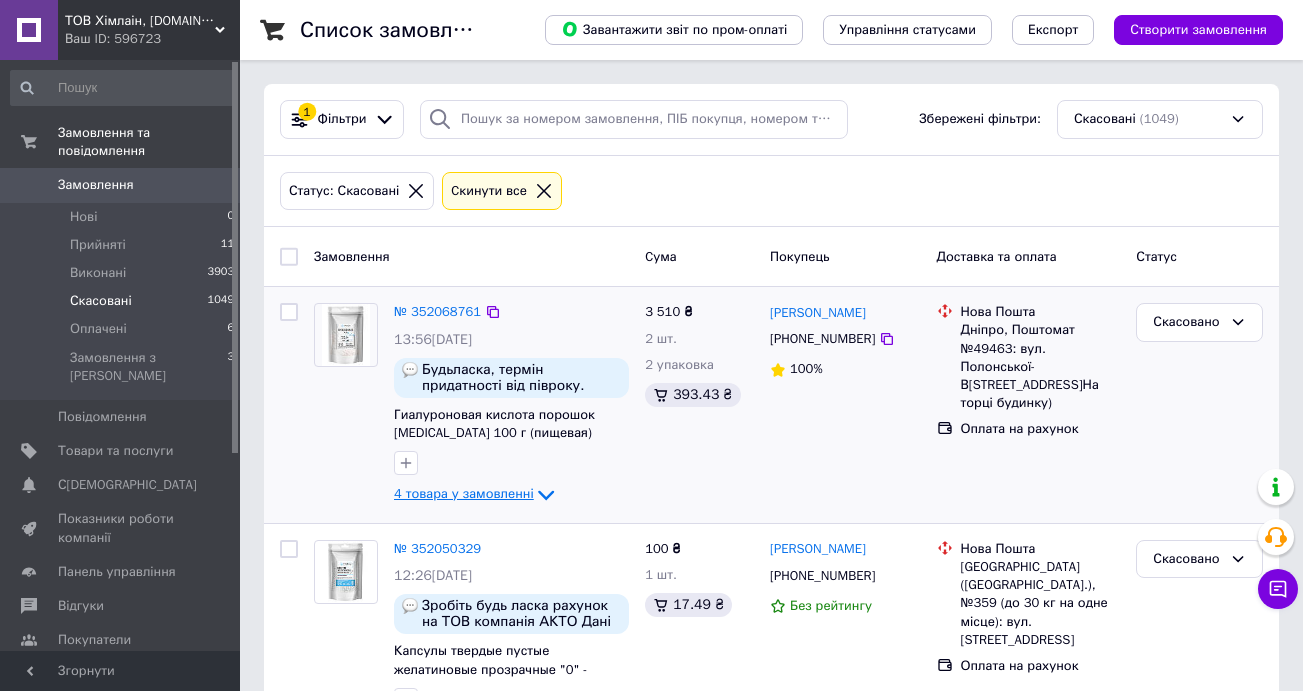 click on "4 товара у замовленні" at bounding box center [464, 494] 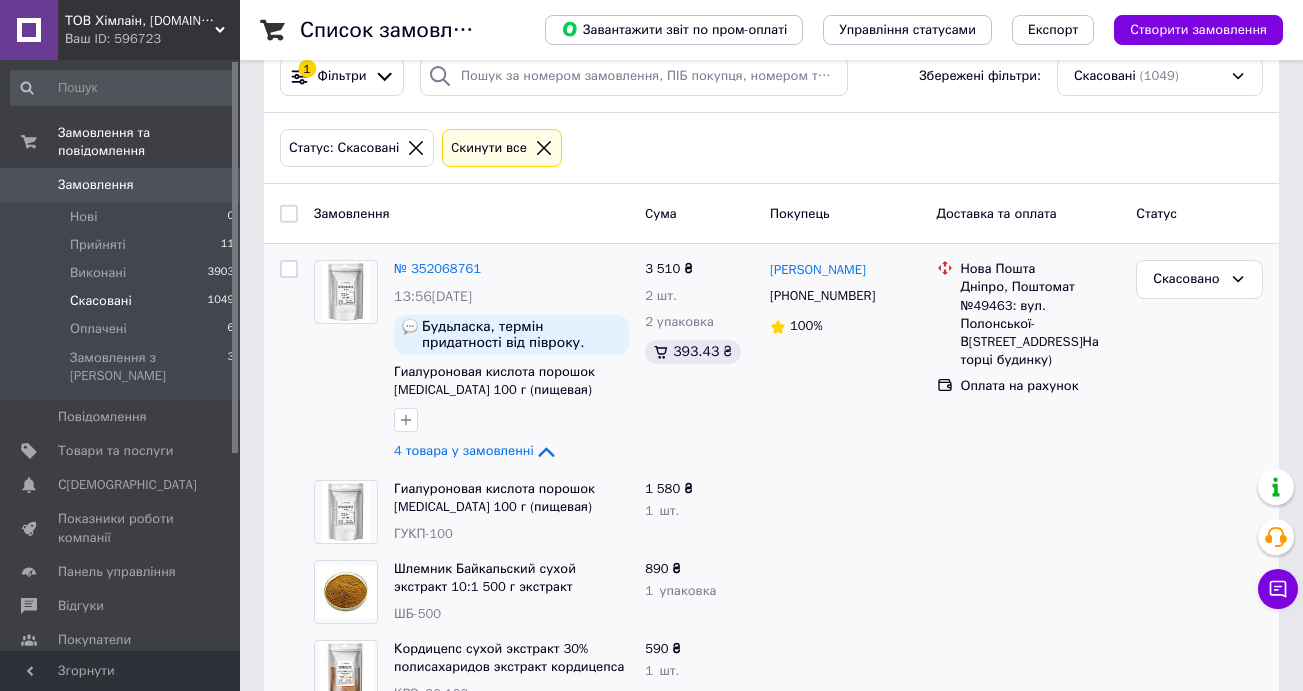 scroll, scrollTop: 67, scrollLeft: 0, axis: vertical 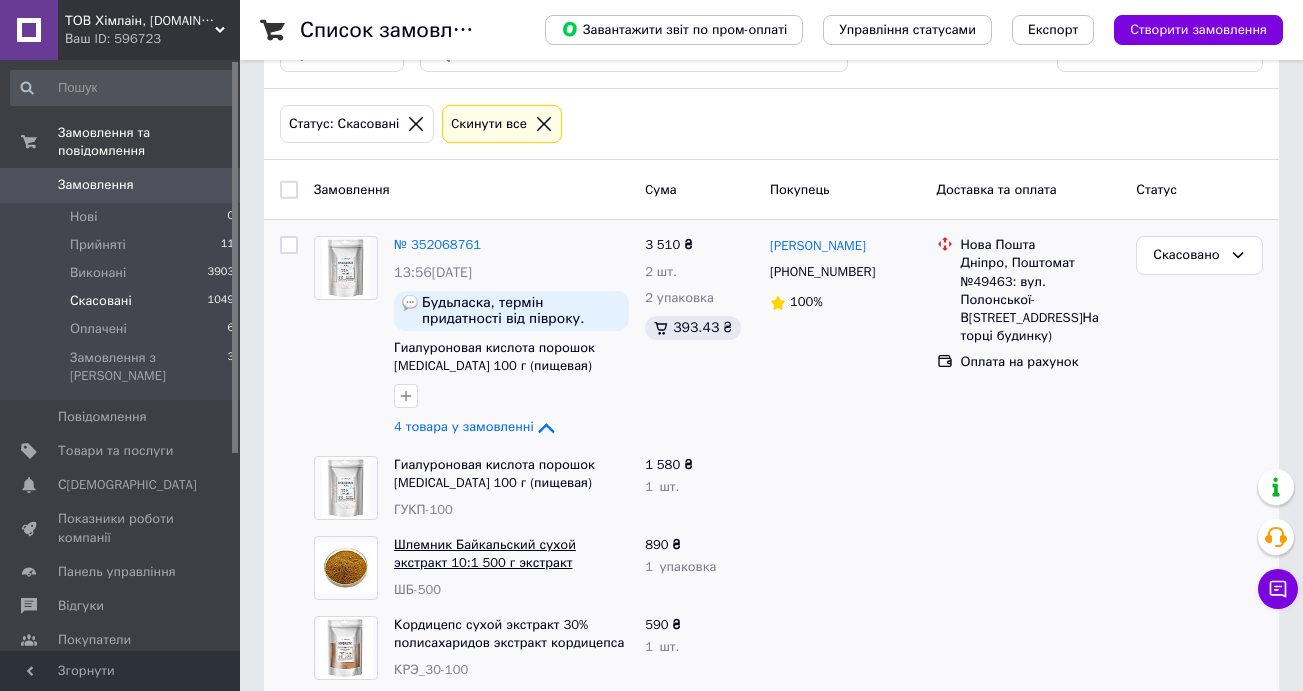 click on "Шлемник Байкальский сухой экстракт 10:1 500 г экстракт Шлемника Байкальского" at bounding box center (485, 563) 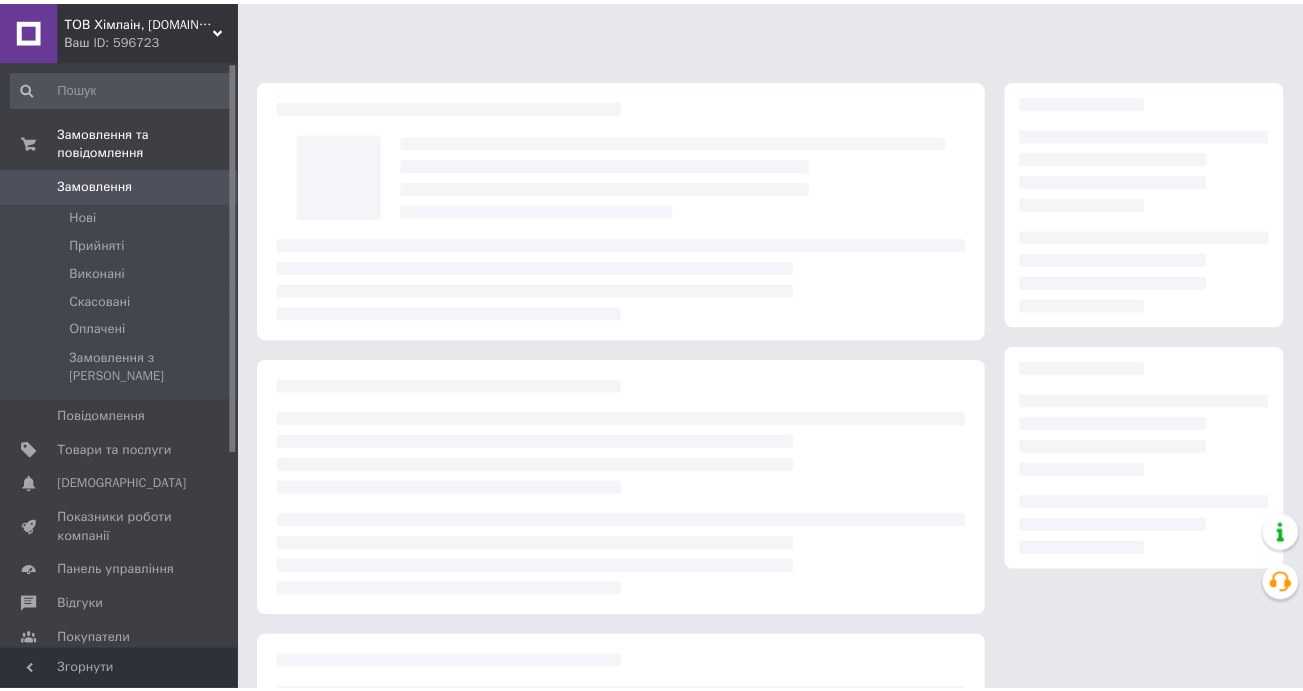 scroll, scrollTop: 0, scrollLeft: 0, axis: both 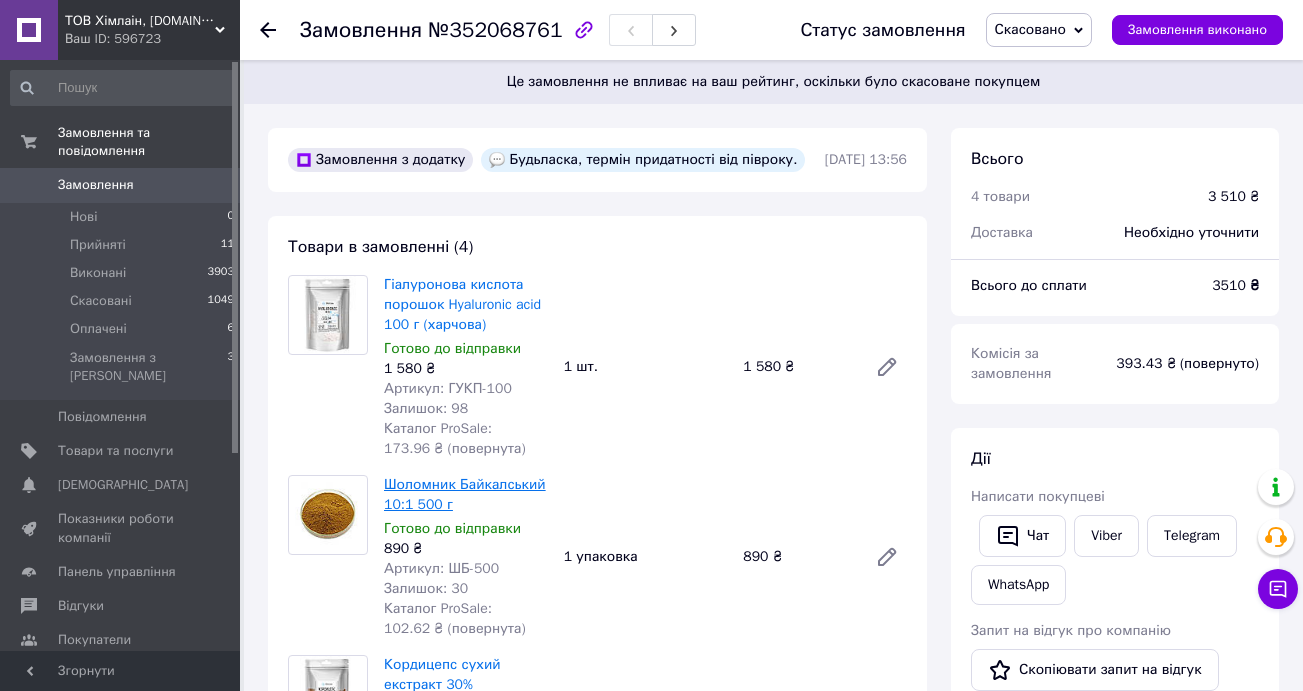 click on "Шоломник Байкалський 10:1 500 г" at bounding box center (465, 494) 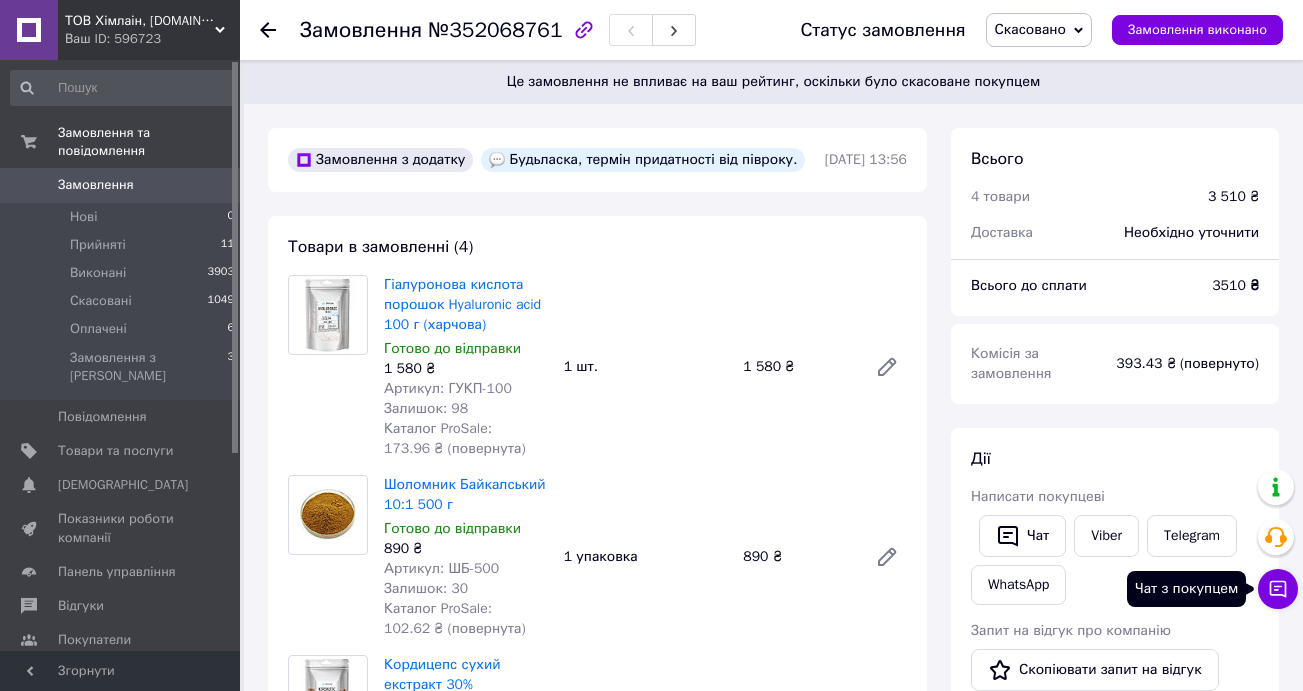 click 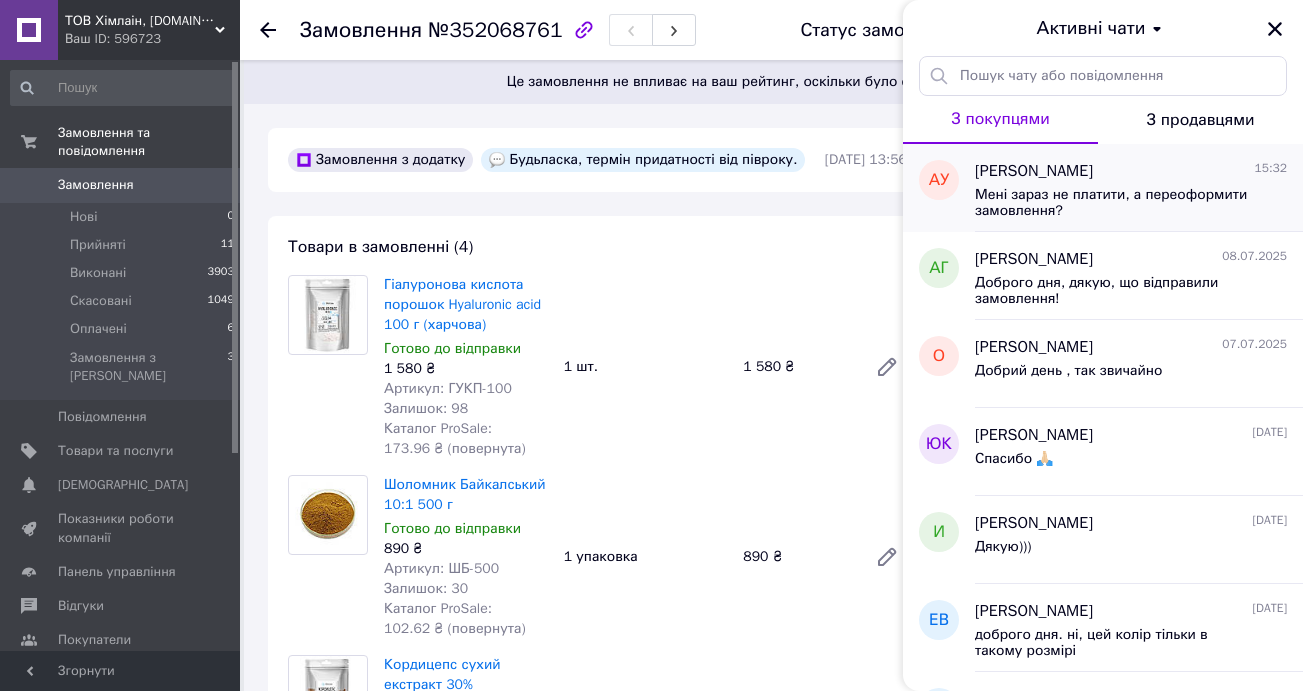 click on "Мені зараз не платити, а переоформити замовлення?" at bounding box center (1117, 203) 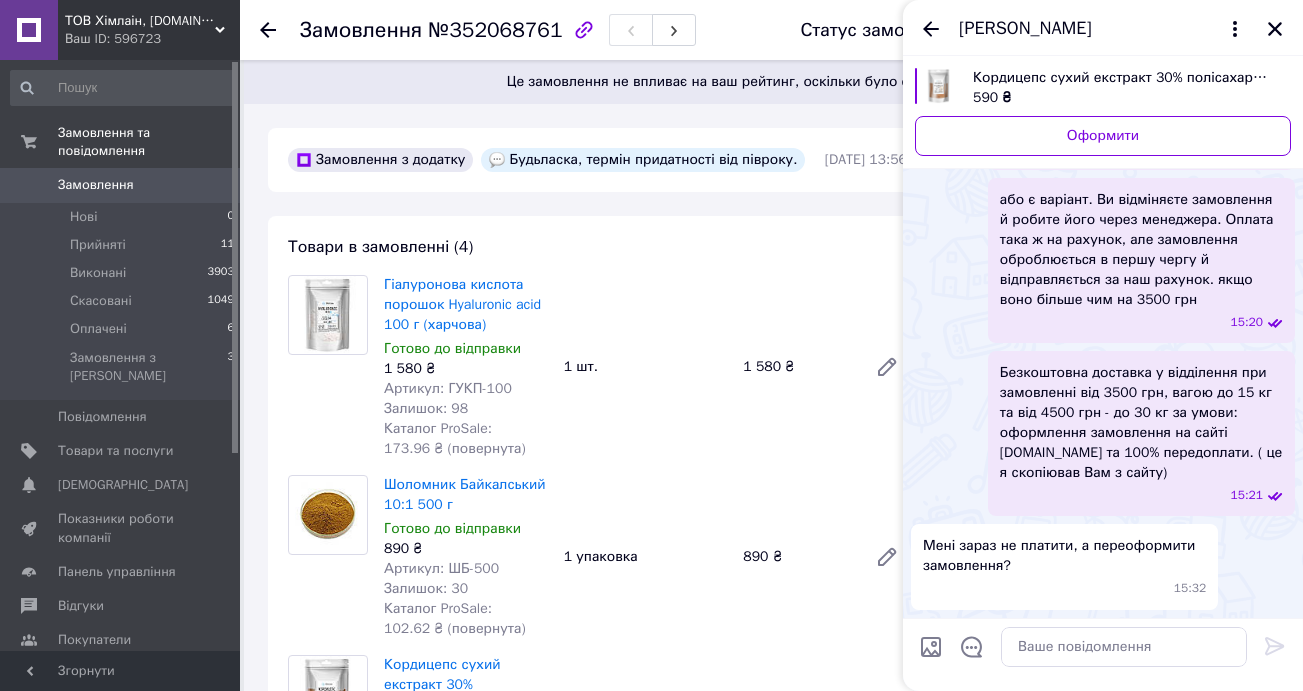 scroll, scrollTop: 1925, scrollLeft: 0, axis: vertical 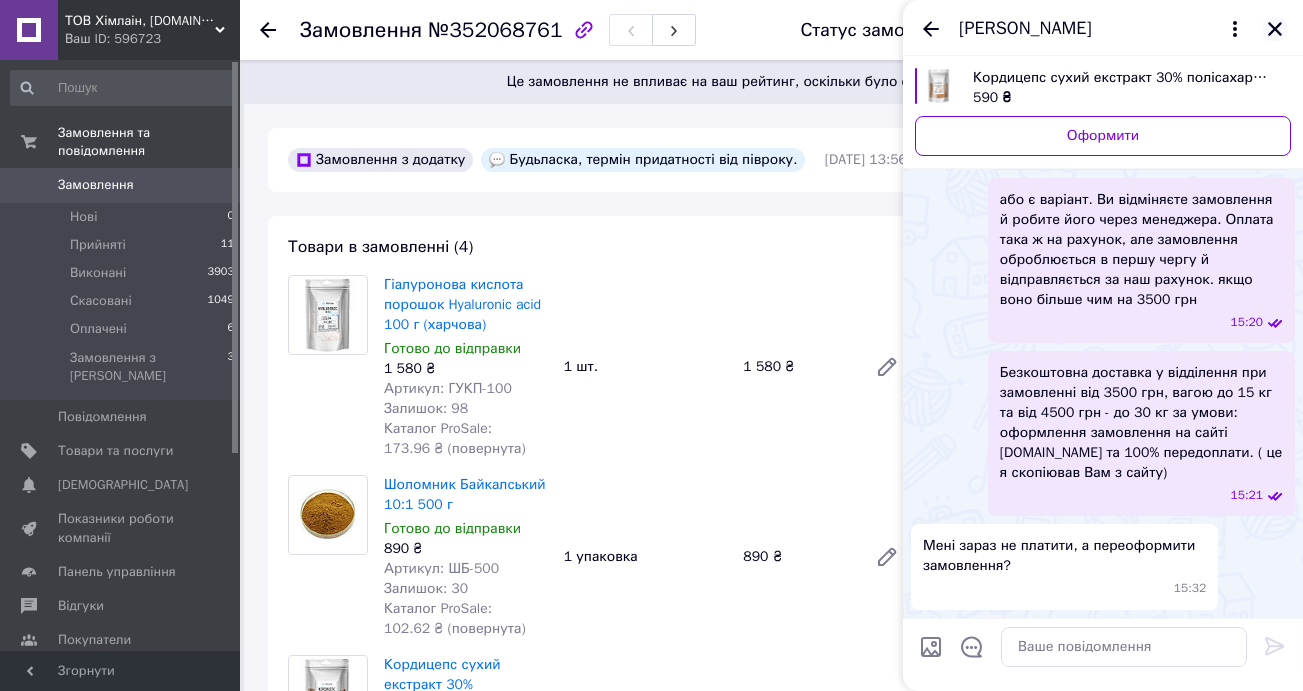 click 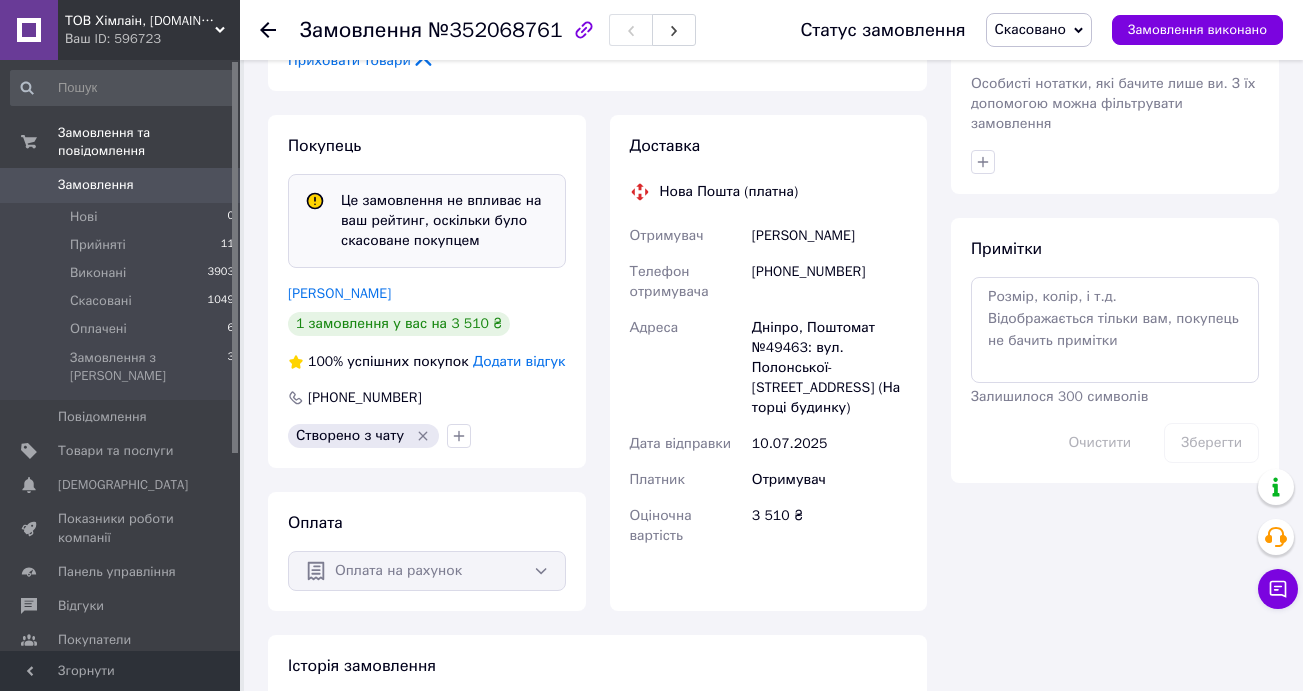 scroll, scrollTop: 1133, scrollLeft: 0, axis: vertical 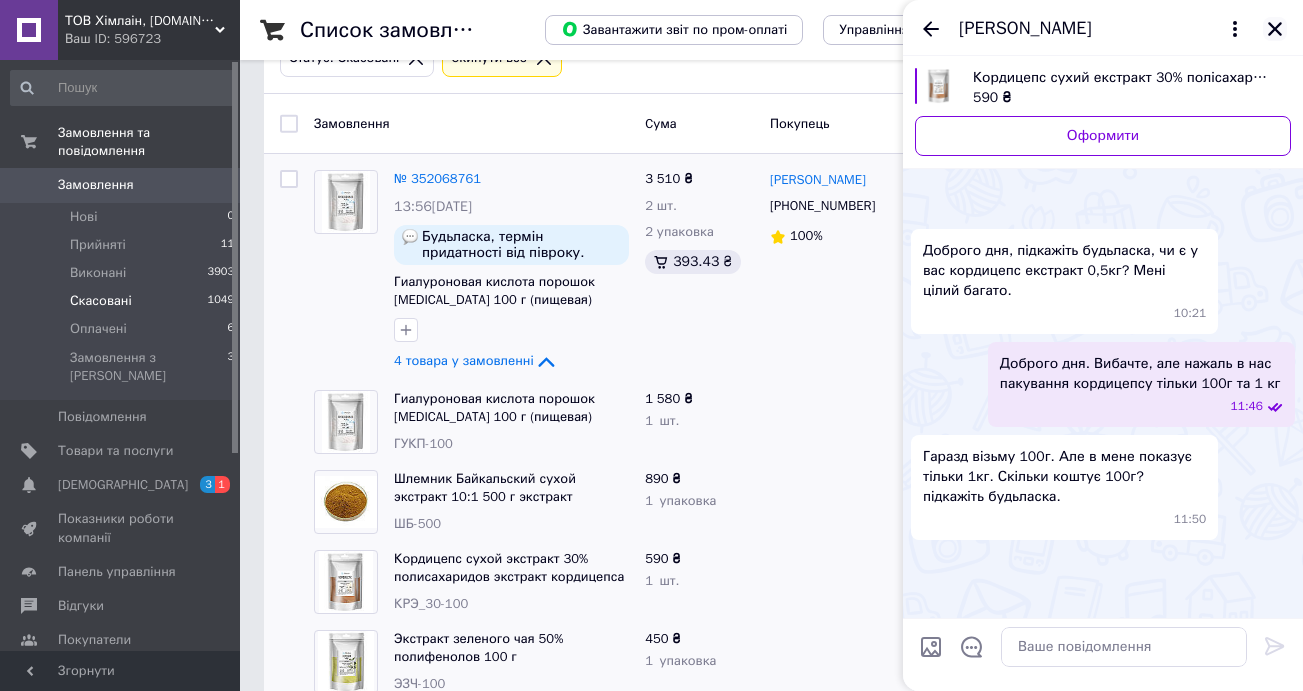 click 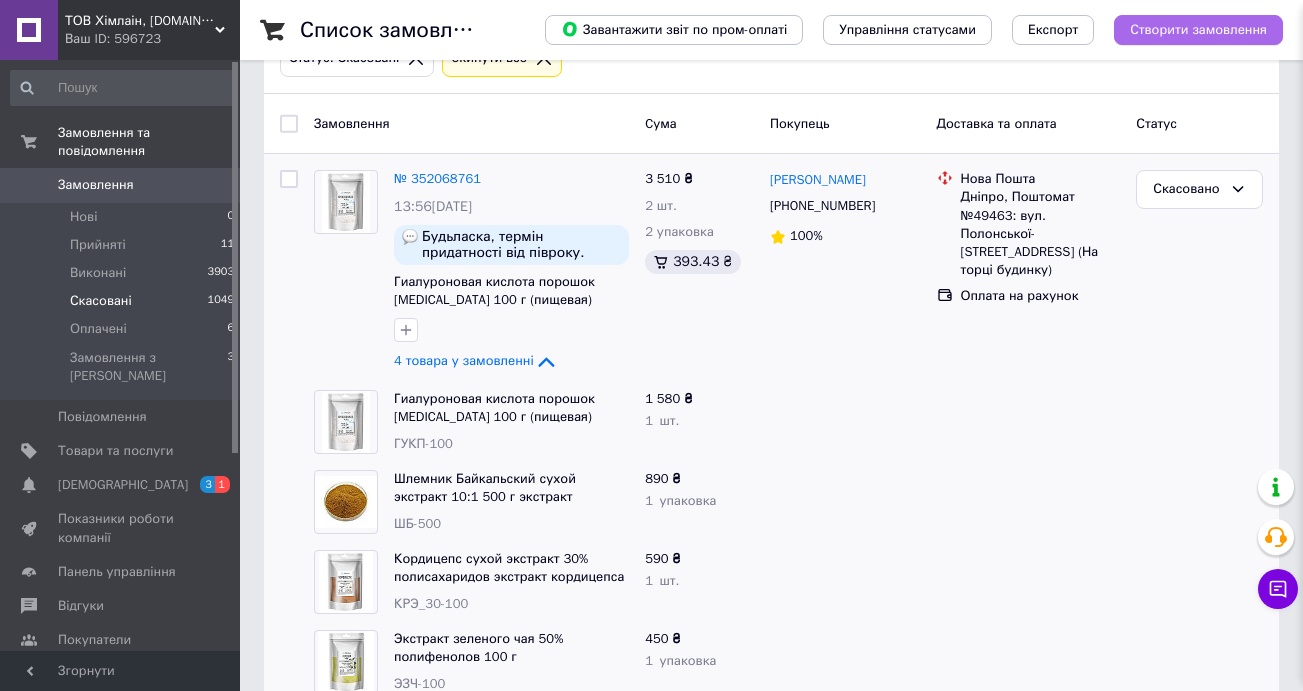 scroll, scrollTop: 133, scrollLeft: 0, axis: vertical 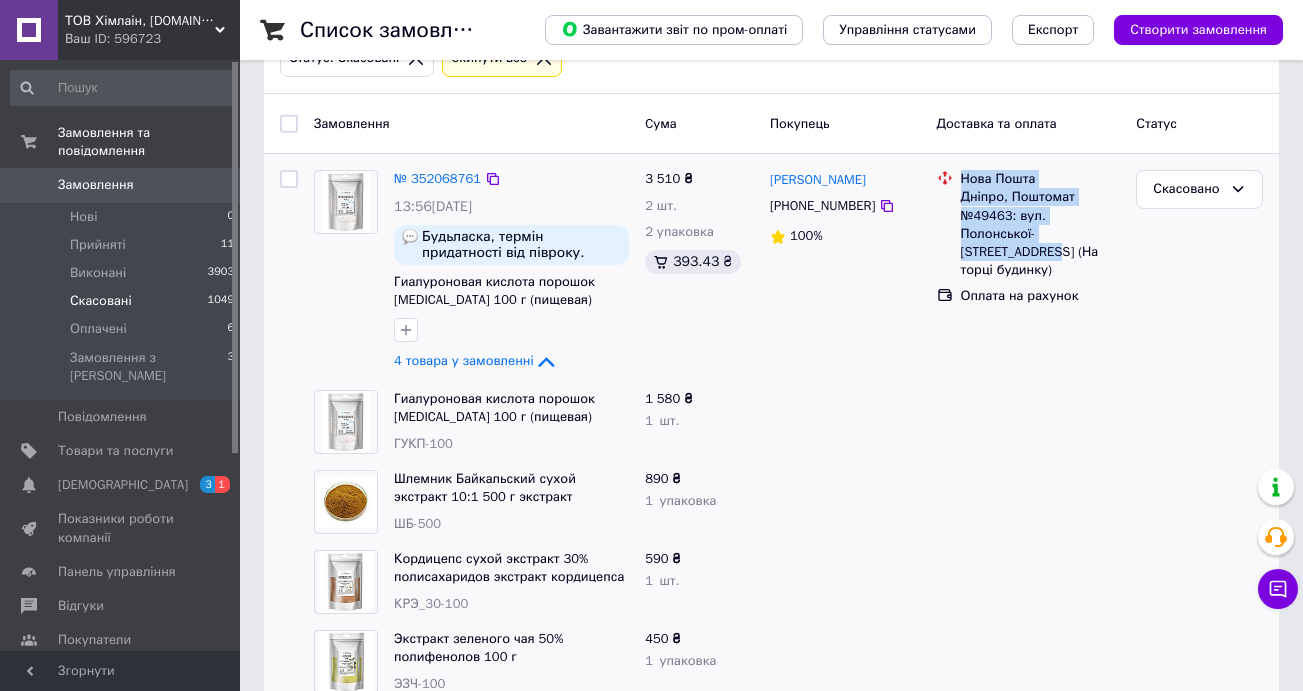 drag, startPoint x: 962, startPoint y: 175, endPoint x: 1045, endPoint y: 234, distance: 101.8332 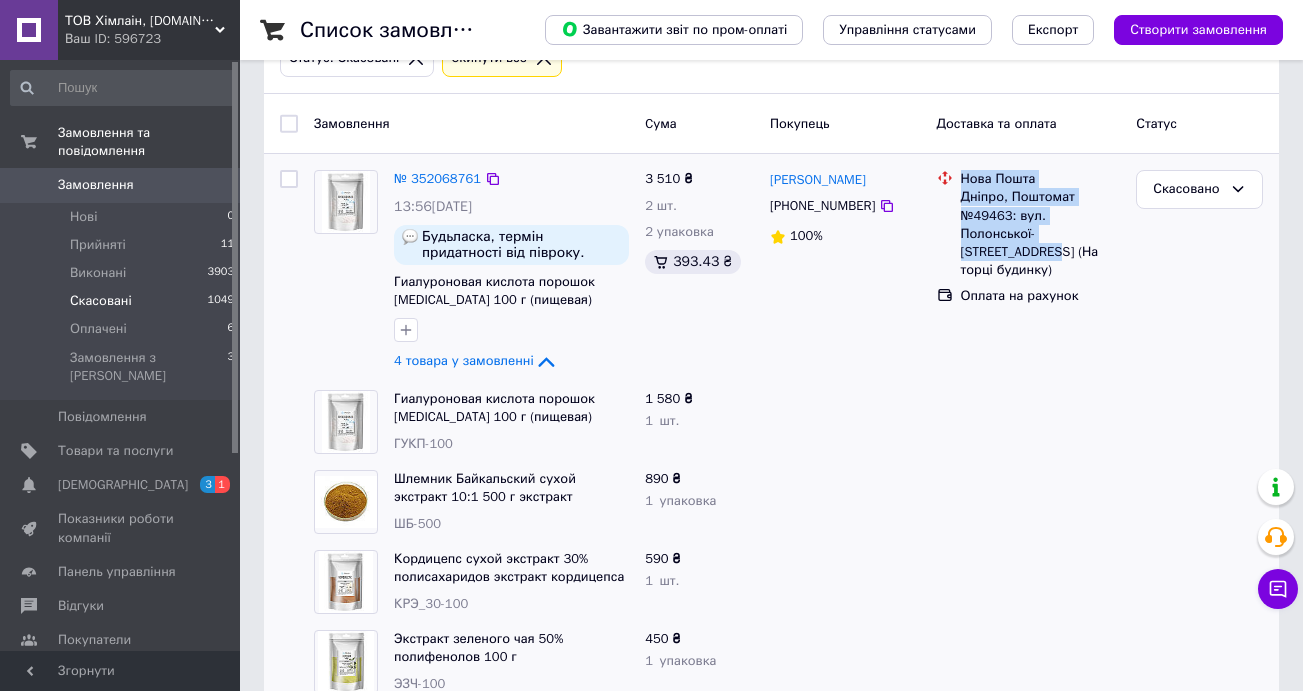 click at bounding box center (289, 272) 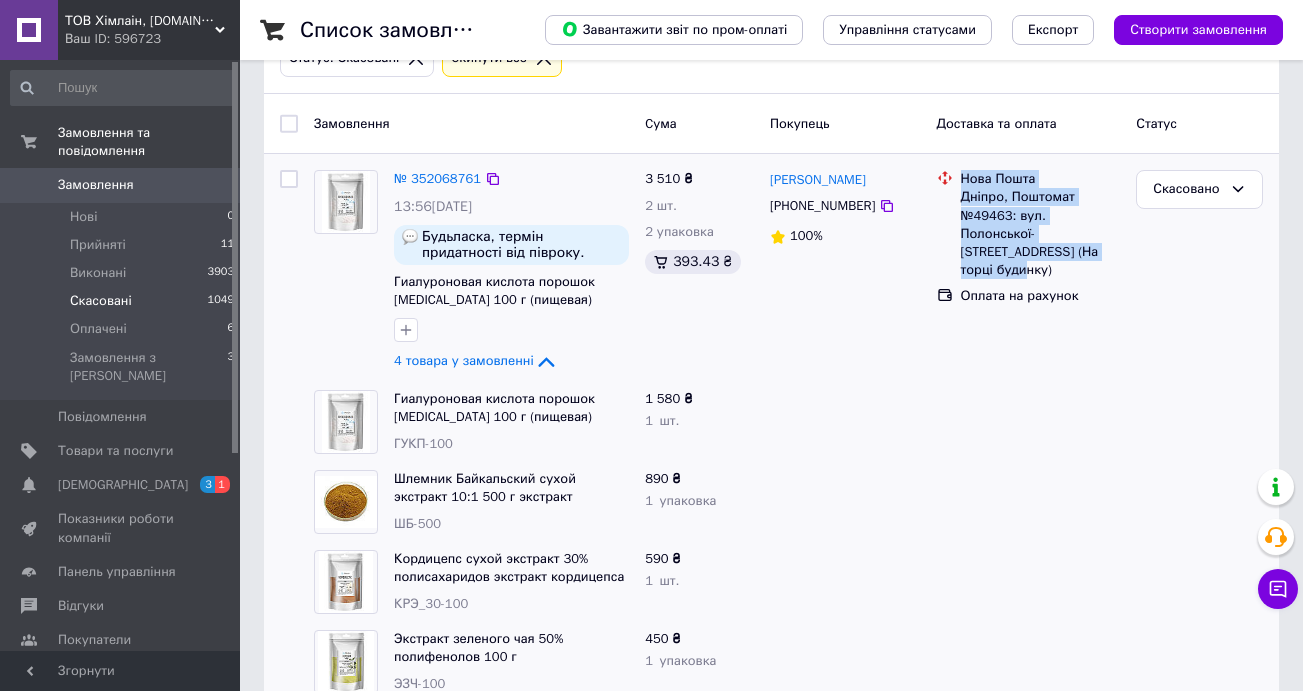 drag, startPoint x: 961, startPoint y: 178, endPoint x: 1017, endPoint y: 250, distance: 91.214035 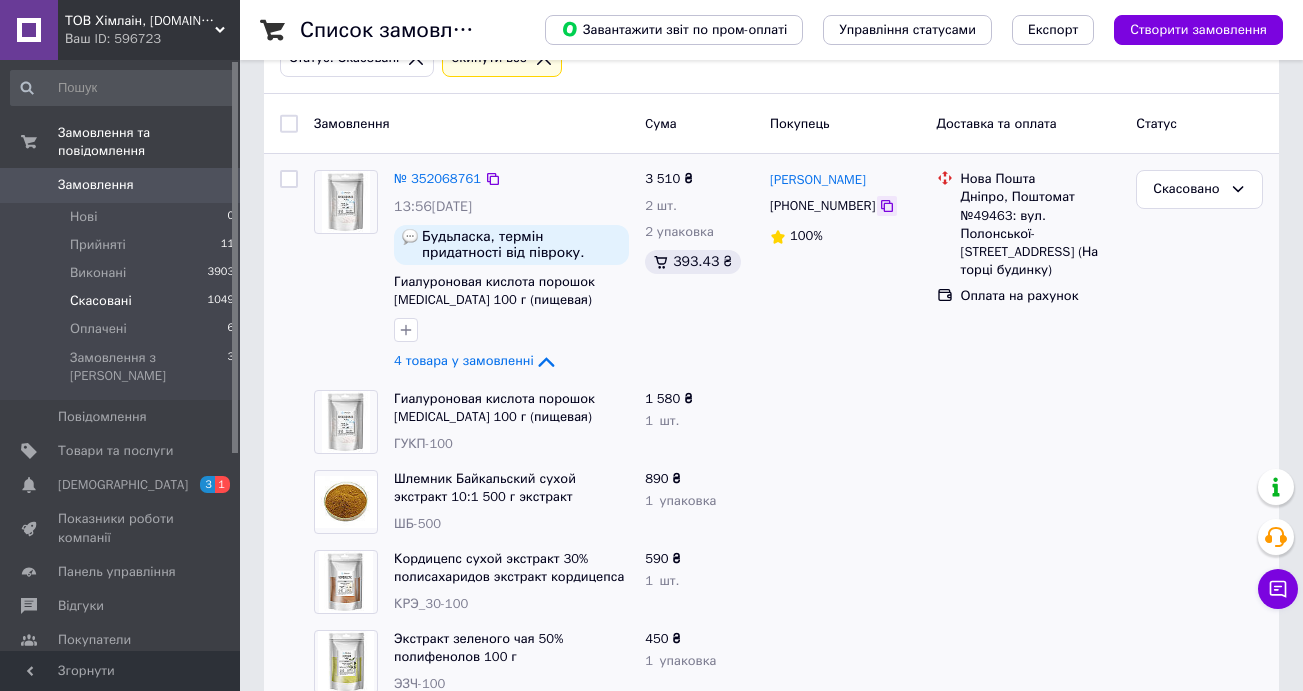 click 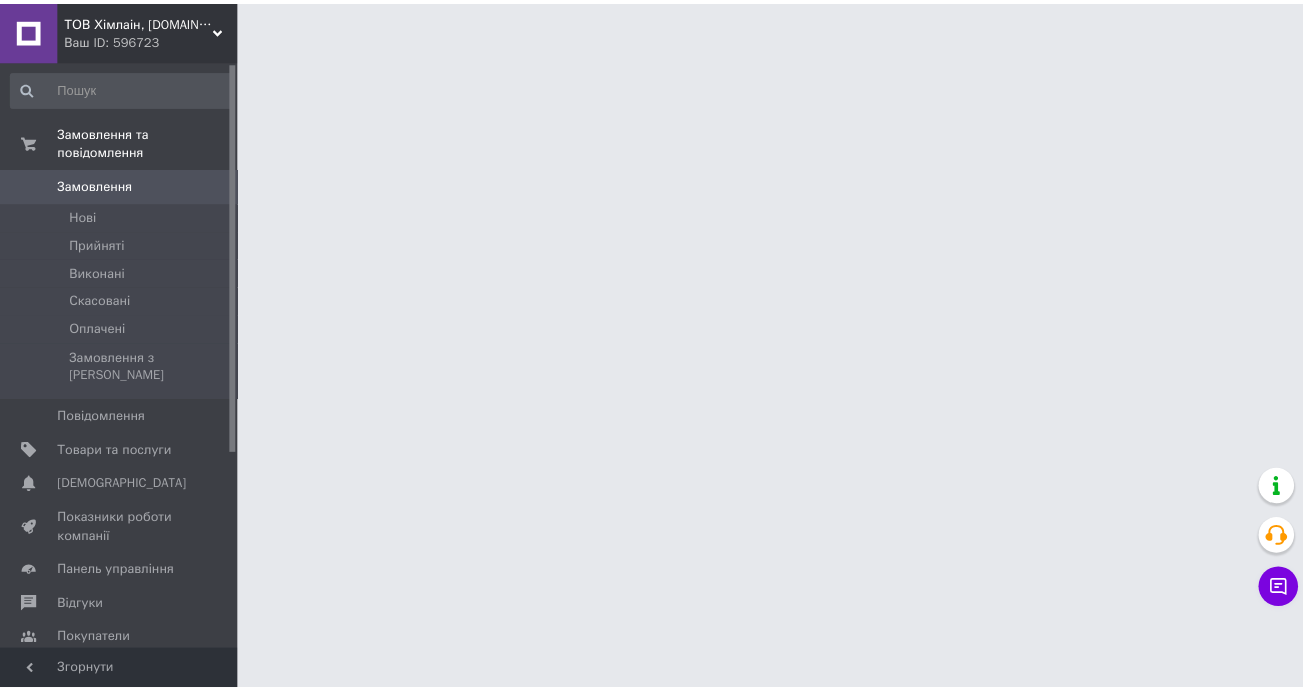 scroll, scrollTop: 0, scrollLeft: 0, axis: both 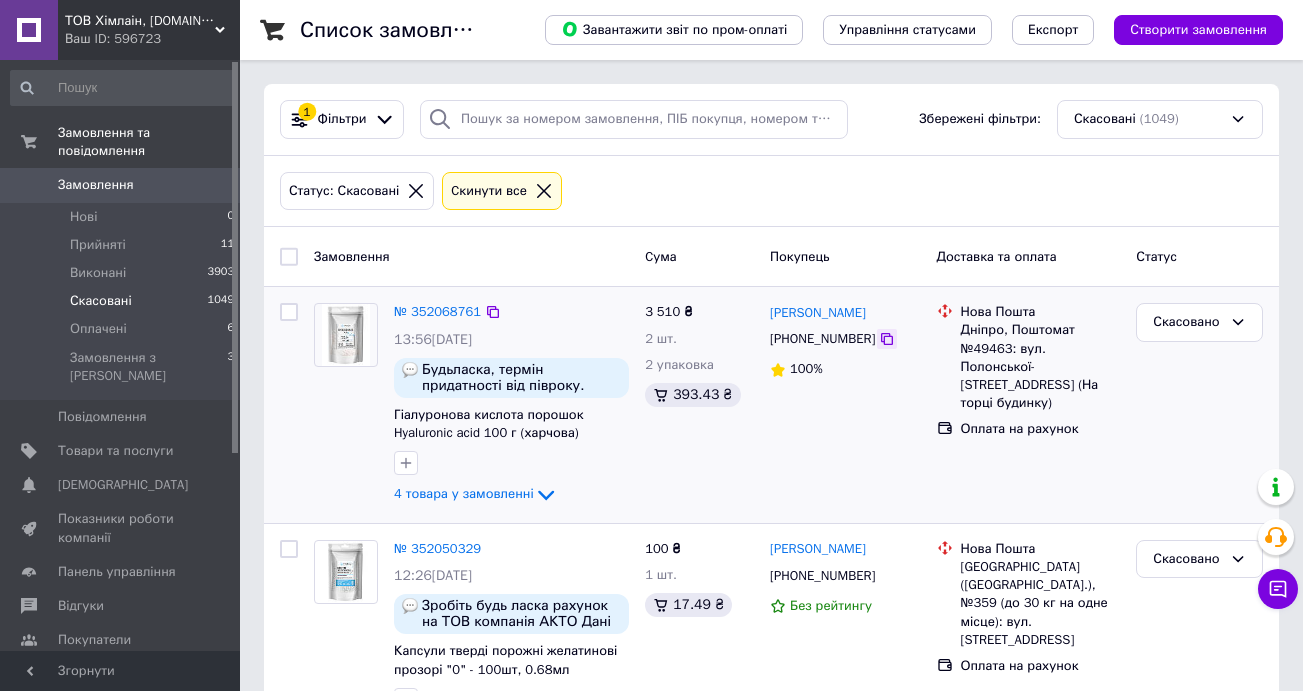click 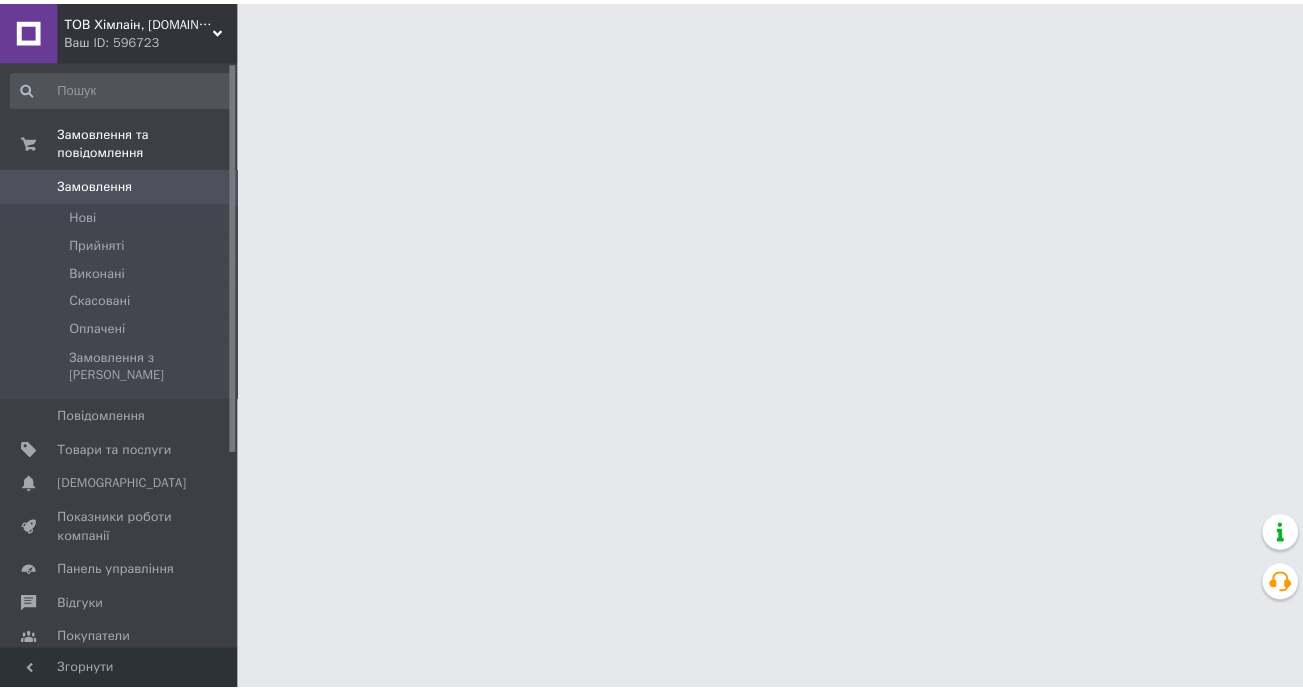 scroll, scrollTop: 0, scrollLeft: 0, axis: both 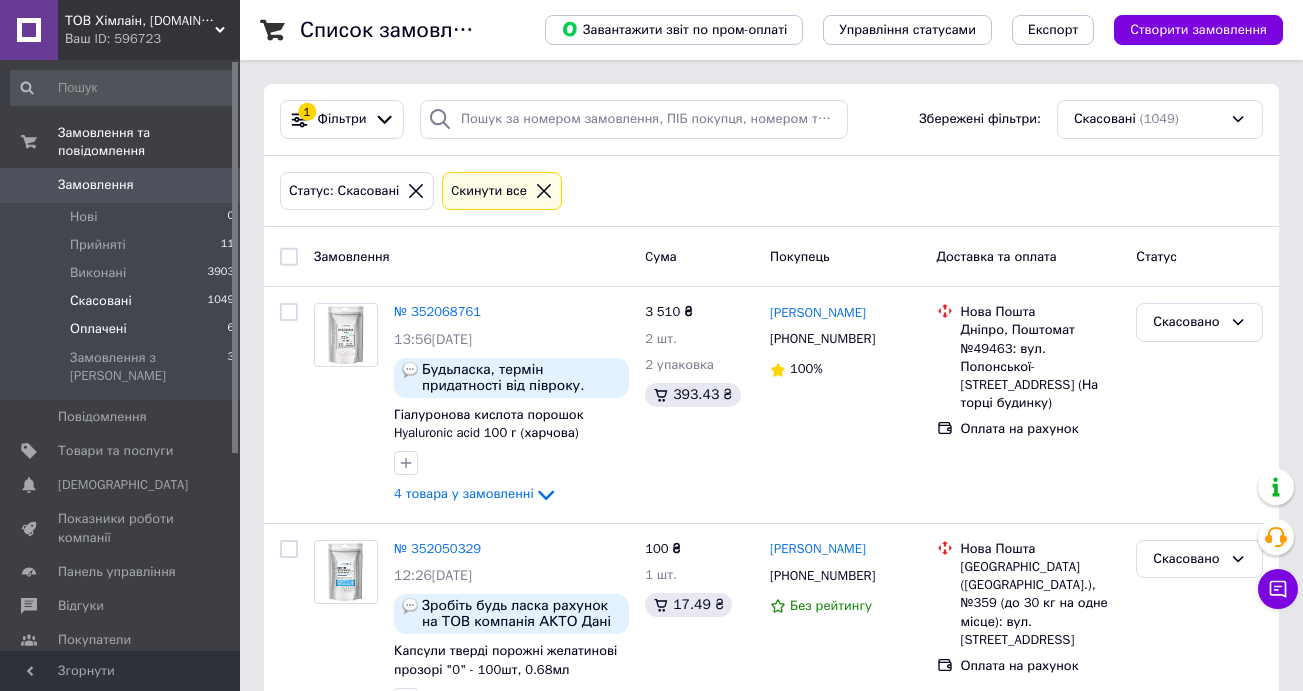 click on "Оплачені 6" at bounding box center (123, 329) 